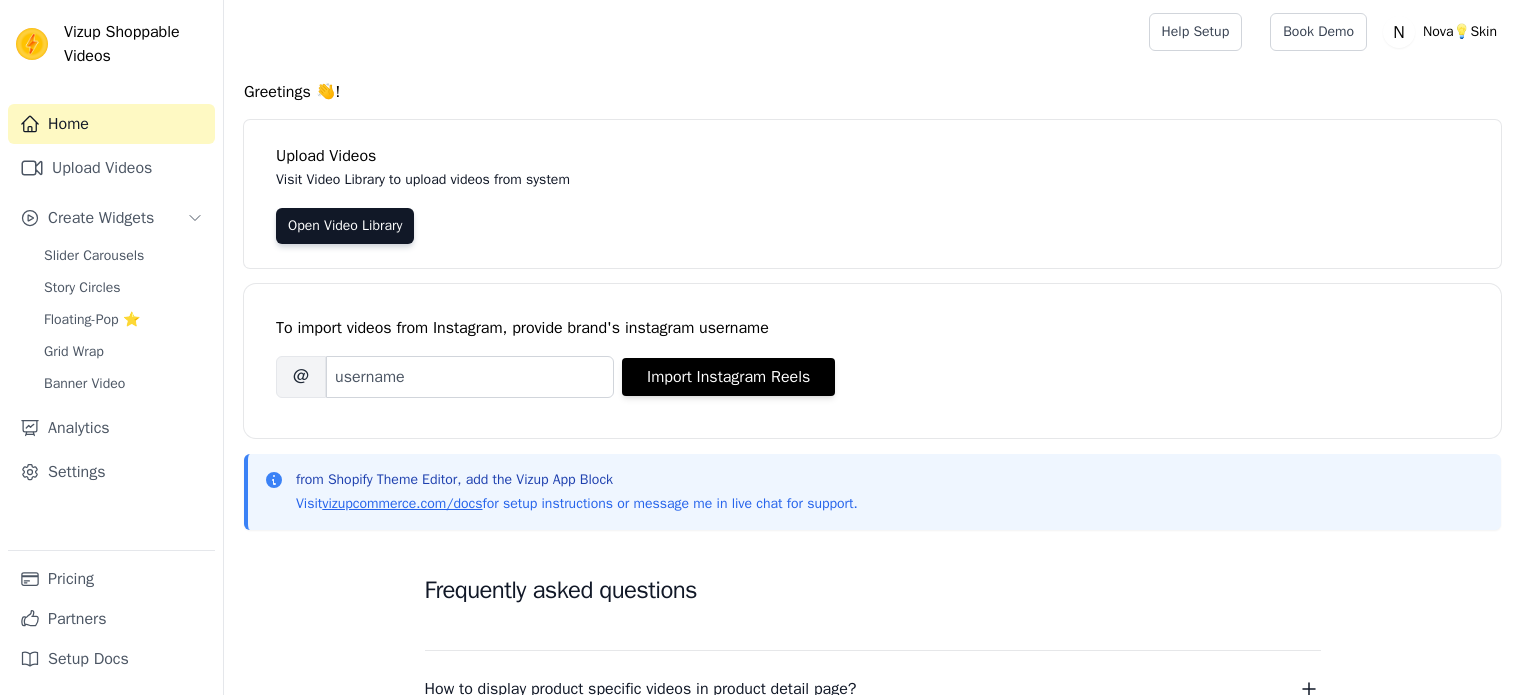 scroll, scrollTop: 0, scrollLeft: 0, axis: both 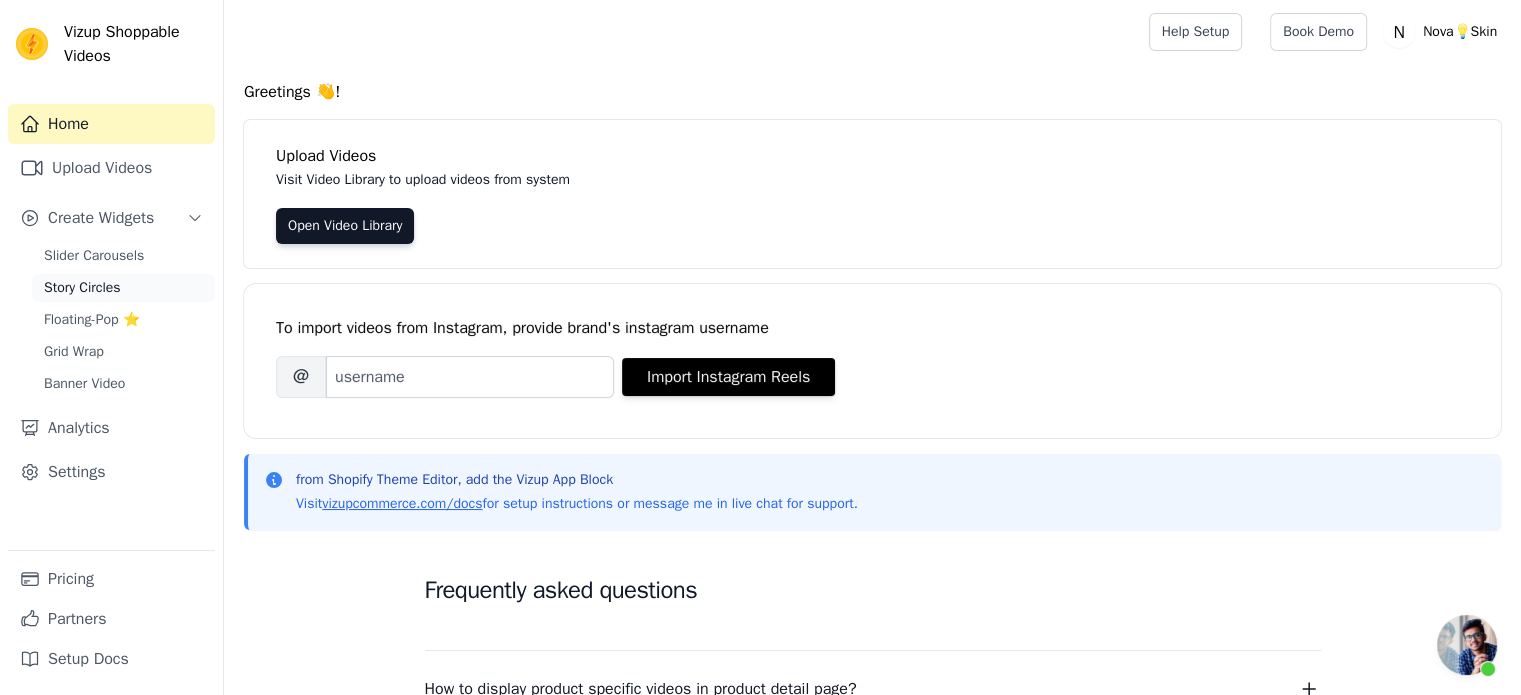 click on "Story Circles" at bounding box center (82, 288) 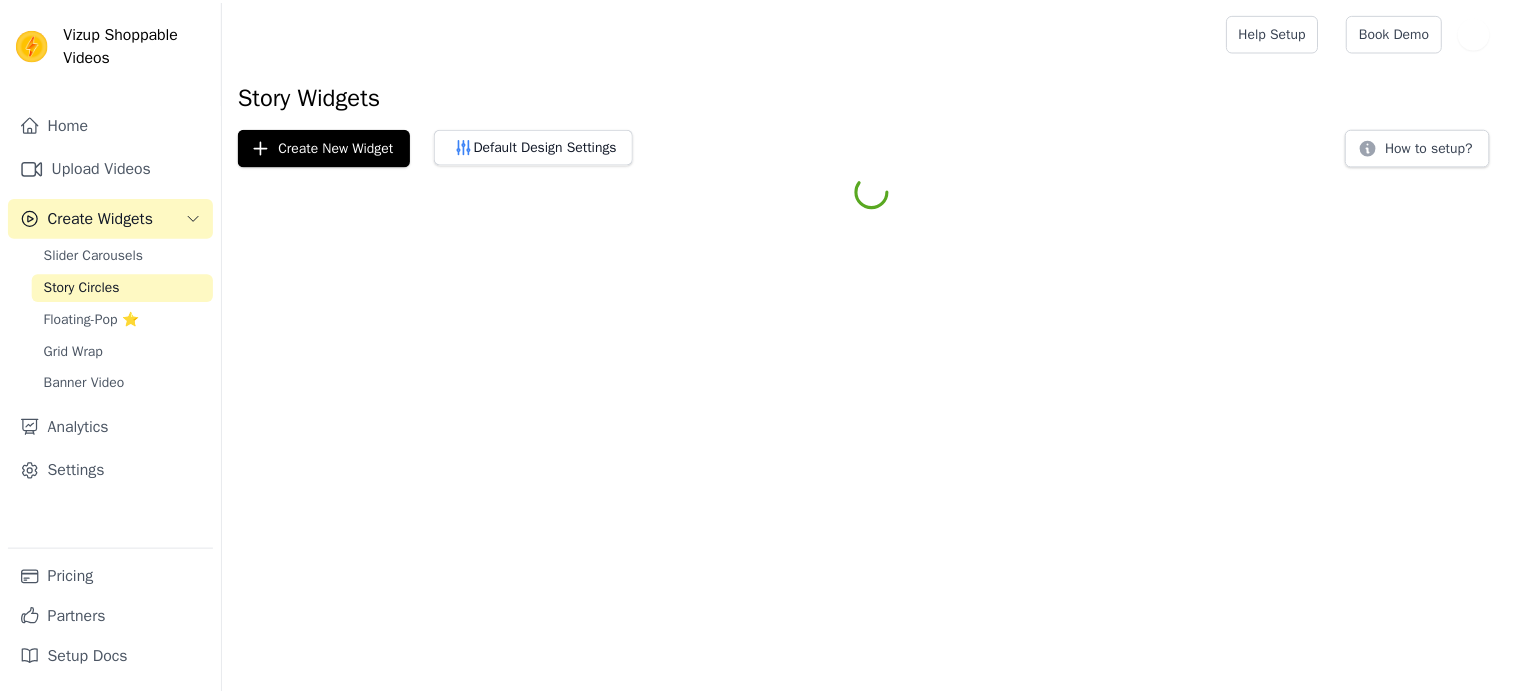 scroll, scrollTop: 0, scrollLeft: 0, axis: both 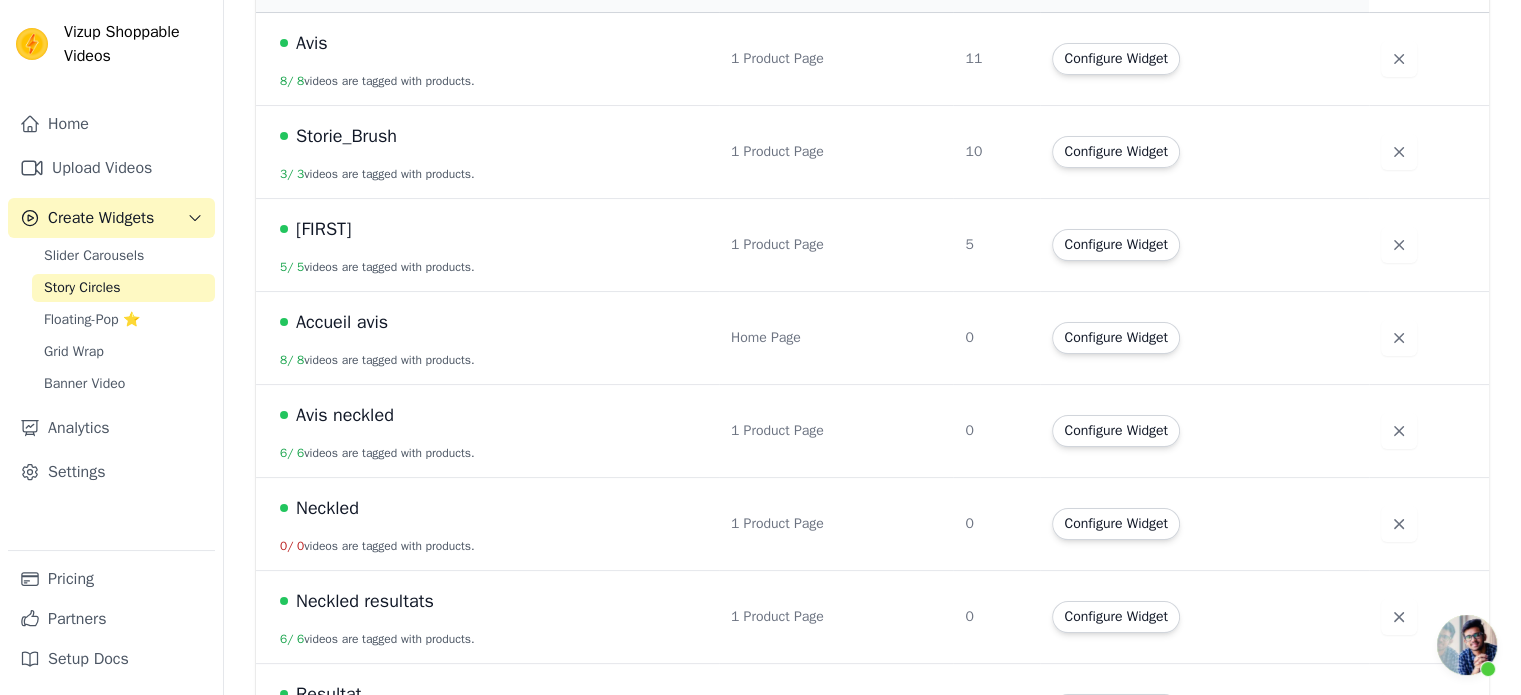 click on "Accueil avis" at bounding box center [493, 322] 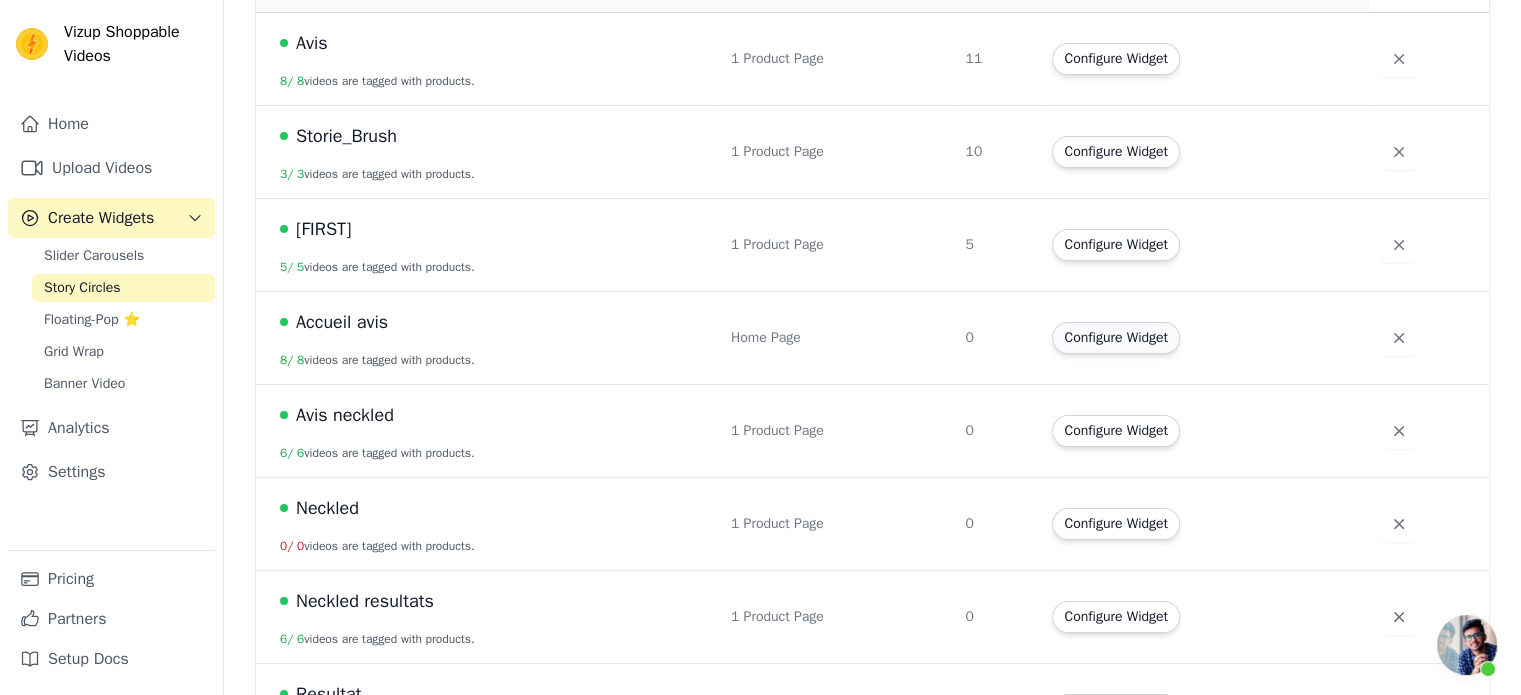 click on "Configure Widget" at bounding box center (1115, 338) 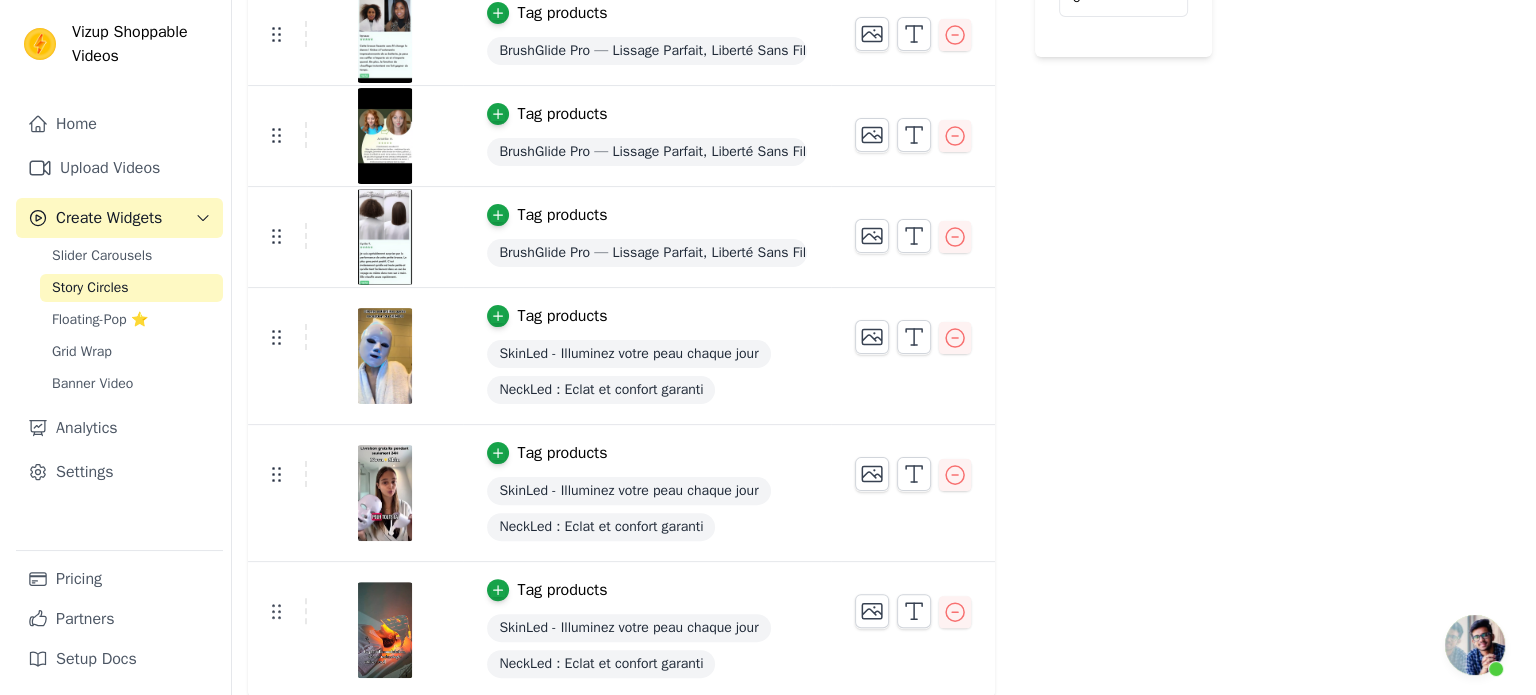 scroll, scrollTop: 0, scrollLeft: 0, axis: both 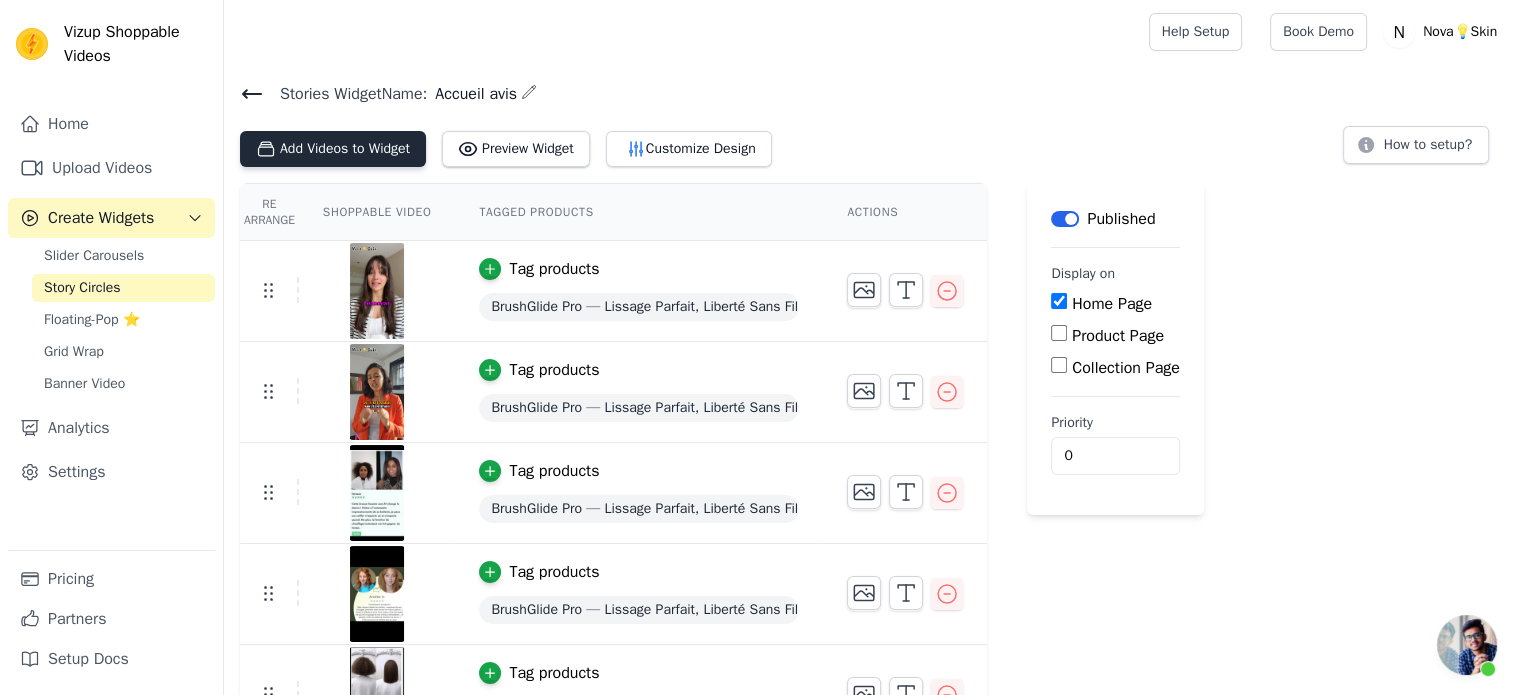 click on "Add Videos to Widget" at bounding box center (333, 149) 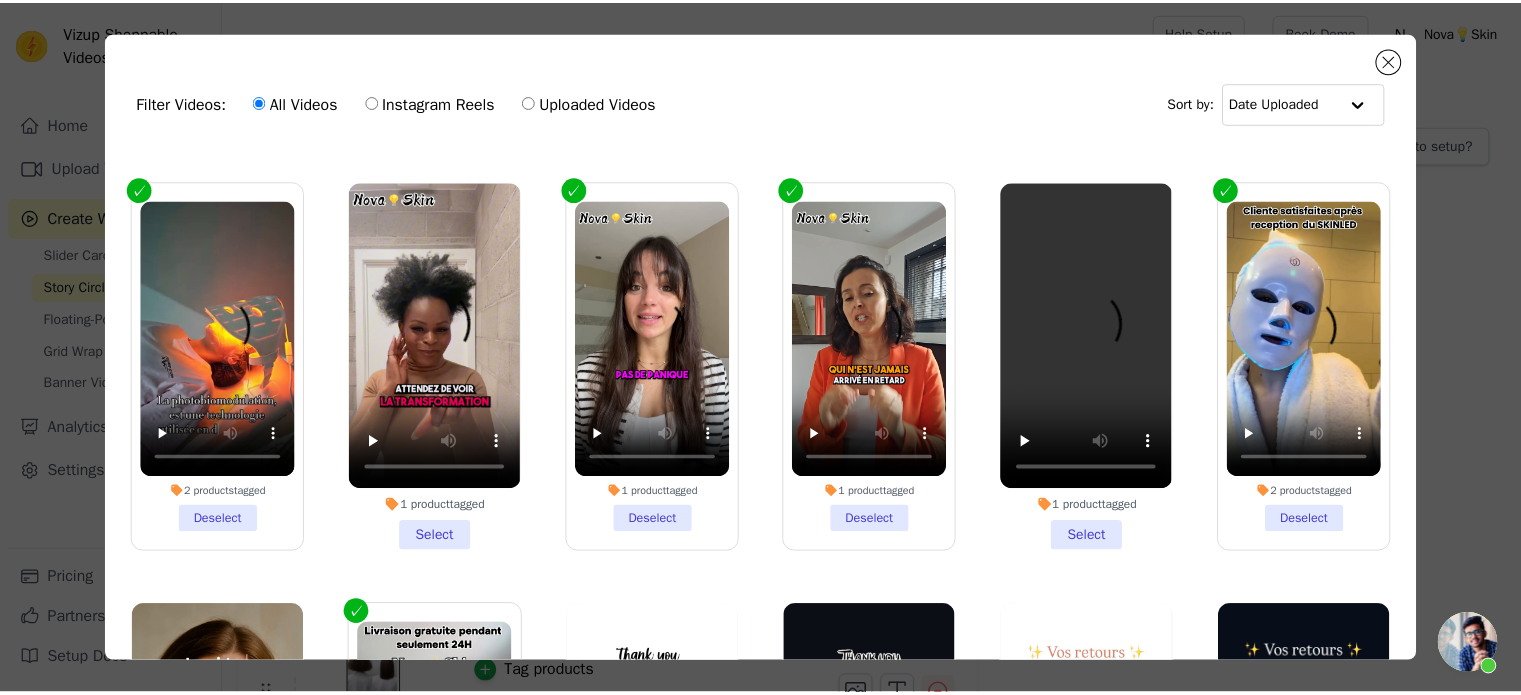 scroll, scrollTop: 812, scrollLeft: 0, axis: vertical 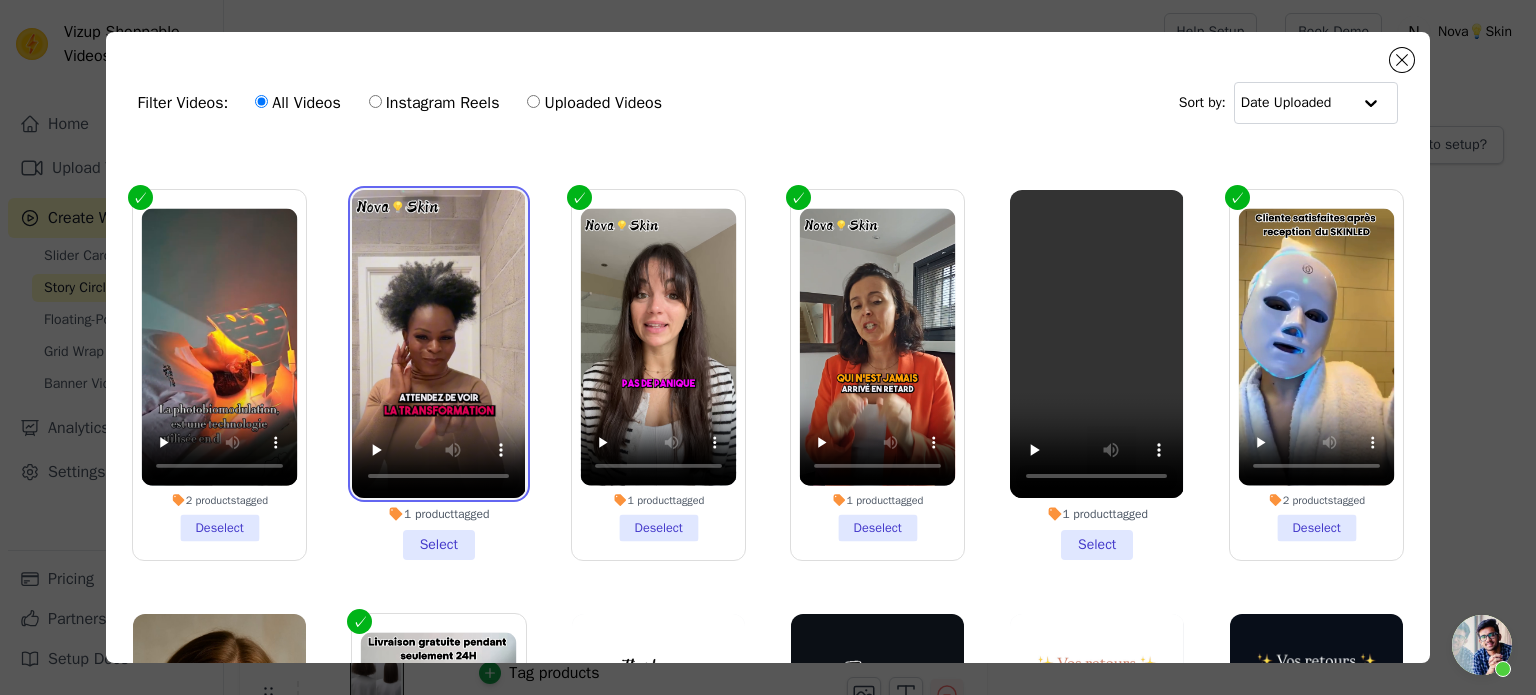 click at bounding box center (438, 344) 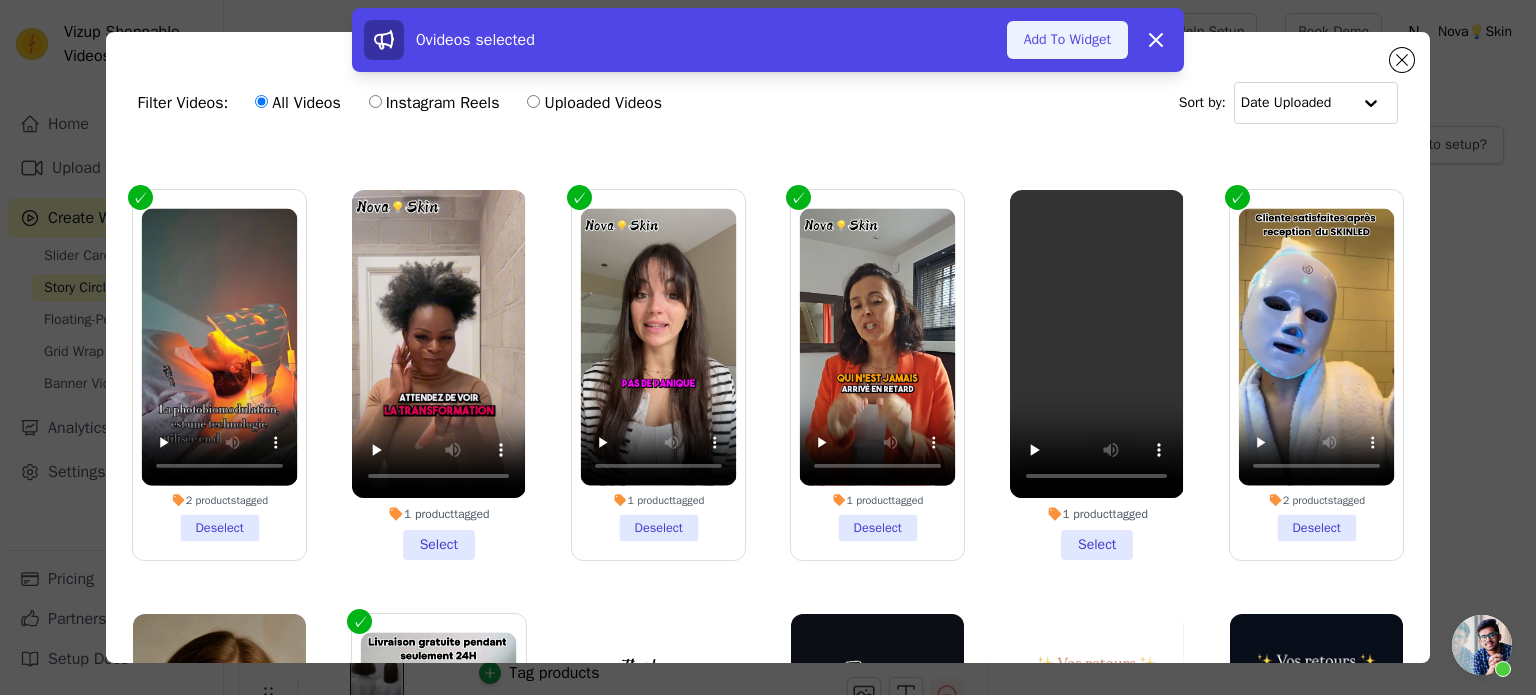 click on "Add To Widget" at bounding box center [1067, 40] 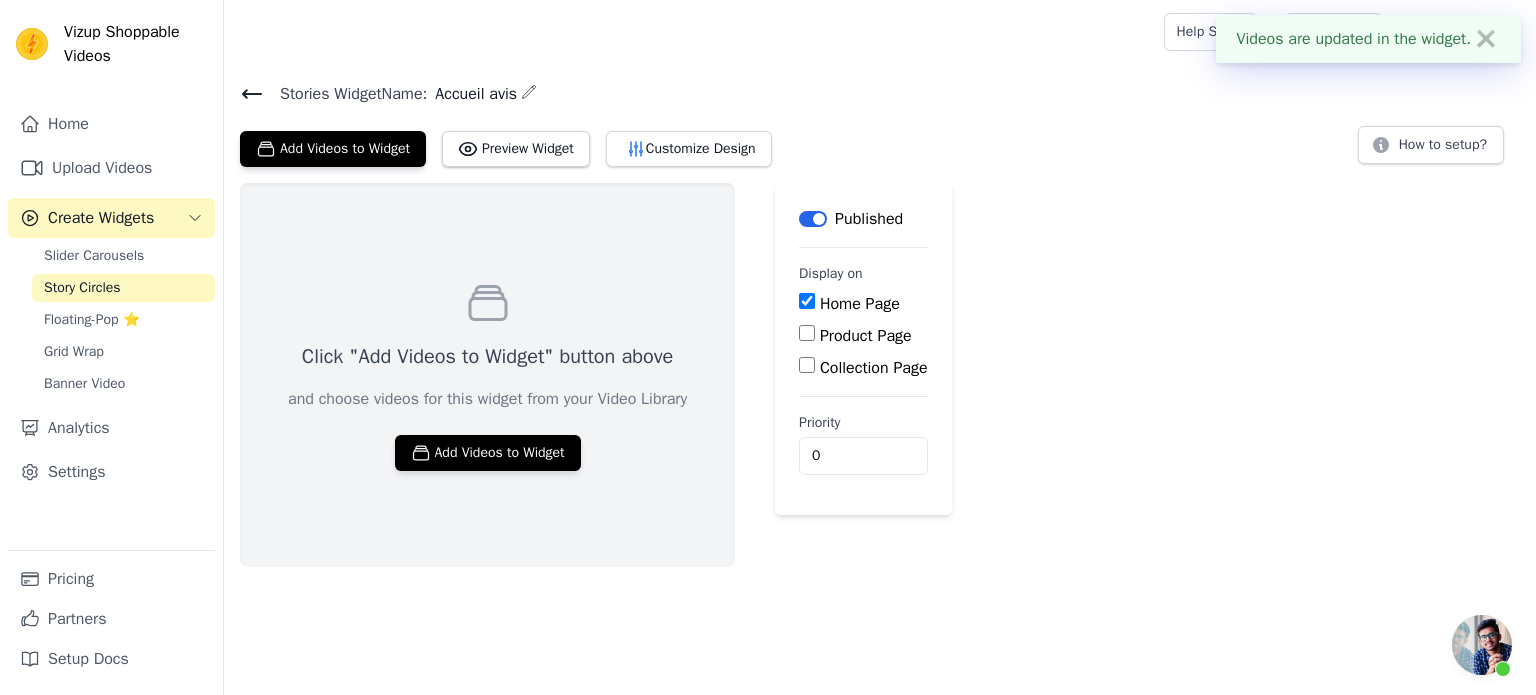 click on "Story Circles" at bounding box center (82, 288) 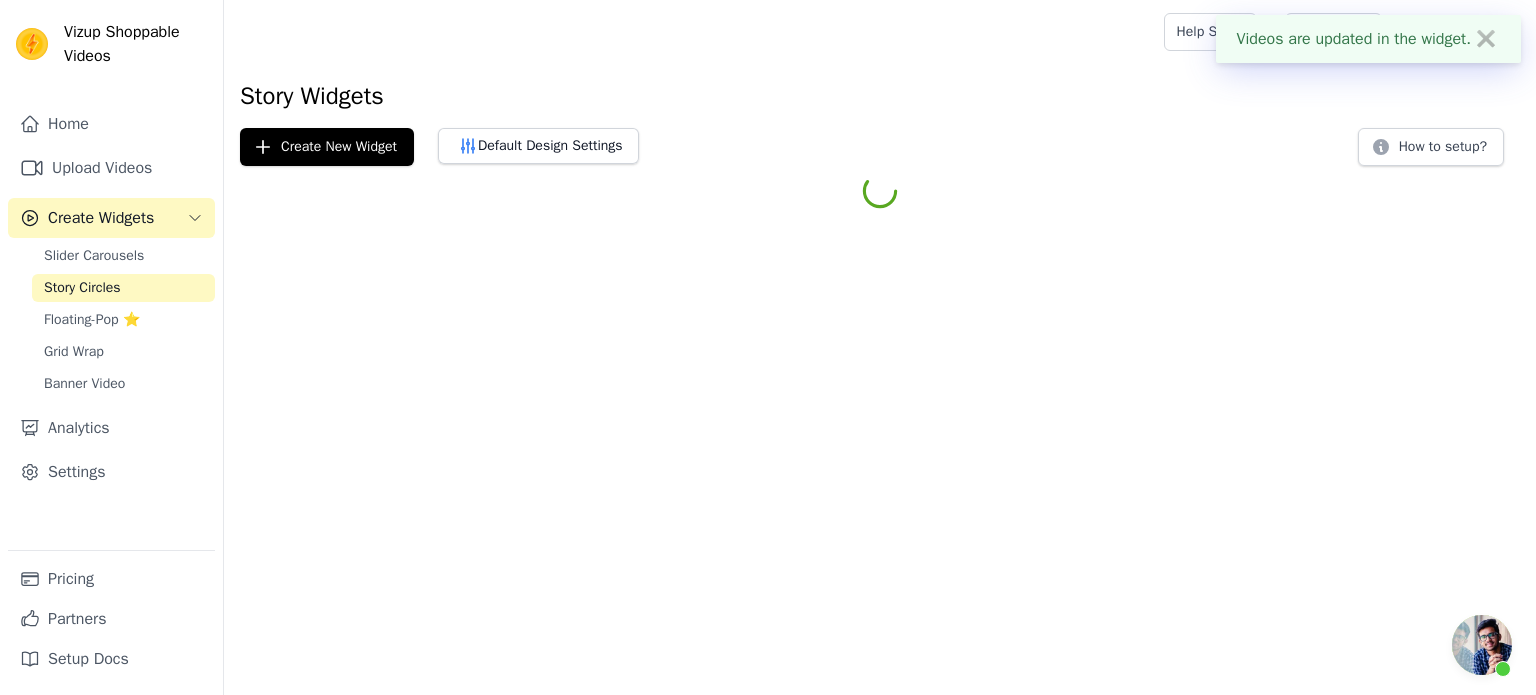 click on "Story Circles" at bounding box center (82, 288) 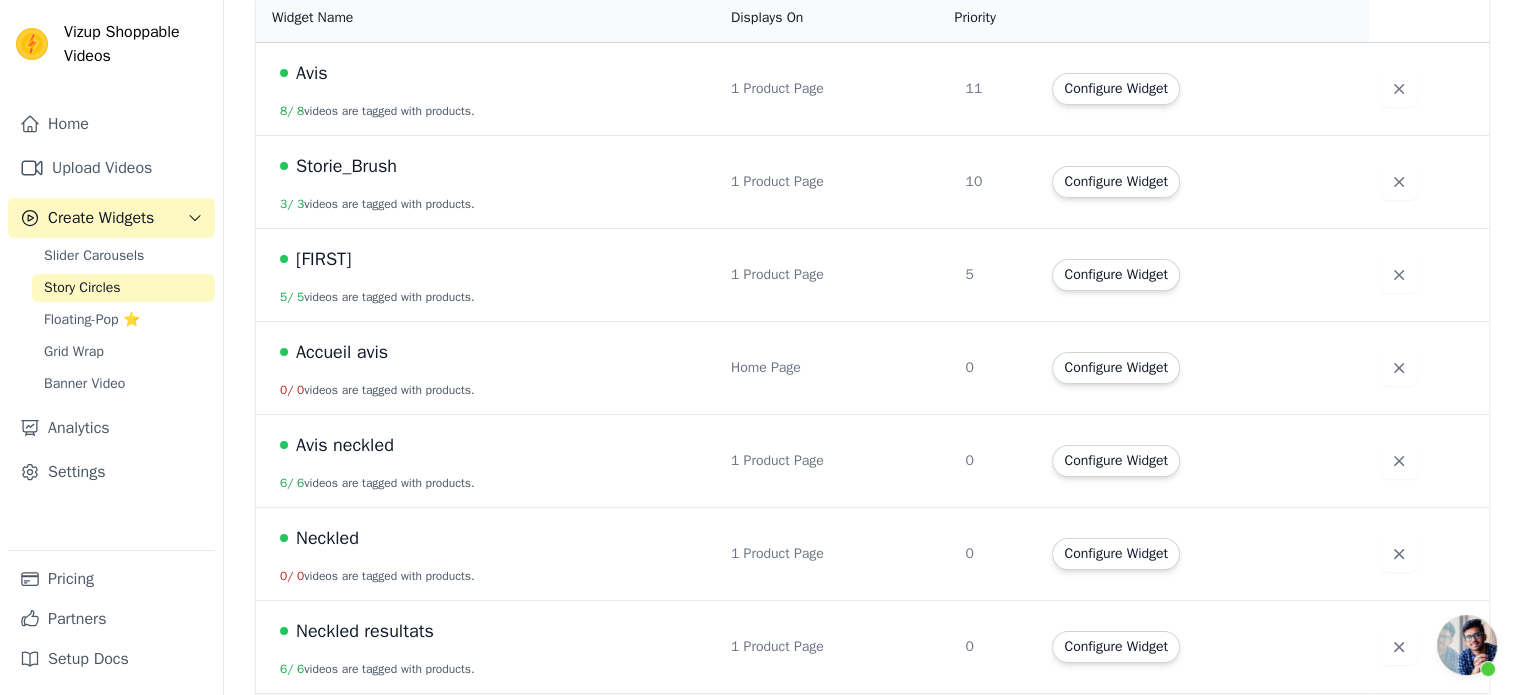 scroll, scrollTop: 208, scrollLeft: 0, axis: vertical 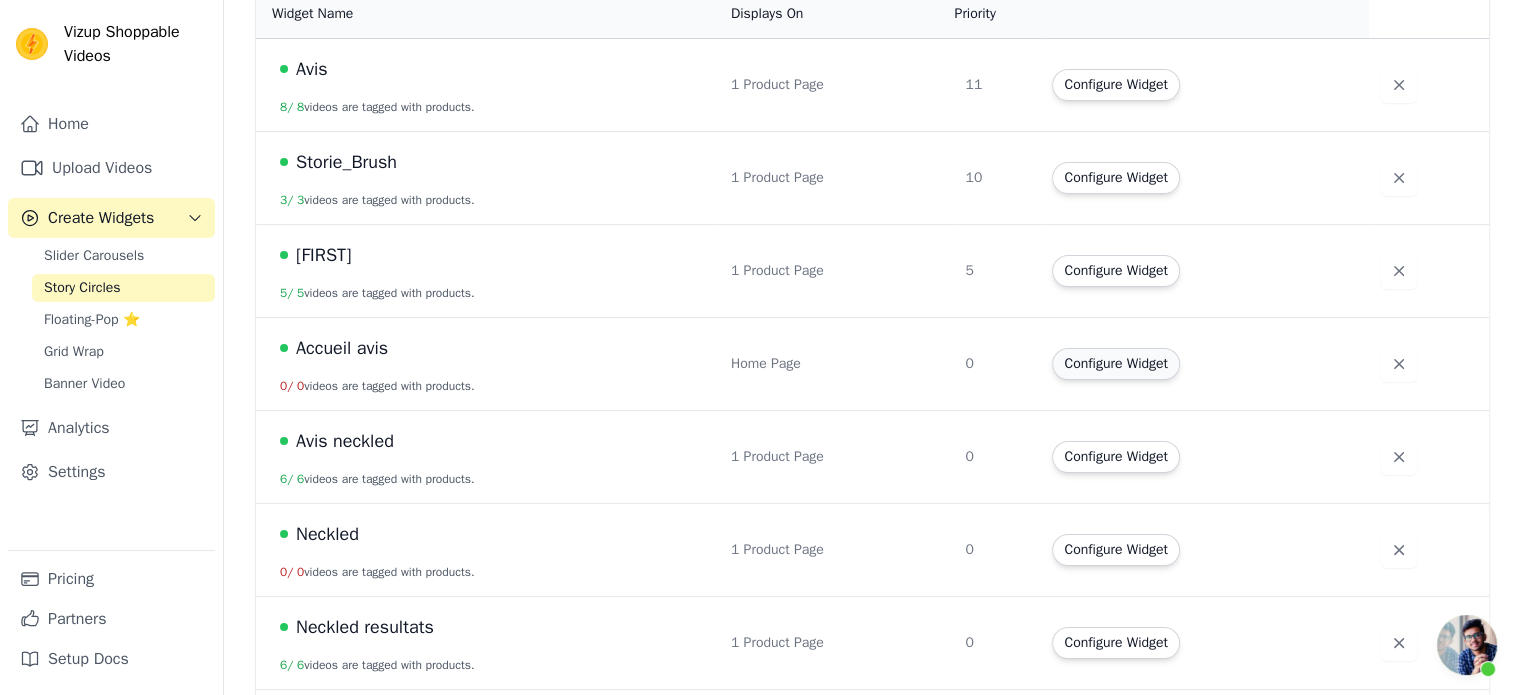 click on "Configure Widget" at bounding box center [1115, 364] 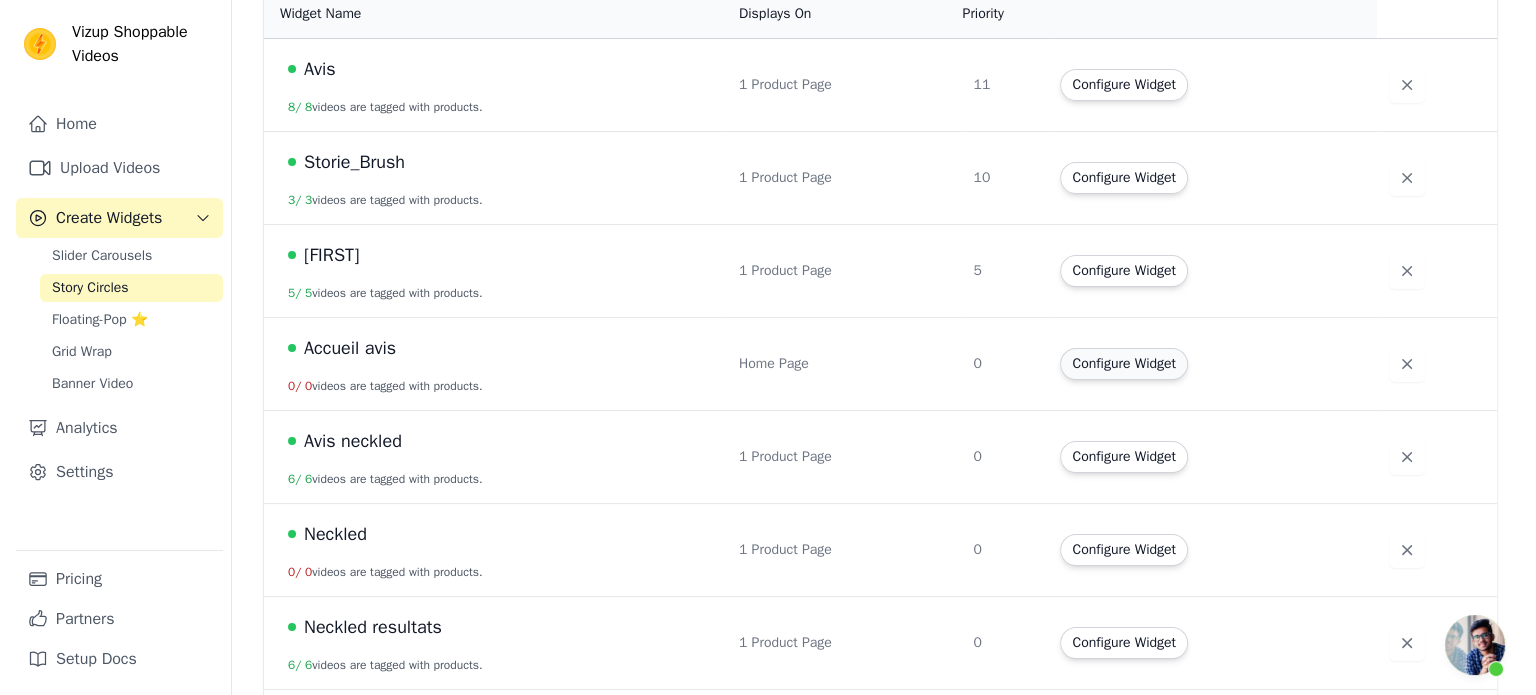 scroll, scrollTop: 0, scrollLeft: 0, axis: both 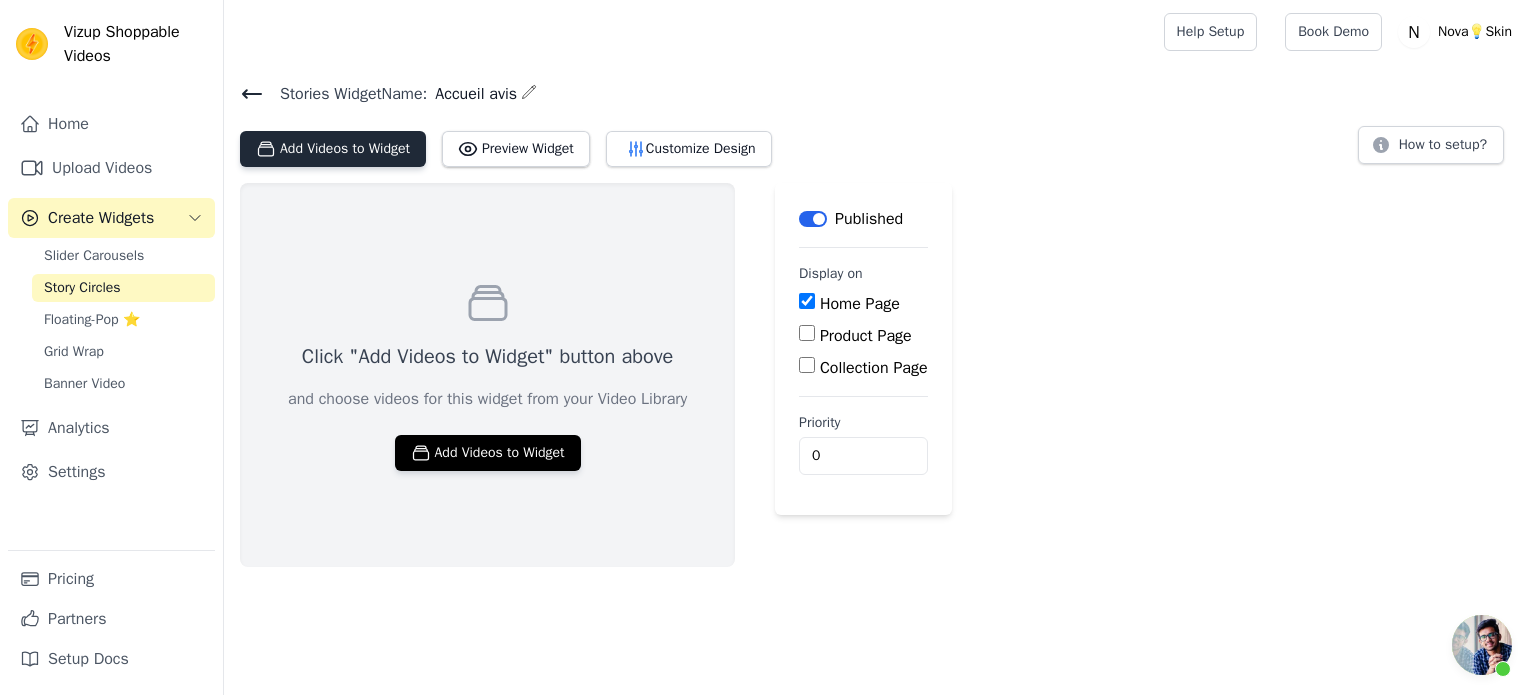 click on "Add Videos to Widget" at bounding box center [333, 149] 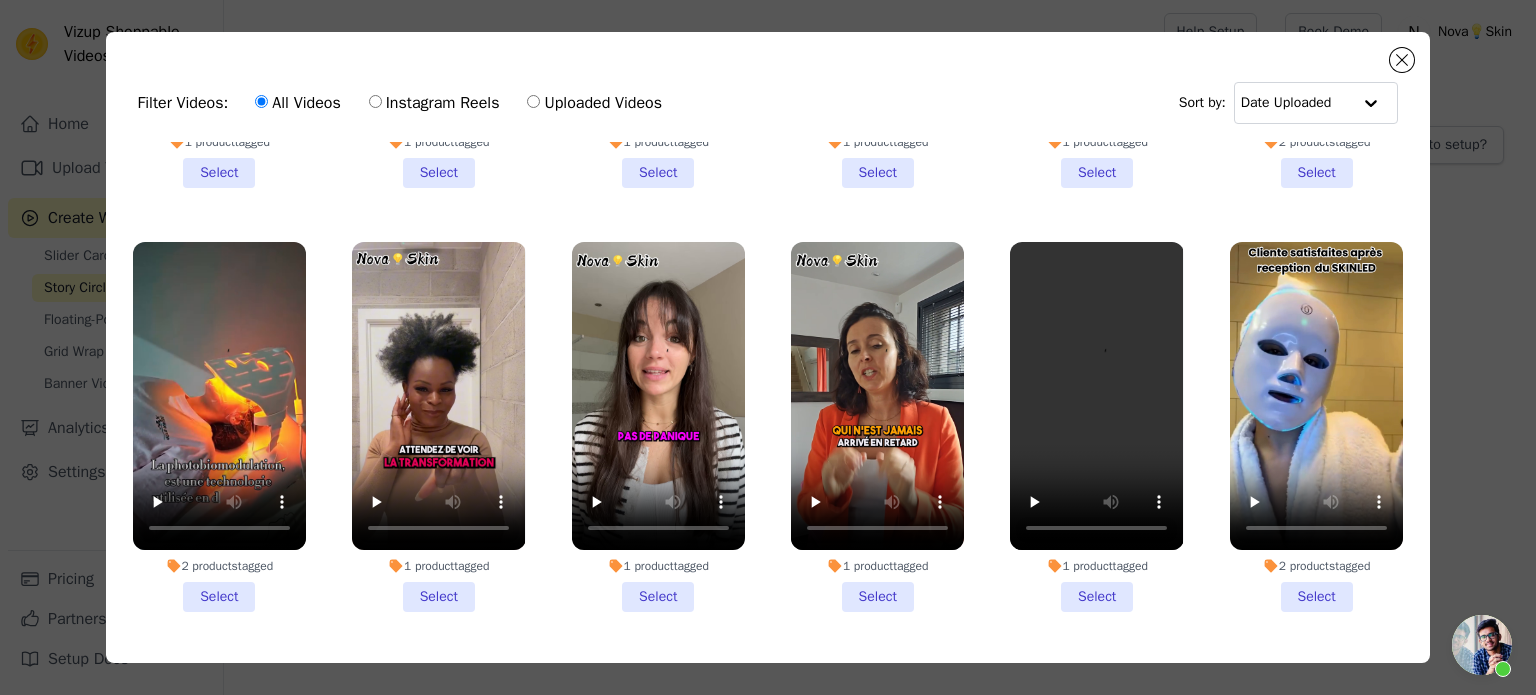 scroll, scrollTop: 776, scrollLeft: 0, axis: vertical 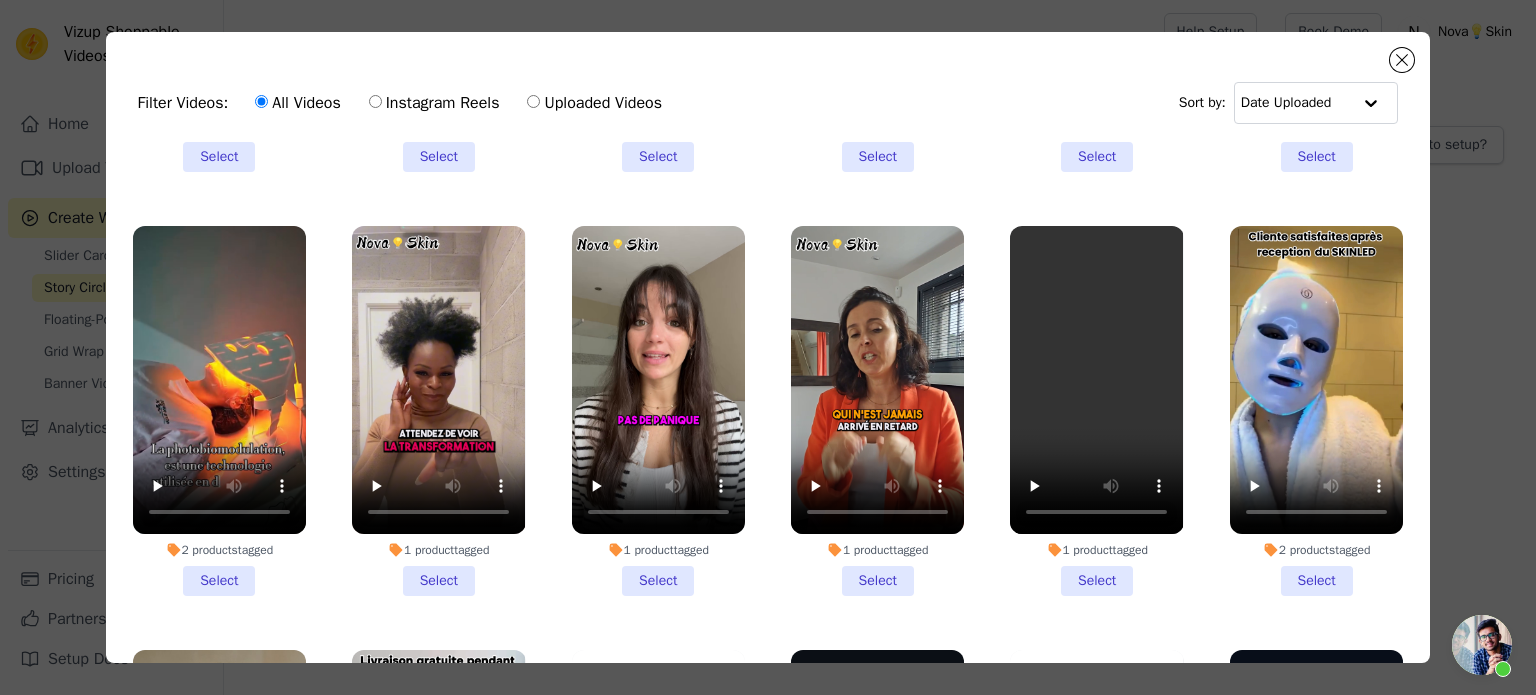 click on "1   product  tagged     Select" at bounding box center (877, 411) 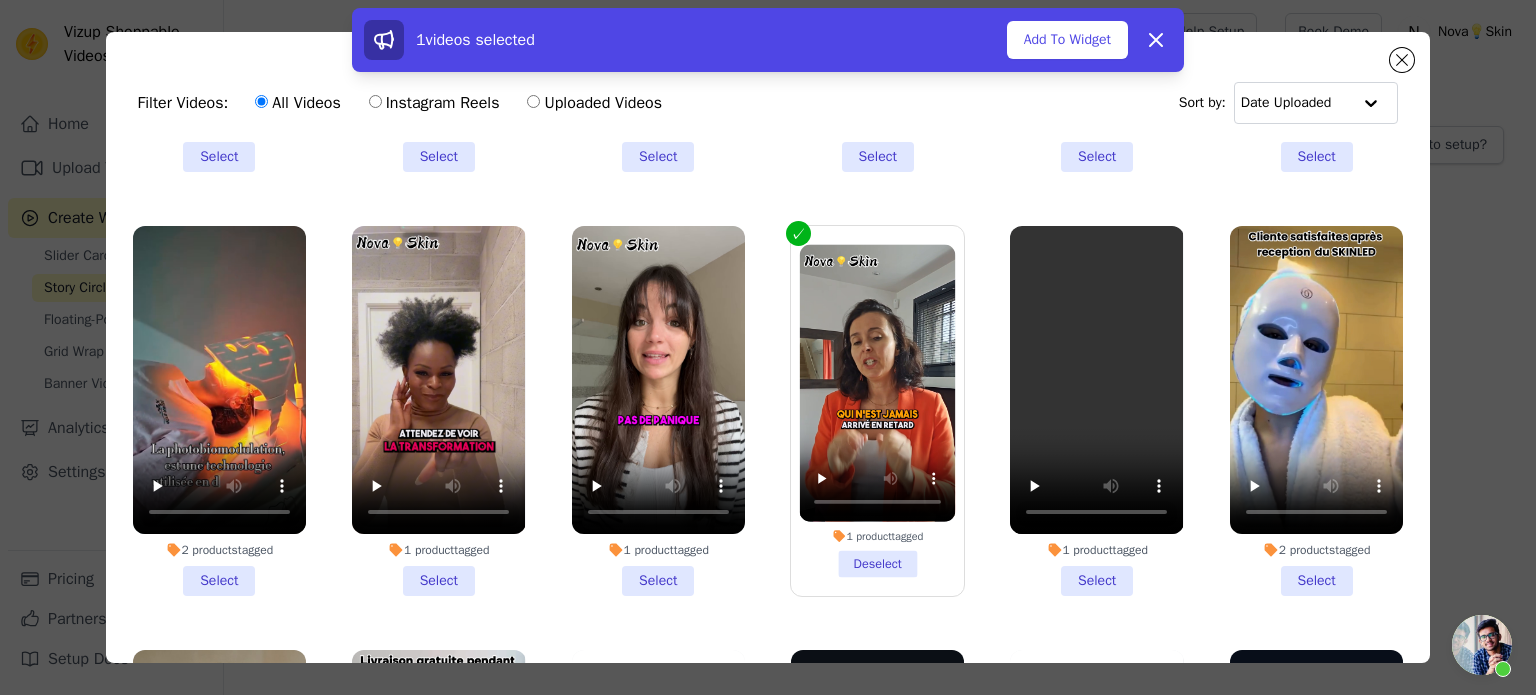 click on "1   product  tagged     Select" at bounding box center [438, 411] 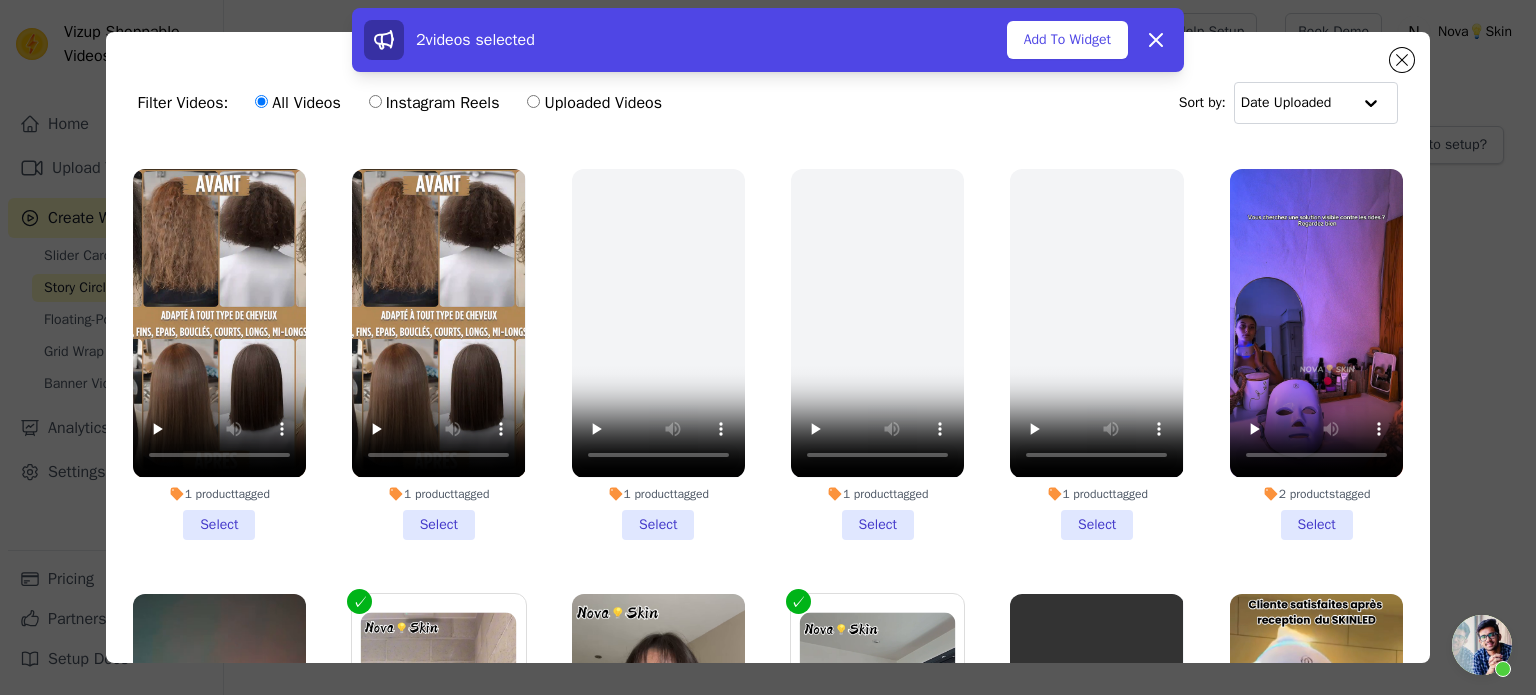 scroll, scrollTop: 410, scrollLeft: 0, axis: vertical 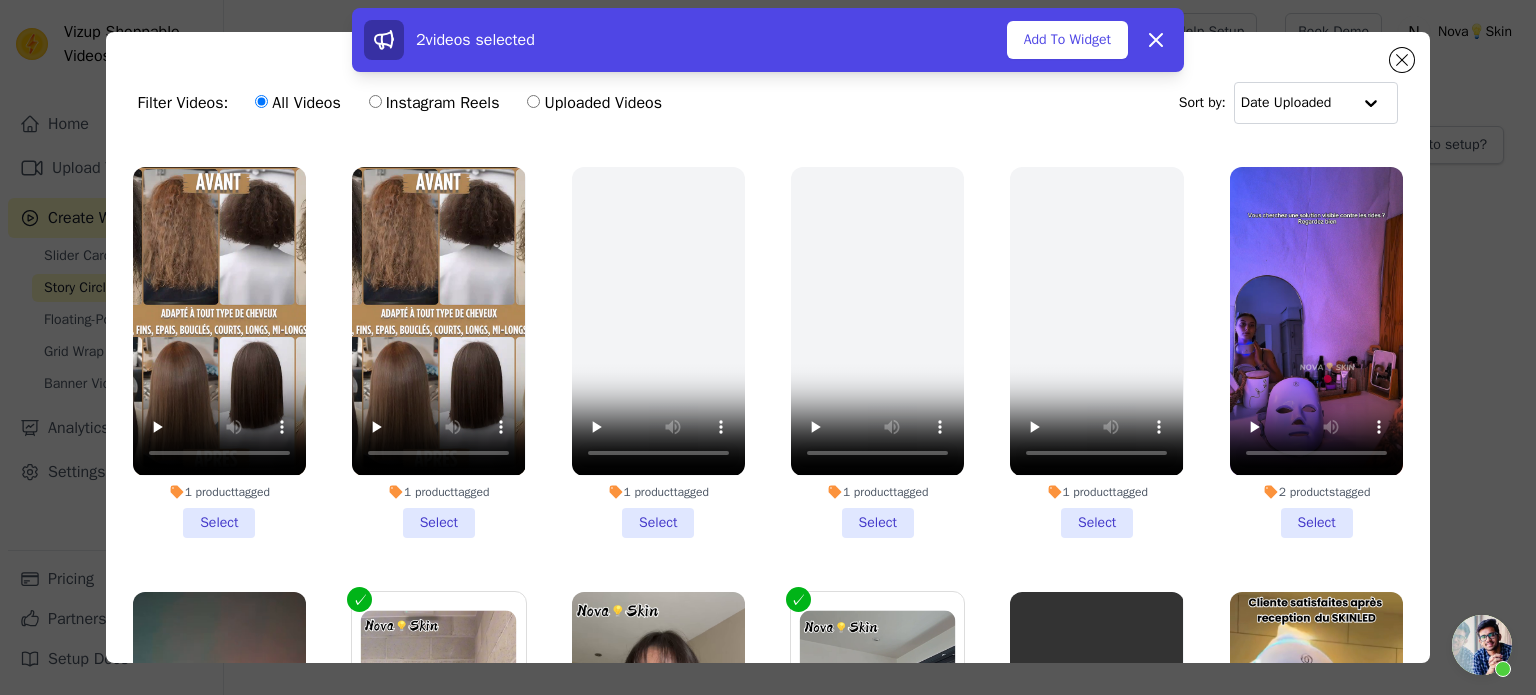 click on "1   product  tagged     Select" at bounding box center [438, 352] 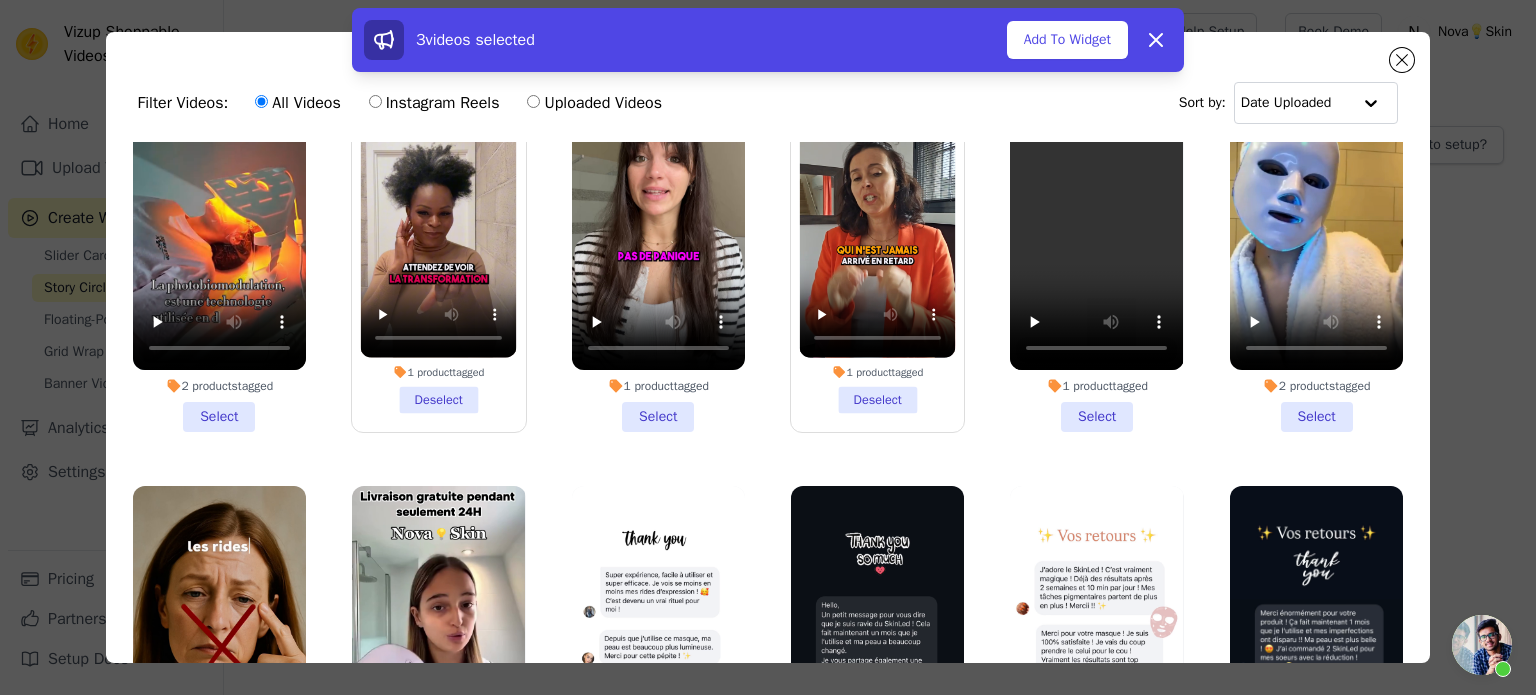 scroll, scrollTop: 956, scrollLeft: 0, axis: vertical 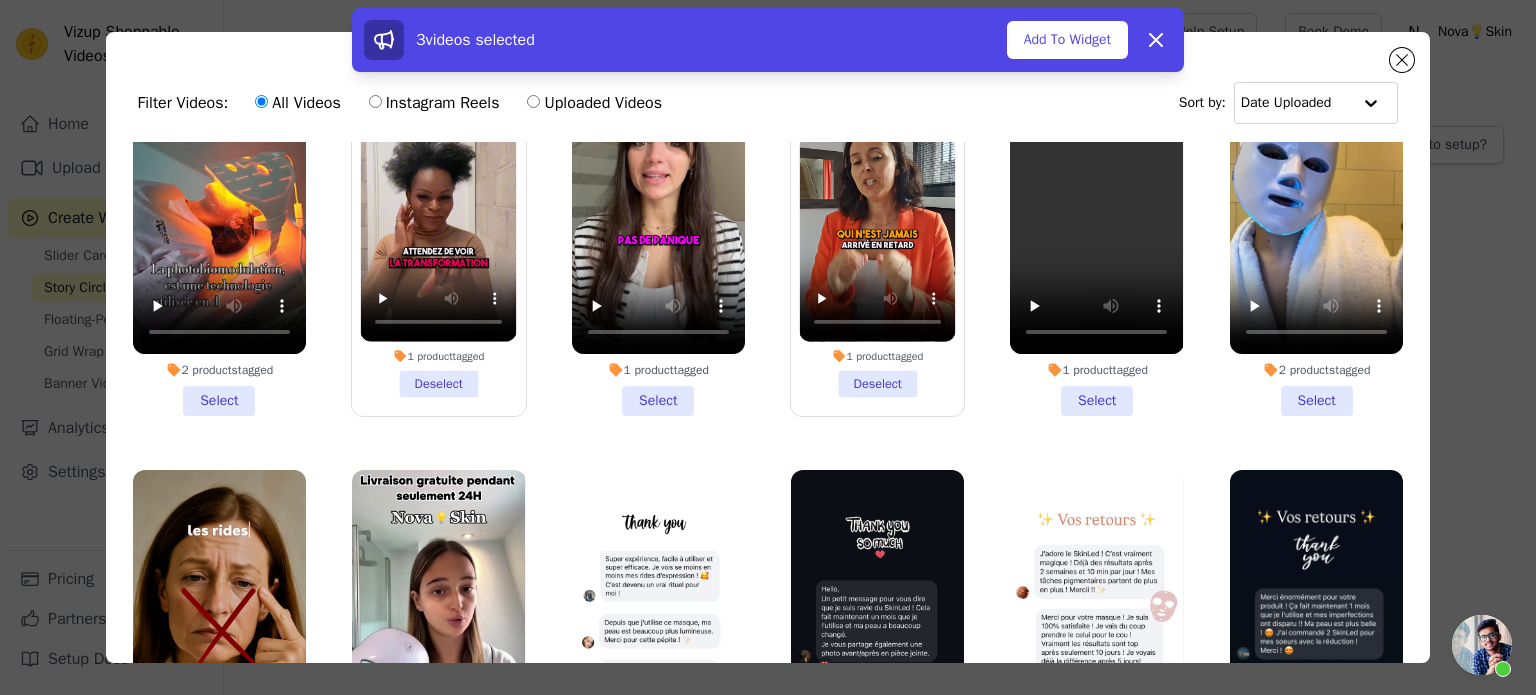 click on "2   products  tagged     Select" at bounding box center (219, 231) 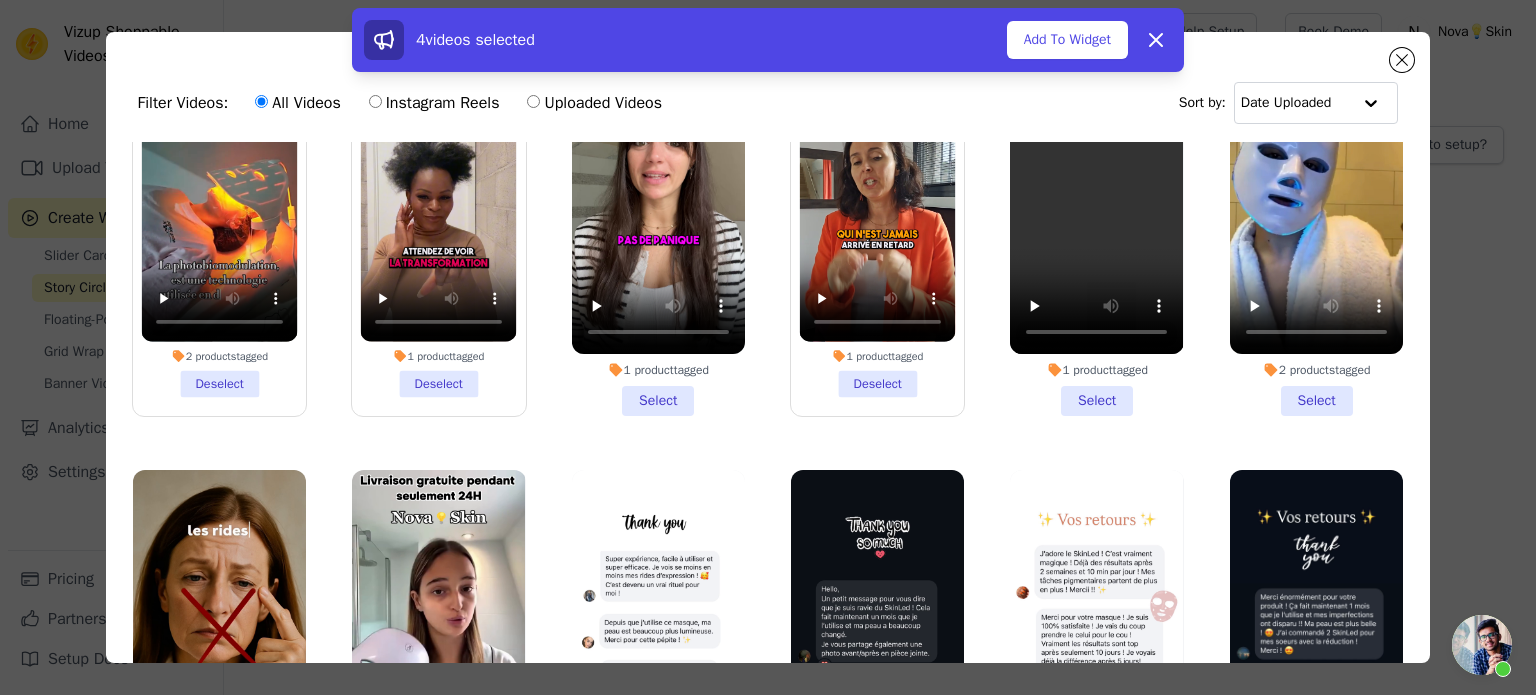 click on "2   products  tagged     Select" at bounding box center (1316, 231) 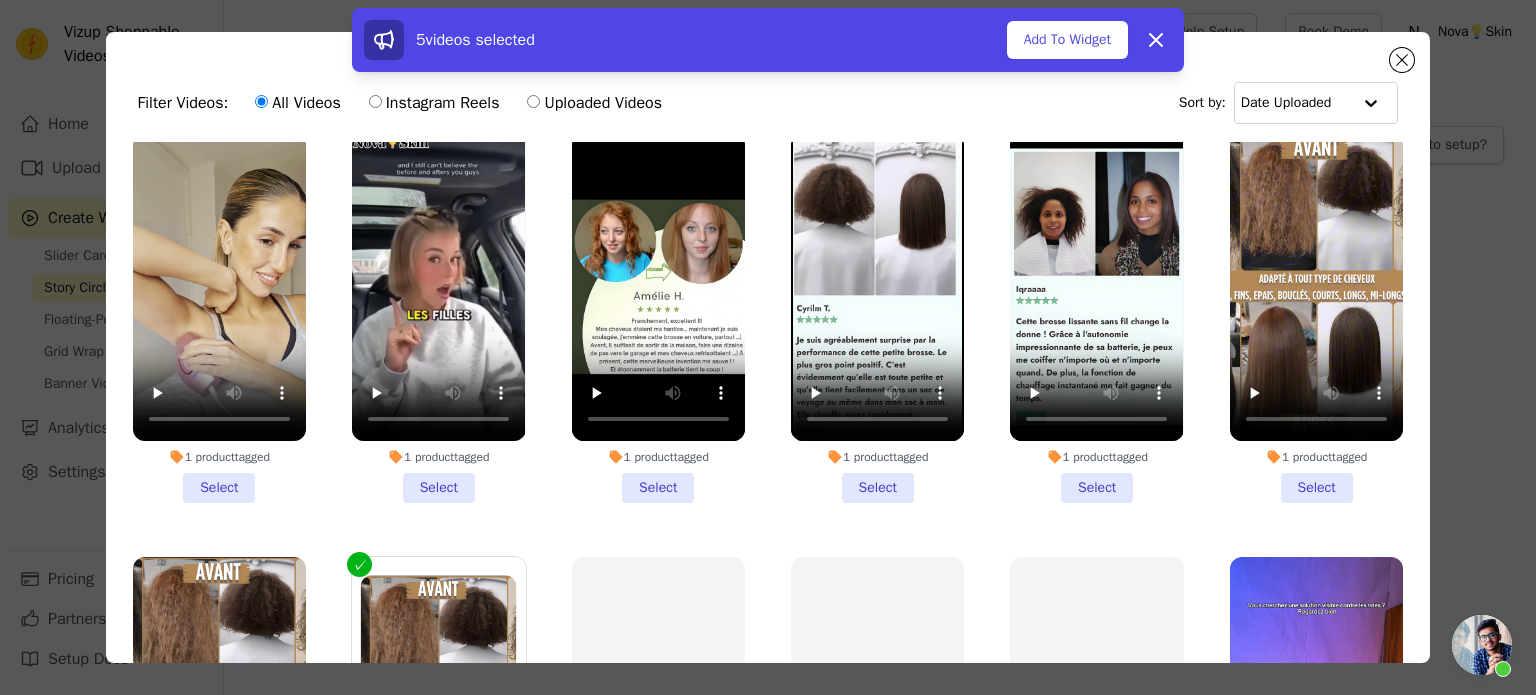 scroll, scrollTop: 0, scrollLeft: 0, axis: both 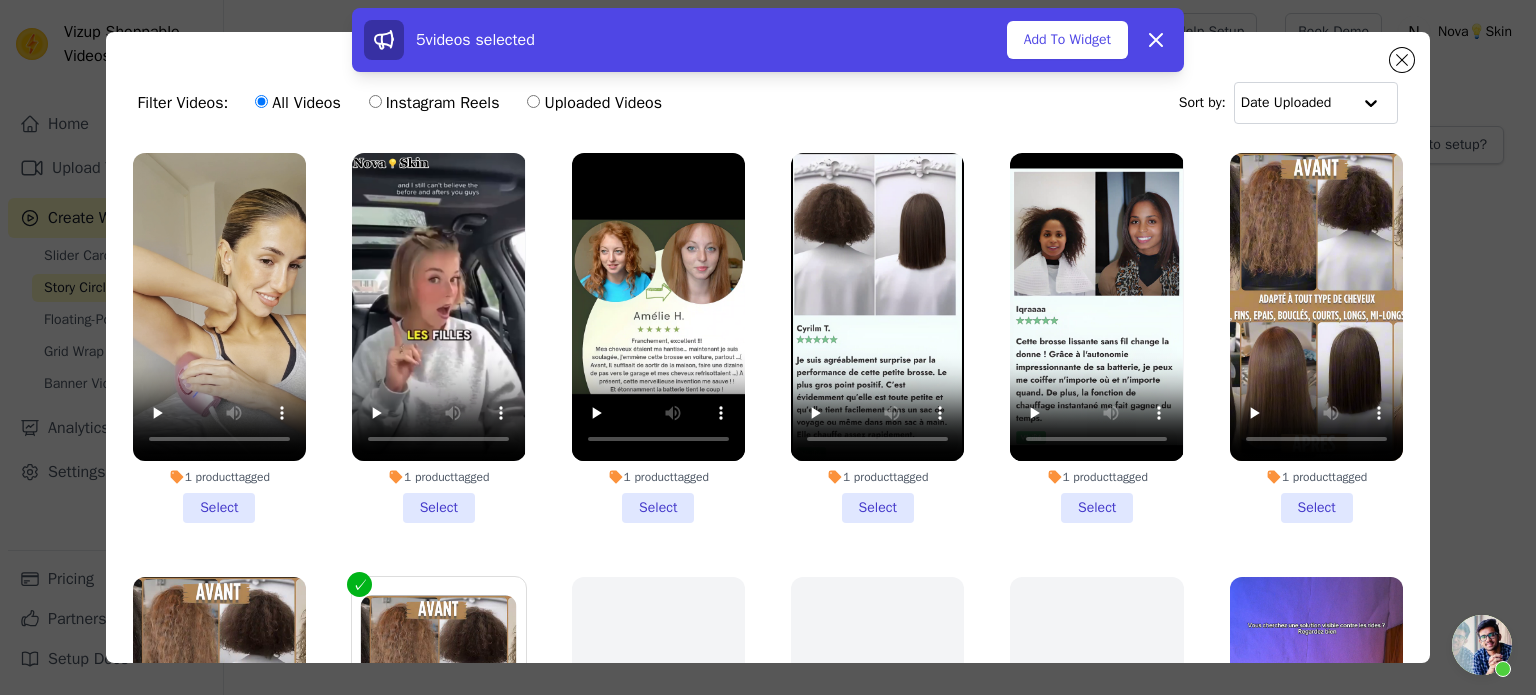 click on "1   product  tagged     Select" at bounding box center (1316, 338) 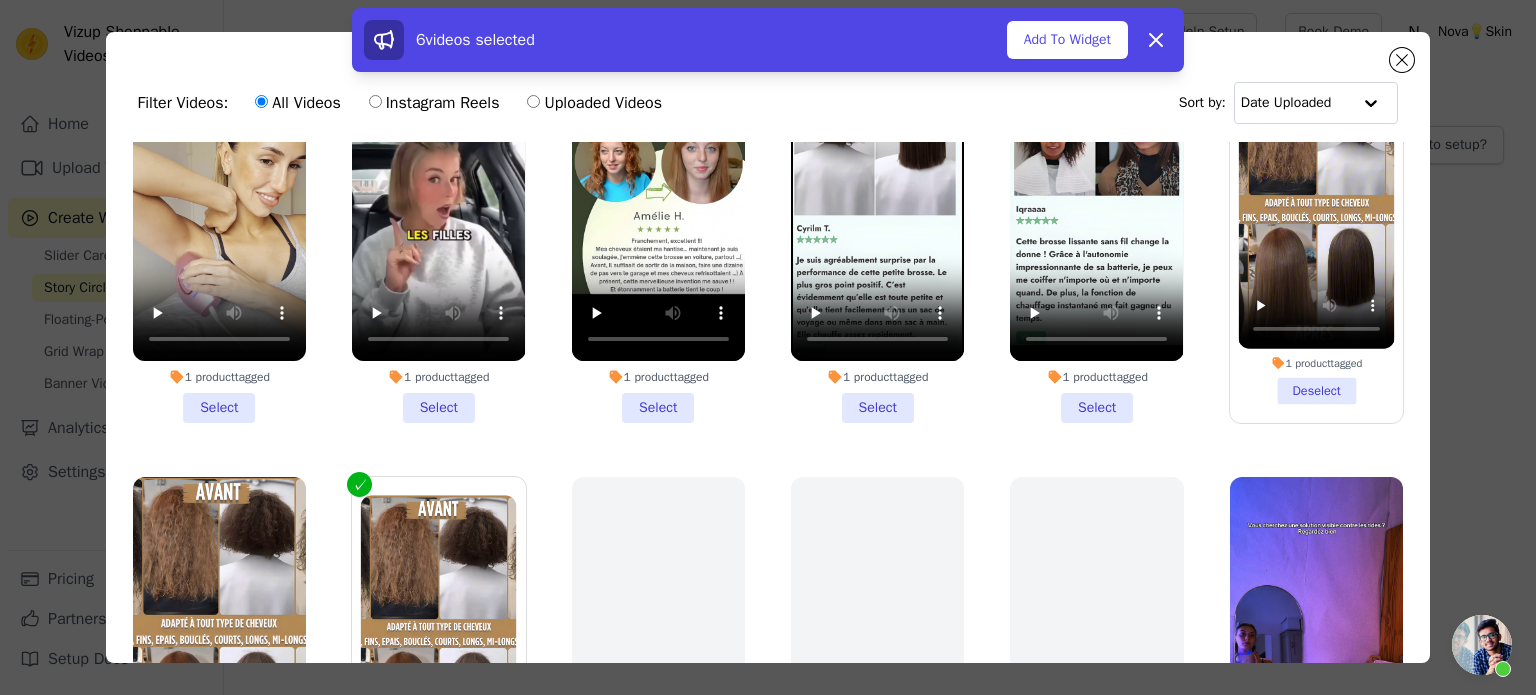 scroll, scrollTop: 0, scrollLeft: 0, axis: both 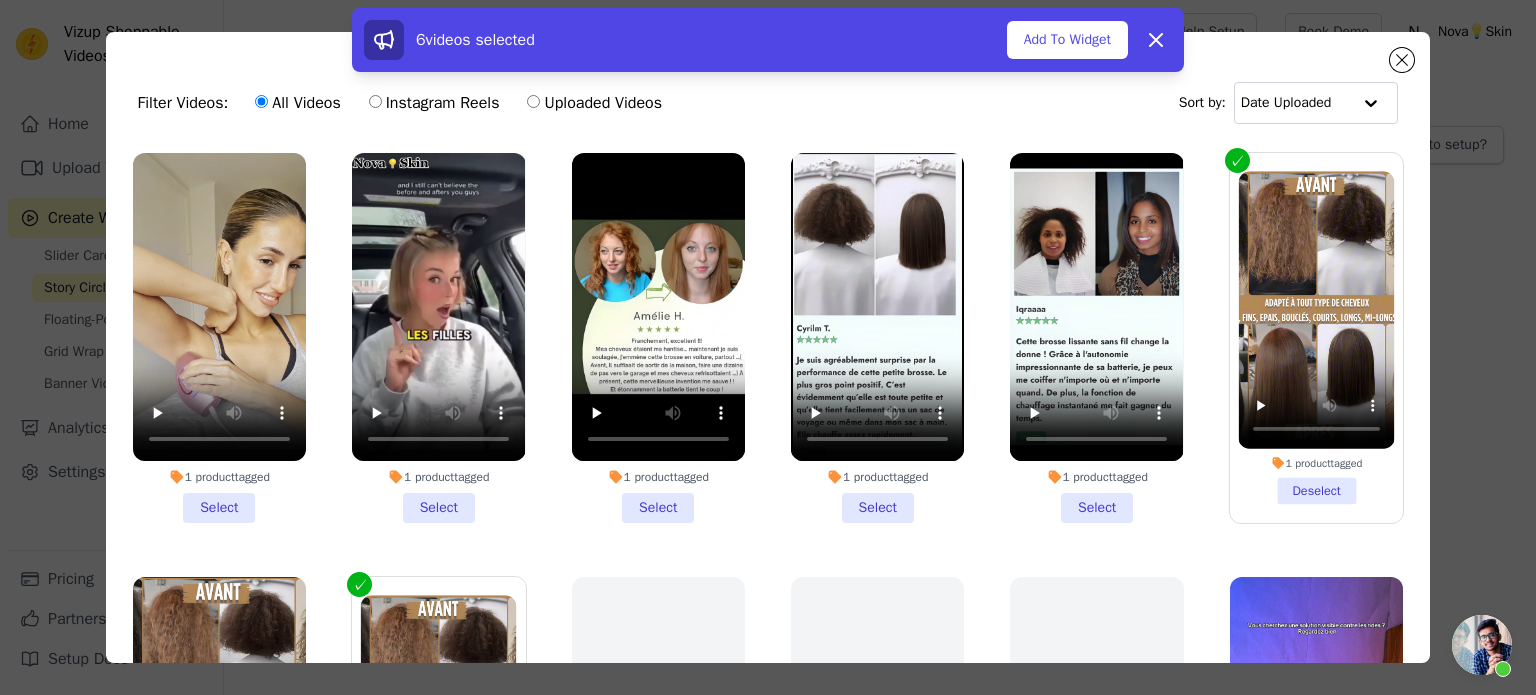 click on "1   product  tagged     Select" at bounding box center [1096, 338] 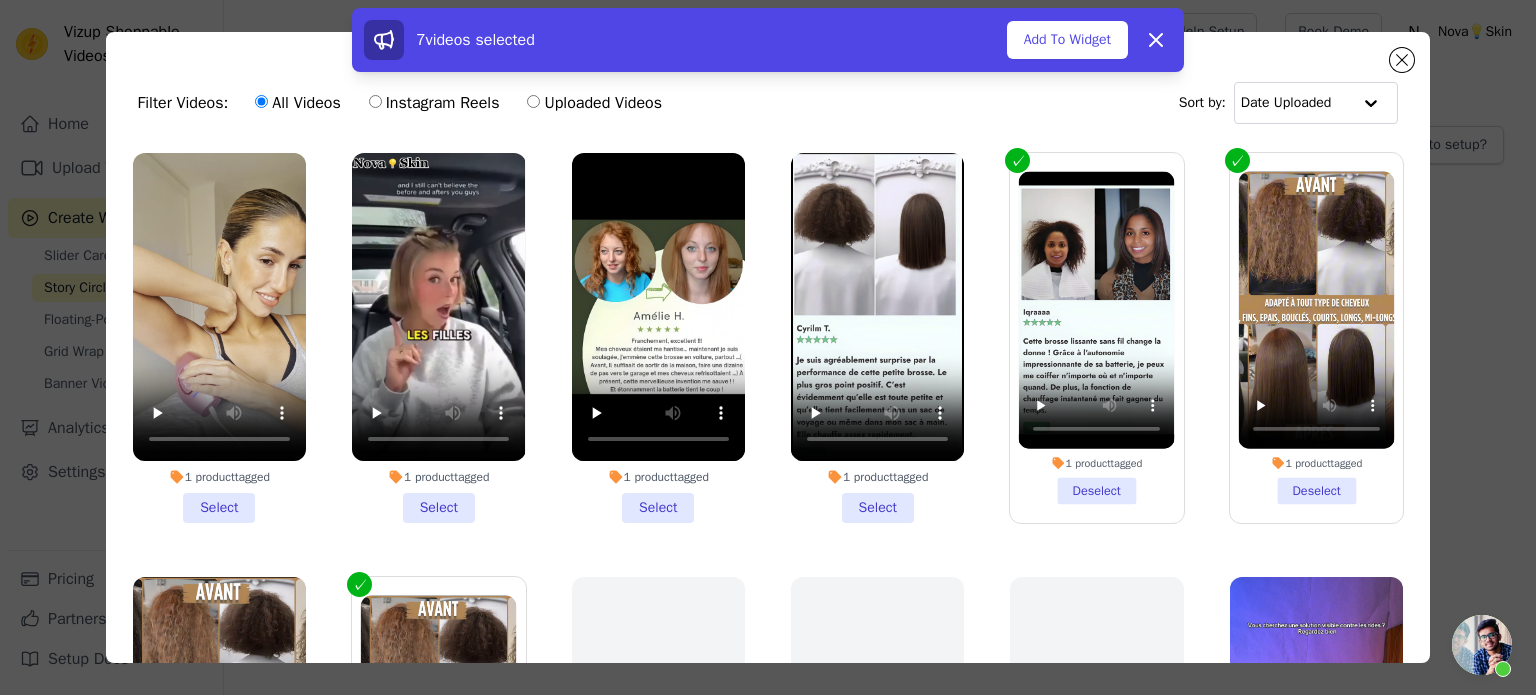 click on "1   product  tagged     Deselect" at bounding box center [1316, 338] 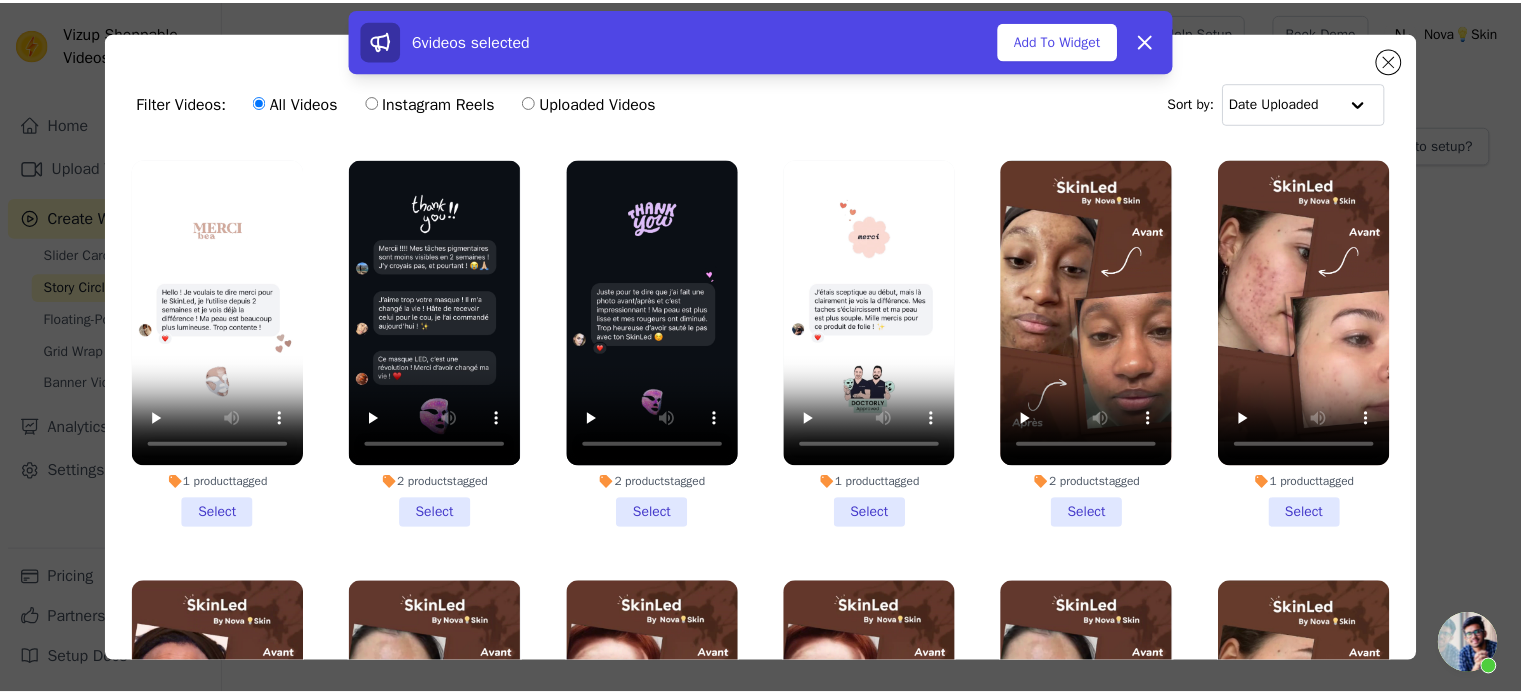 scroll, scrollTop: 1911, scrollLeft: 0, axis: vertical 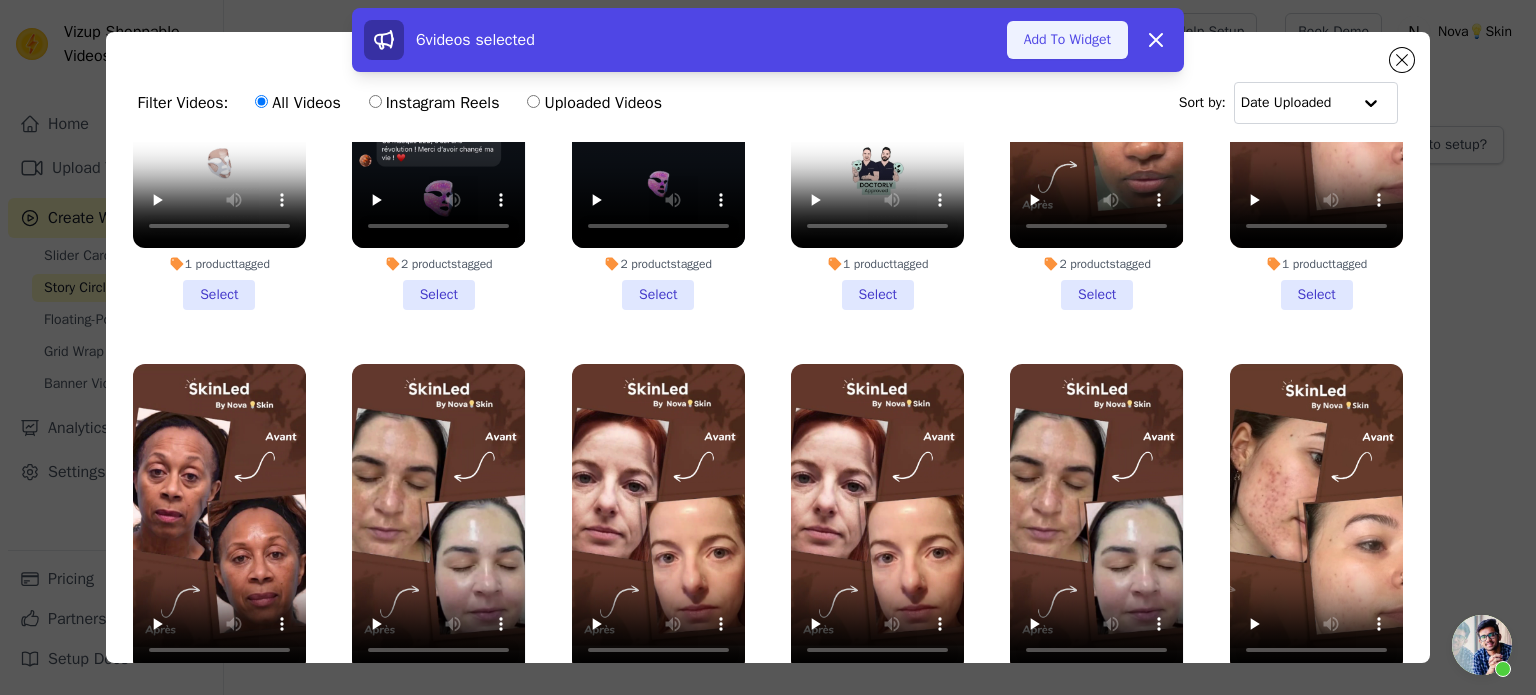 click on "Add To Widget" at bounding box center (1067, 40) 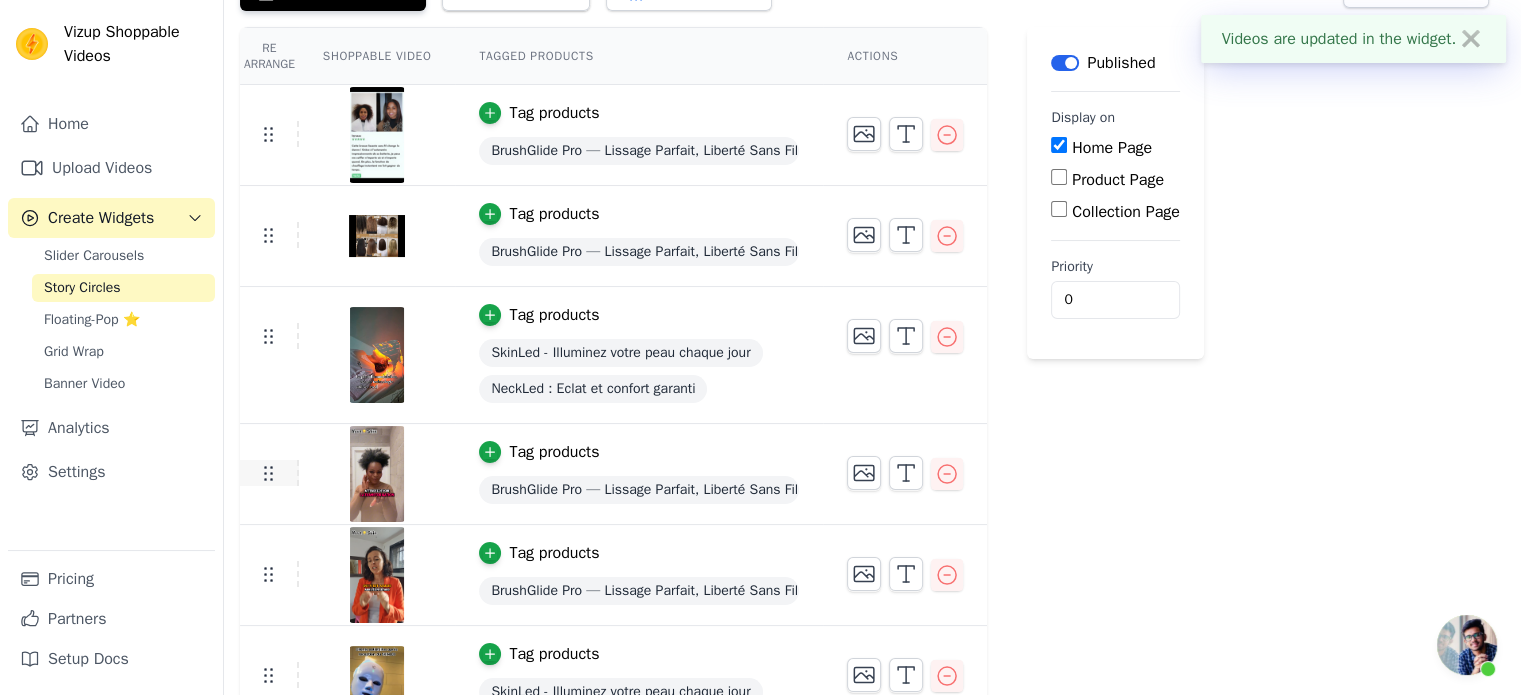 scroll, scrollTop: 156, scrollLeft: 0, axis: vertical 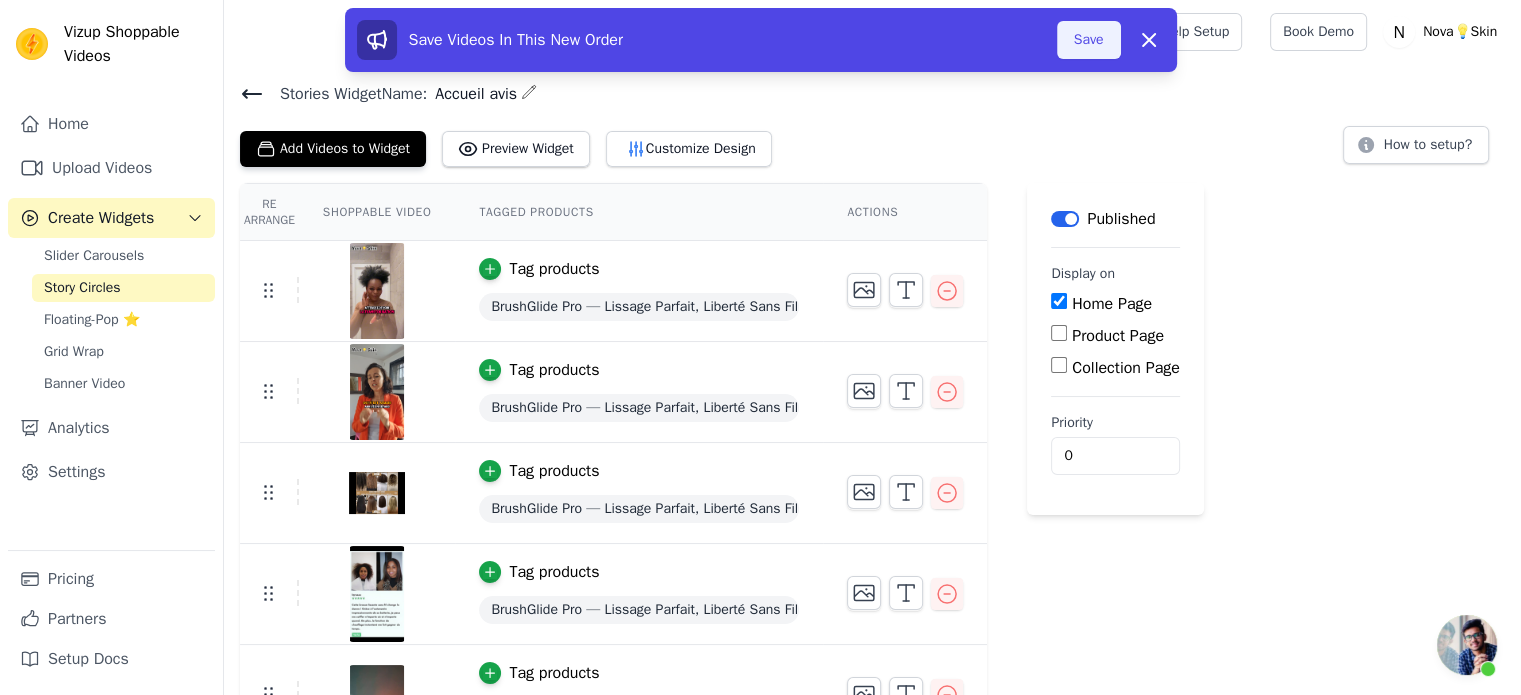 click on "Save" at bounding box center (1089, 40) 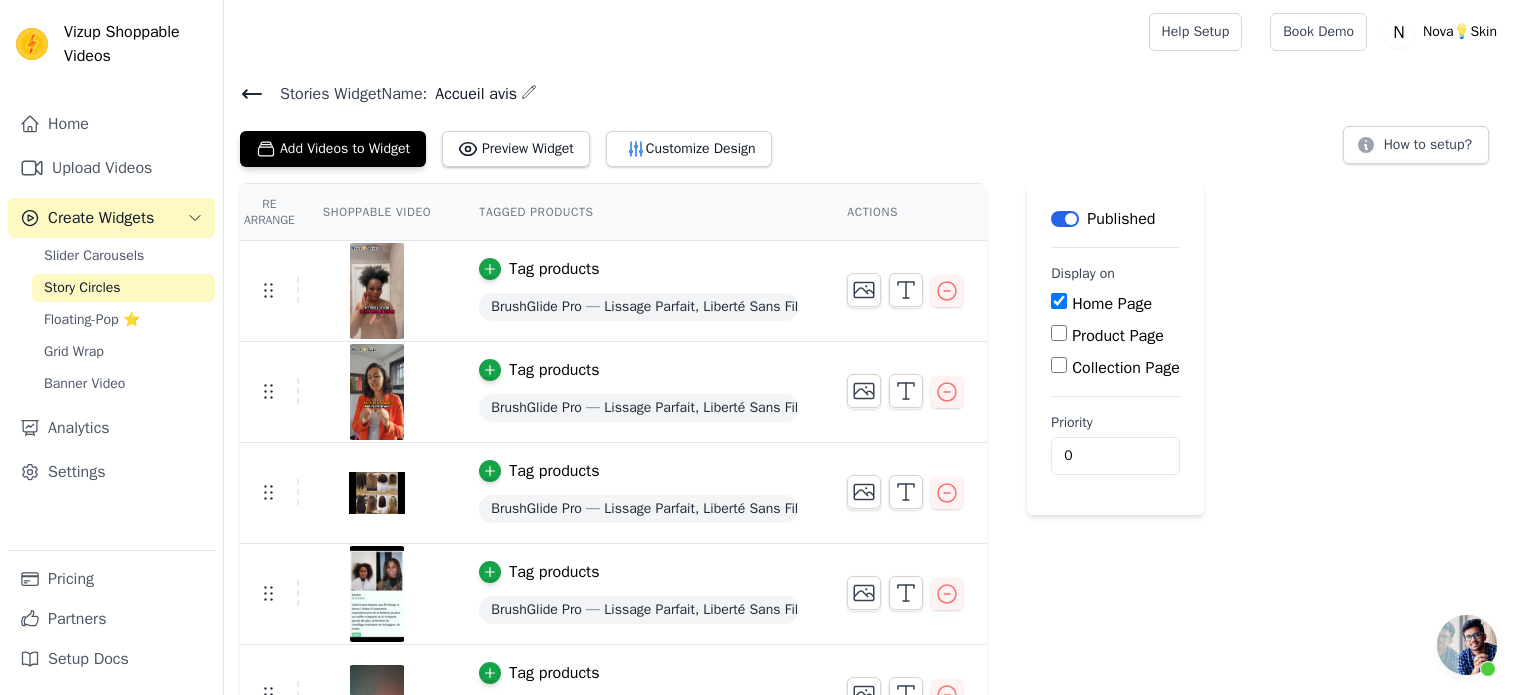 scroll, scrollTop: 0, scrollLeft: 0, axis: both 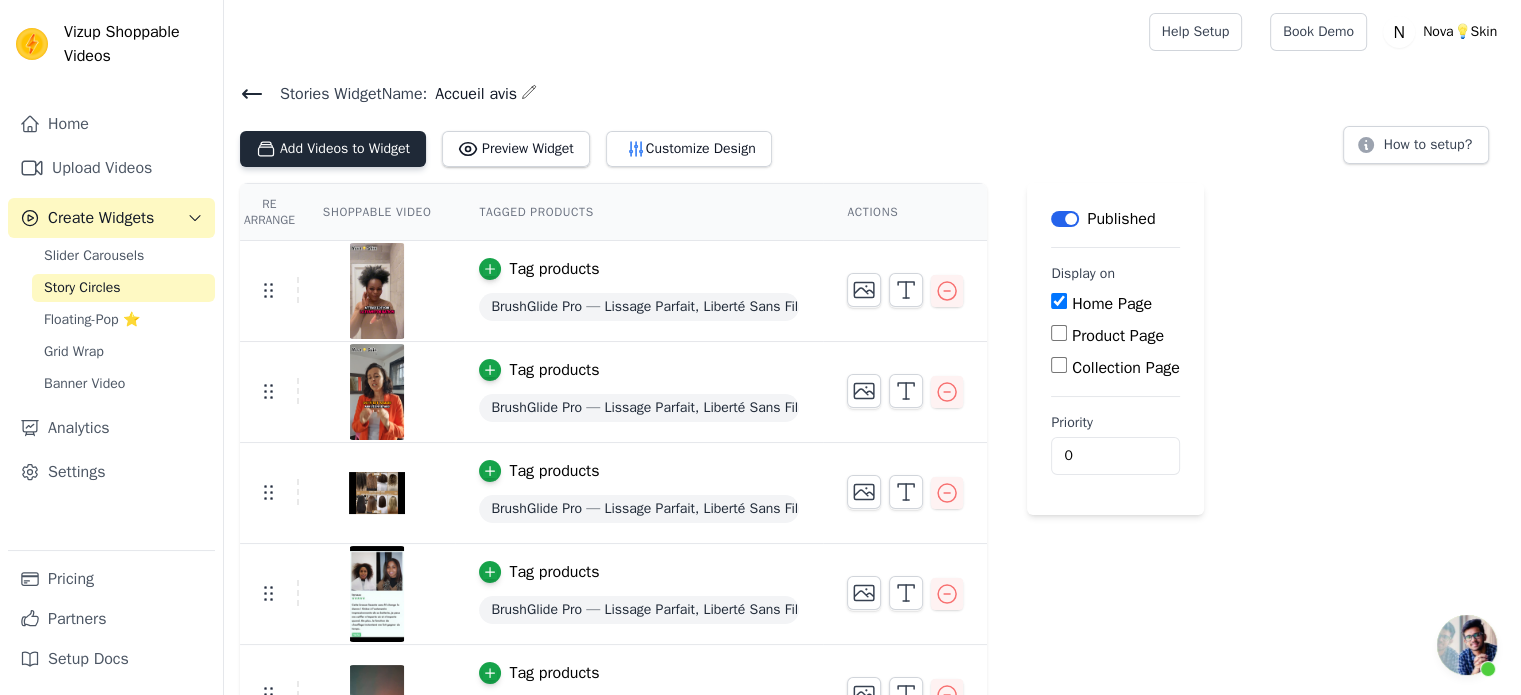 click on "Add Videos to Widget" at bounding box center [333, 149] 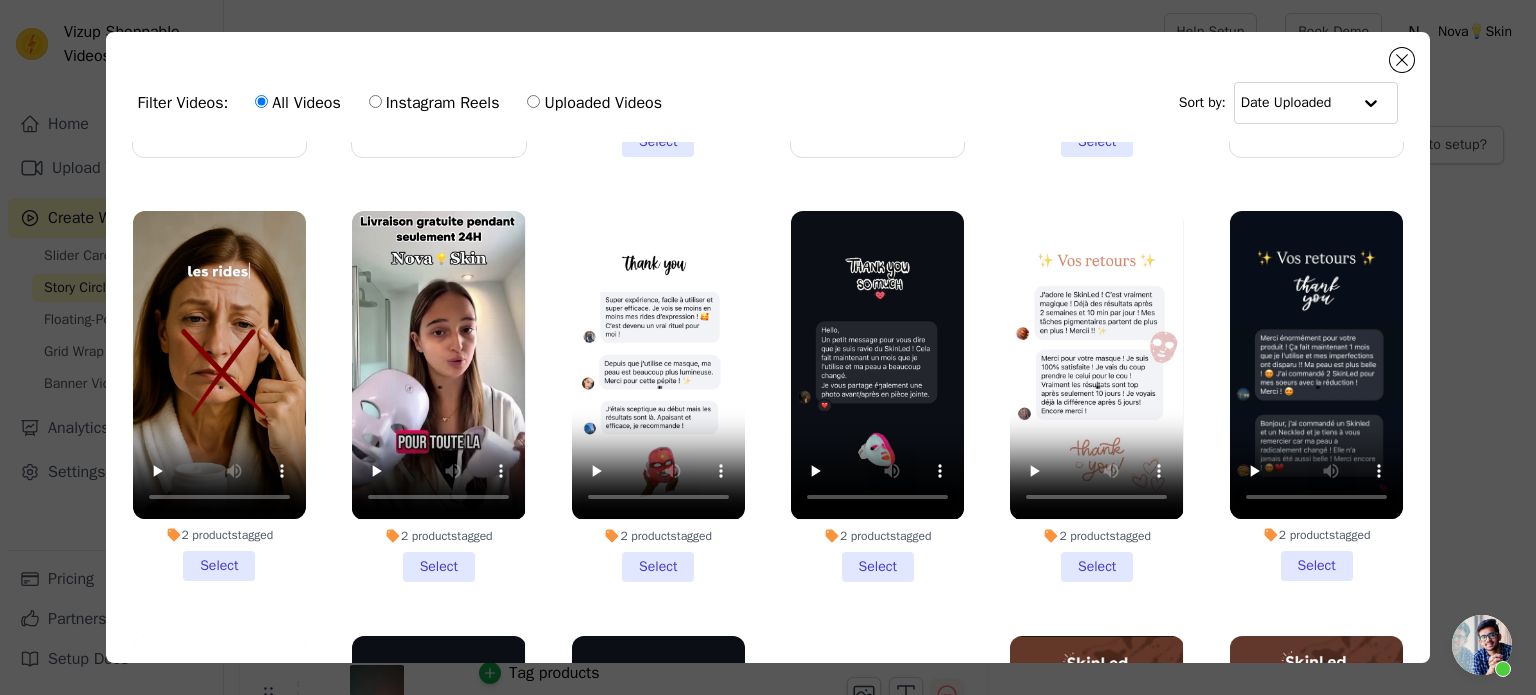 scroll, scrollTop: 1220, scrollLeft: 0, axis: vertical 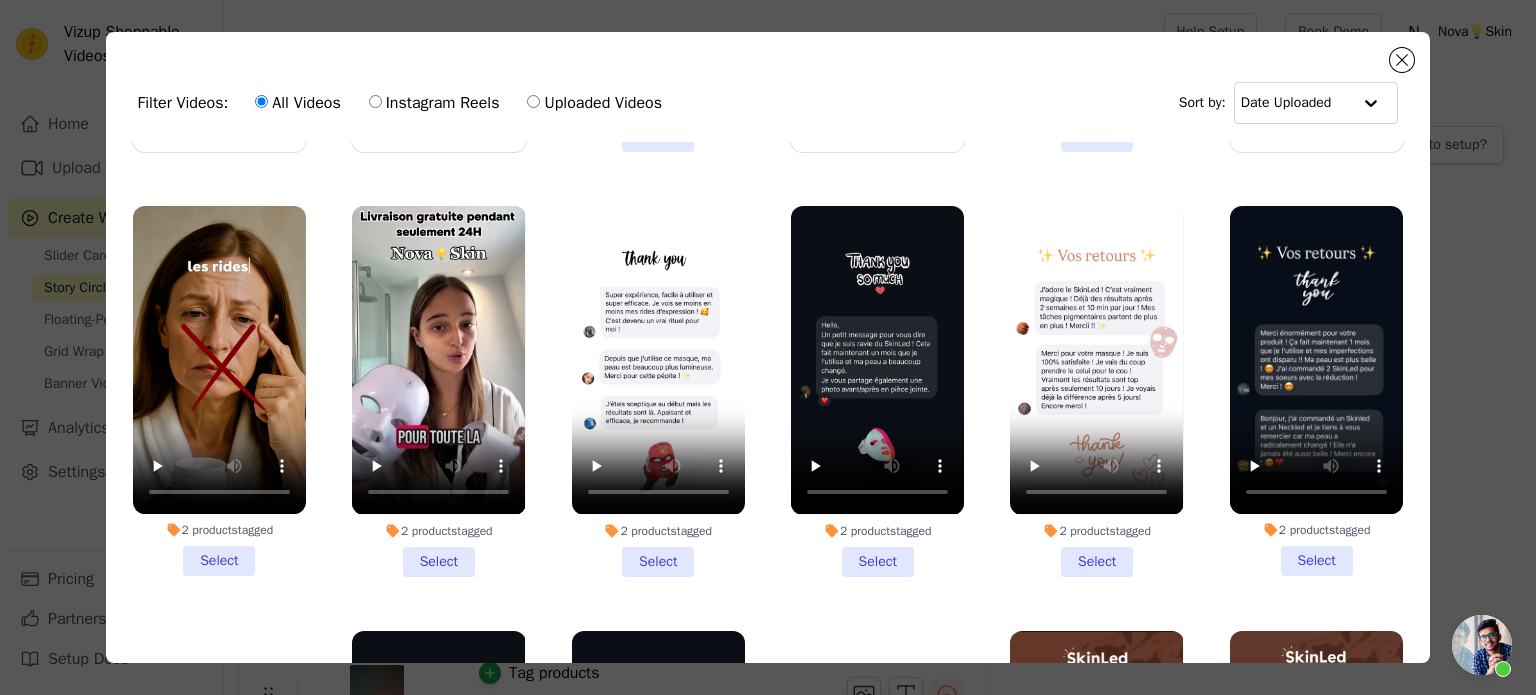 click on "2   products  tagged     Select" at bounding box center (438, 391) 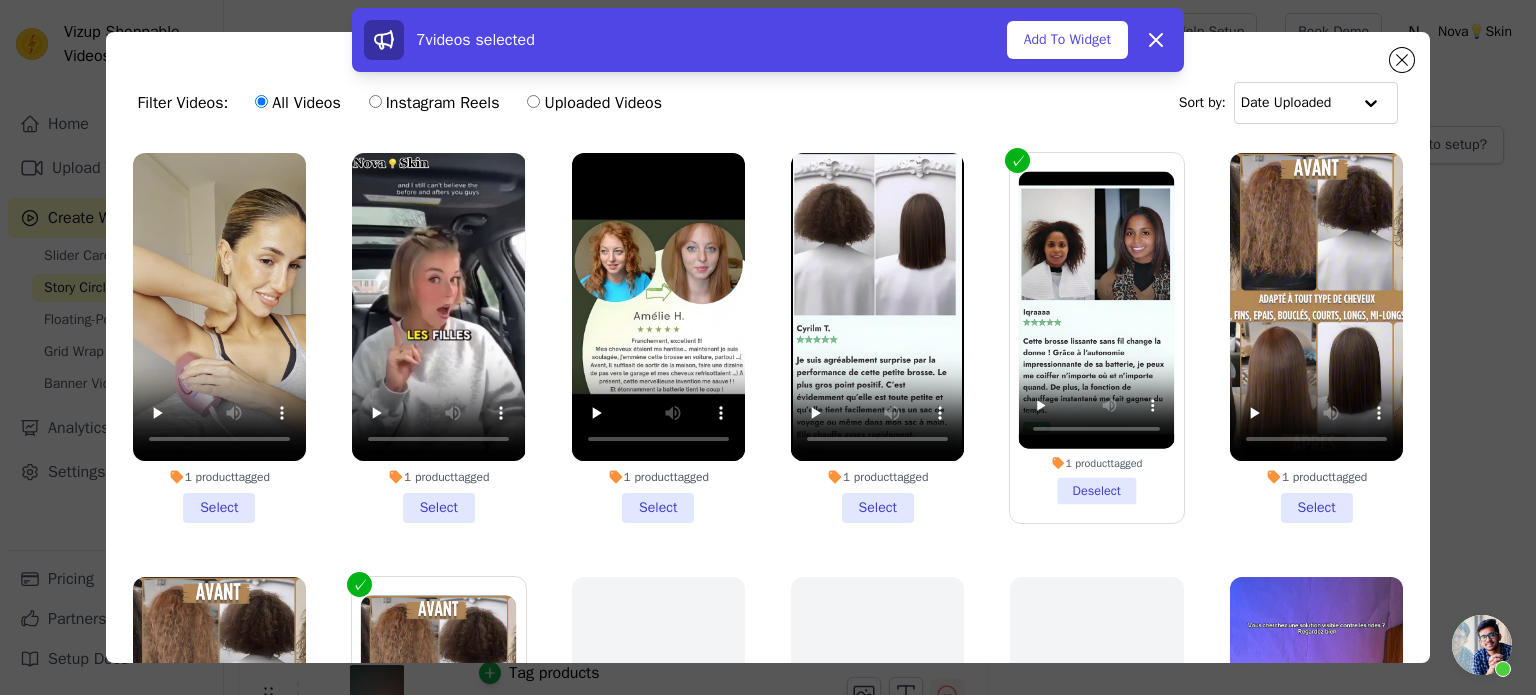 scroll, scrollTop: 0, scrollLeft: 0, axis: both 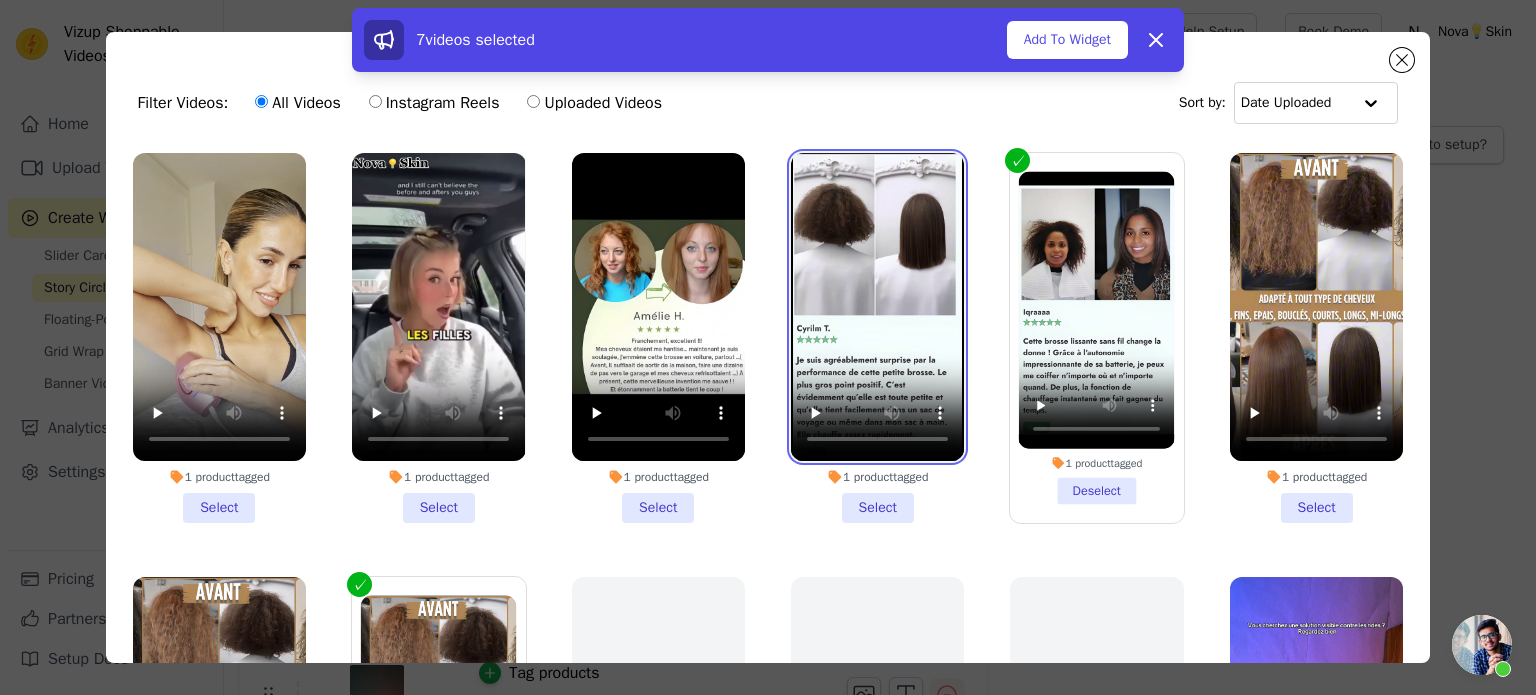 click at bounding box center [877, 307] 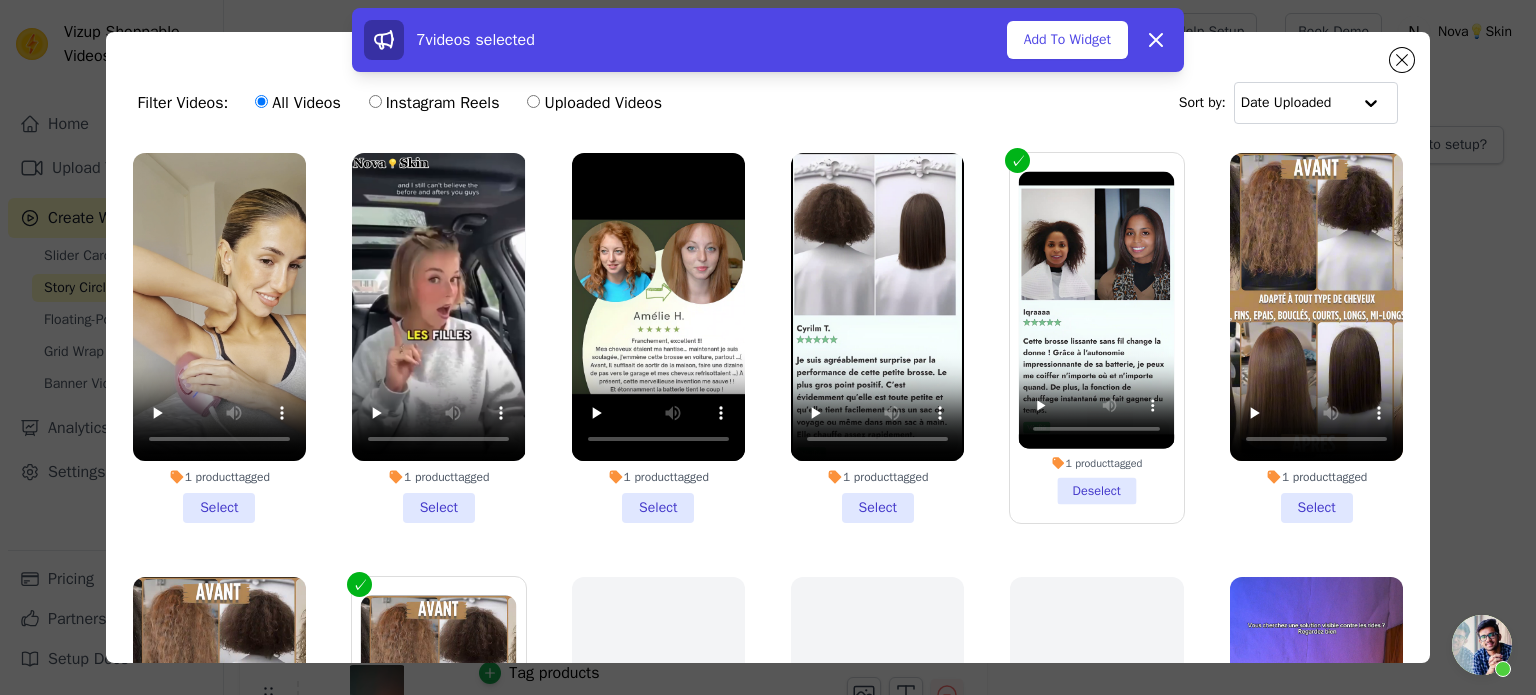 click on "1   product  tagged     Select" at bounding box center [877, 338] 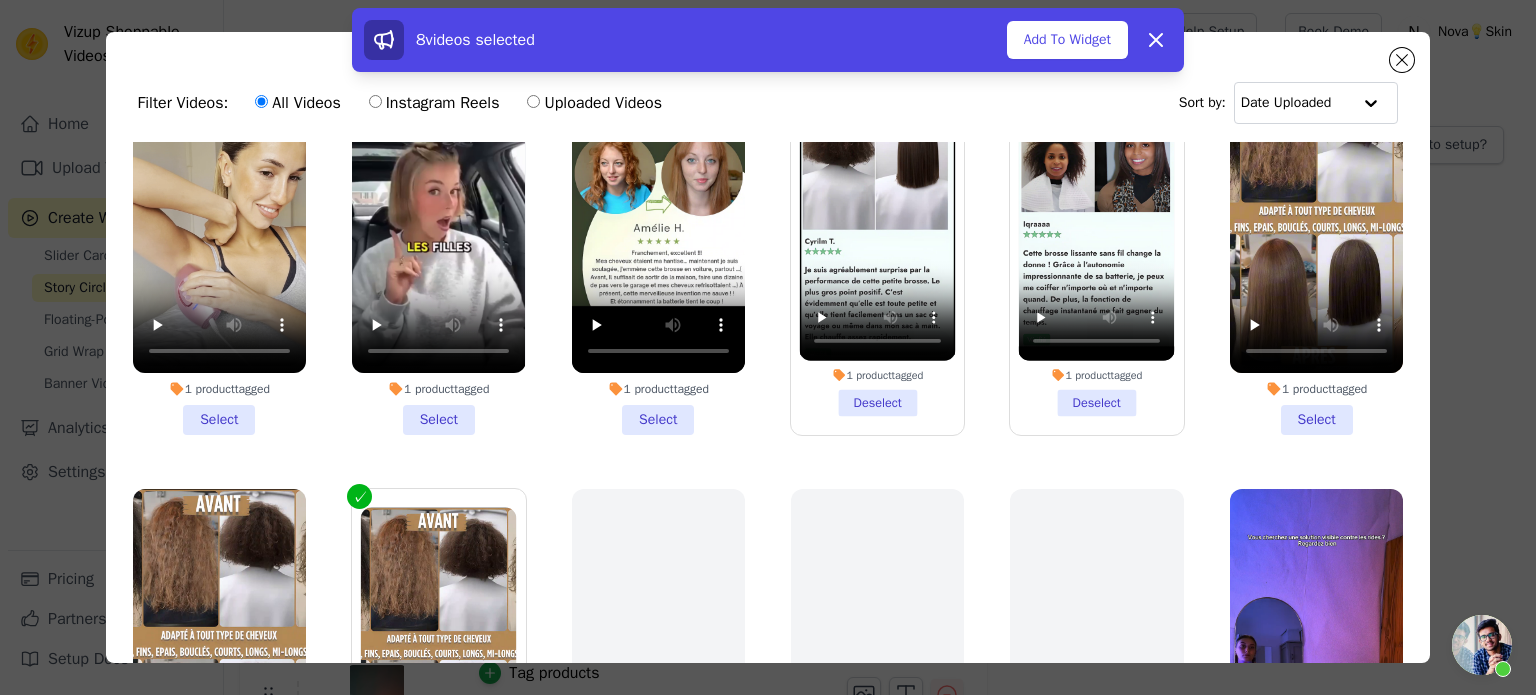 scroll, scrollTop: 0, scrollLeft: 0, axis: both 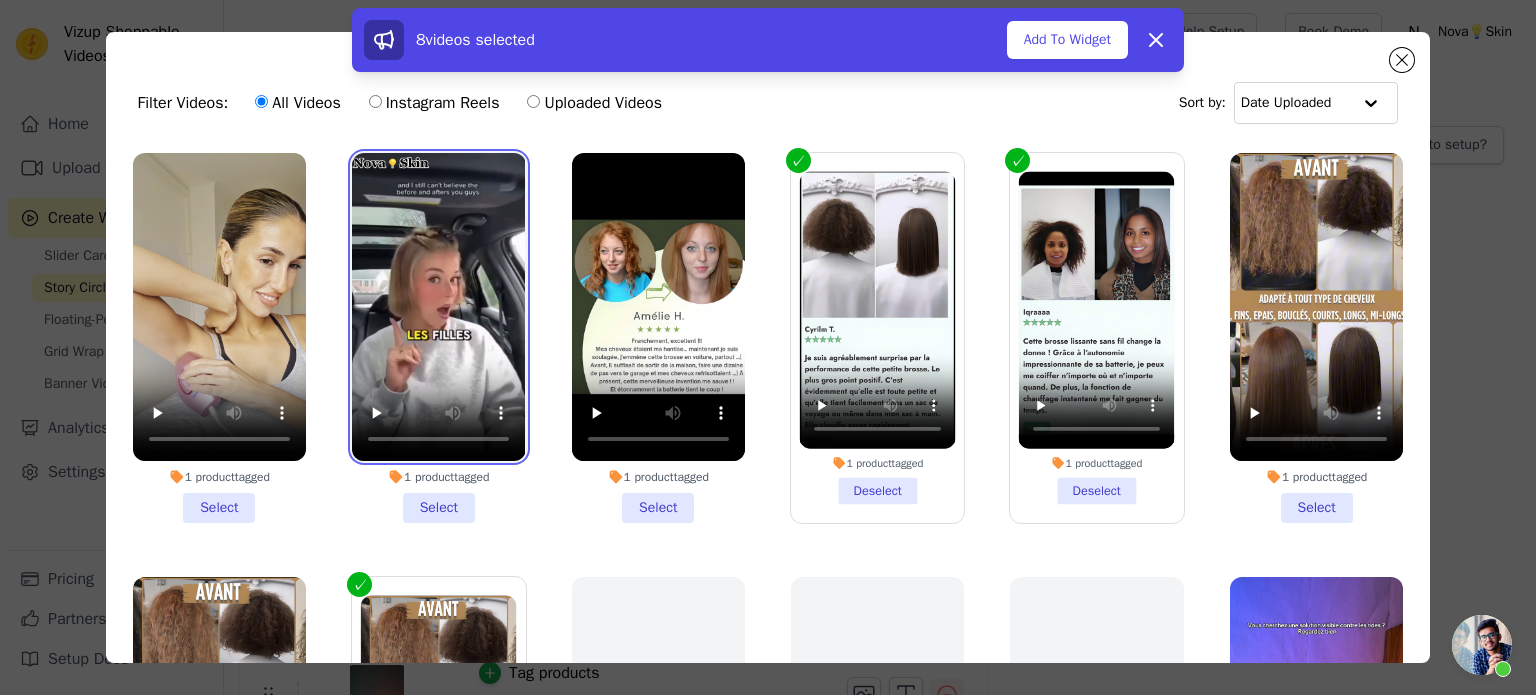 click at bounding box center [438, 307] 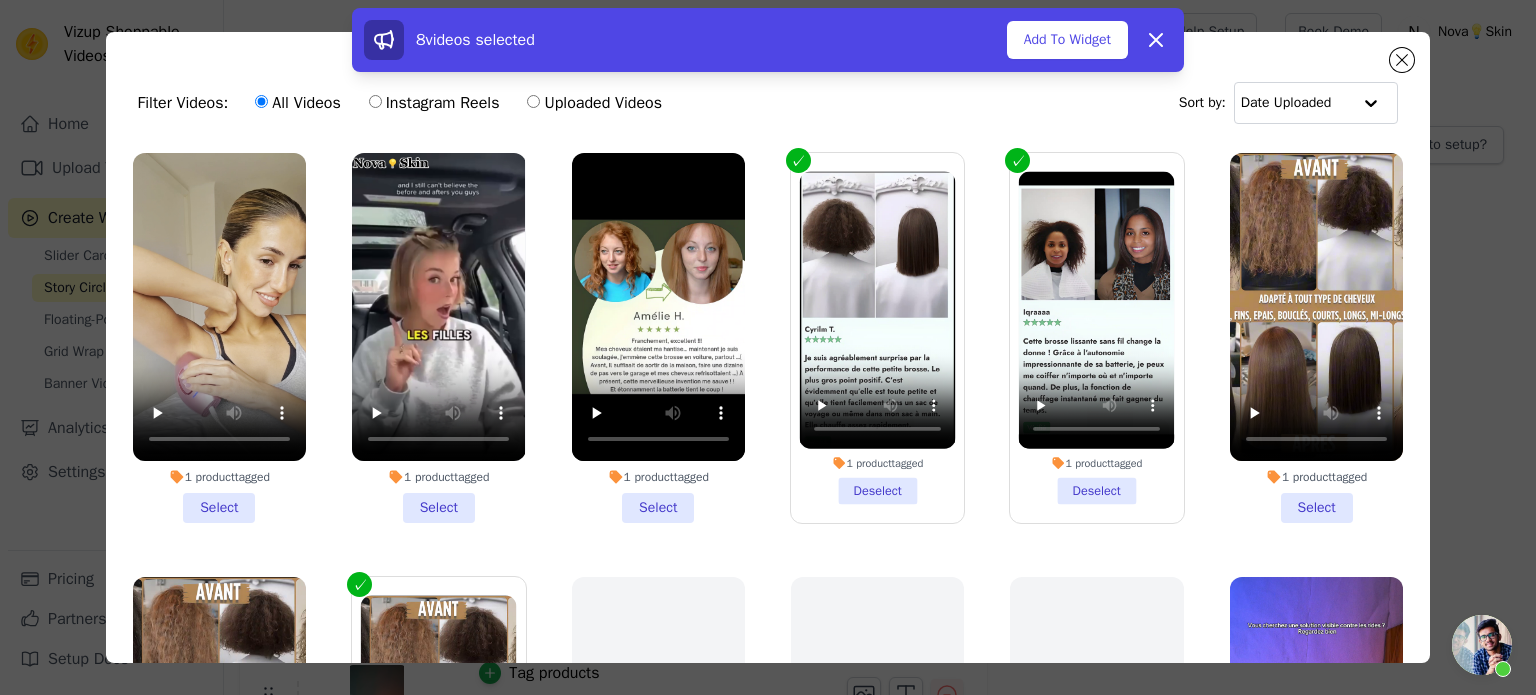 click on "1   product  tagged     Select" at bounding box center [438, 338] 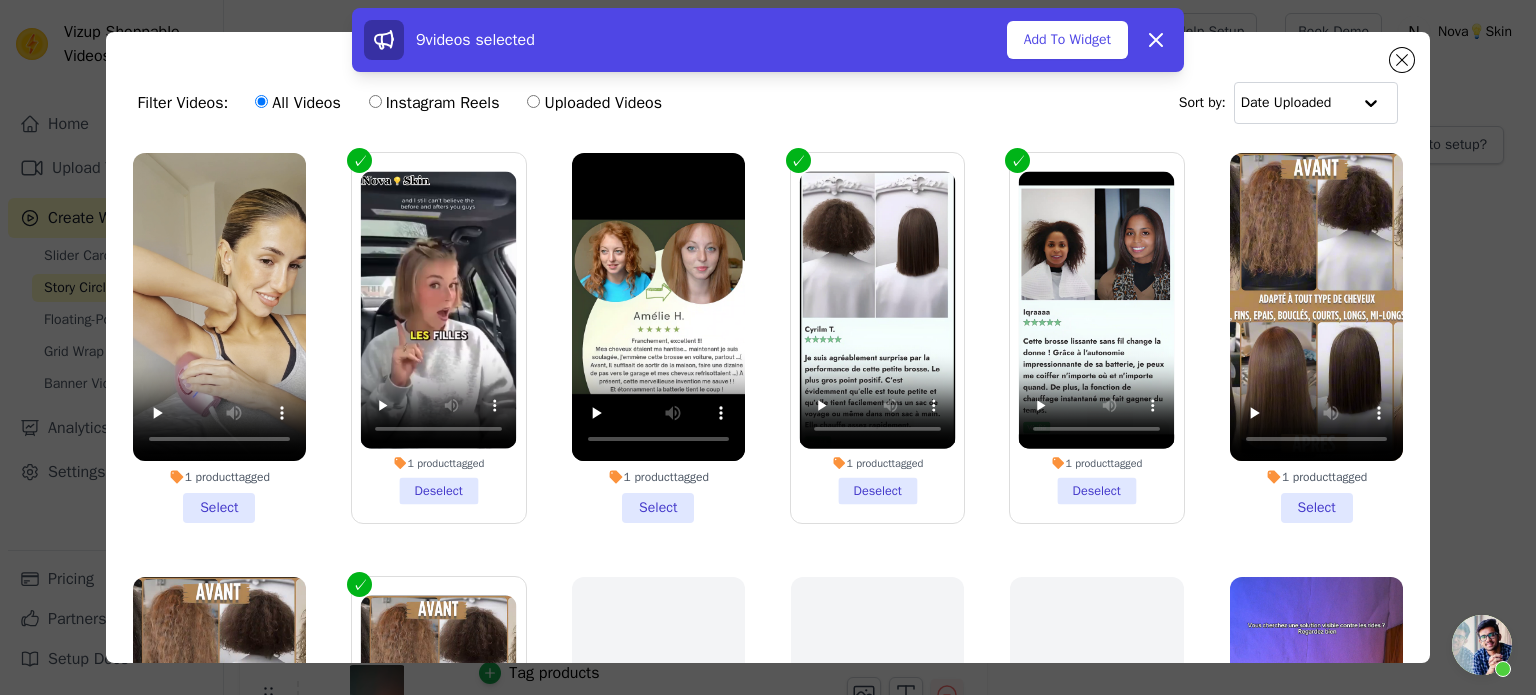 click on "1   product  tagged     Deselect" at bounding box center (439, 338) 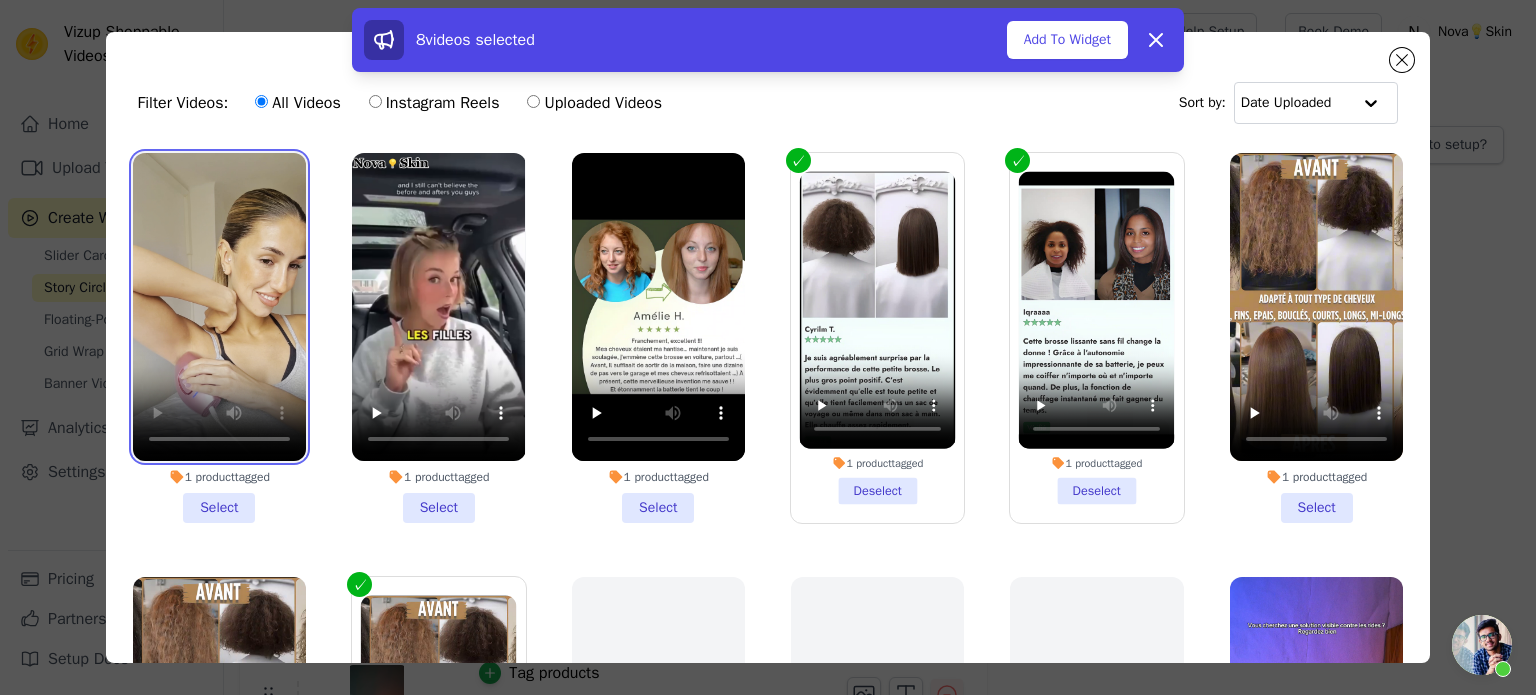 click at bounding box center [219, 307] 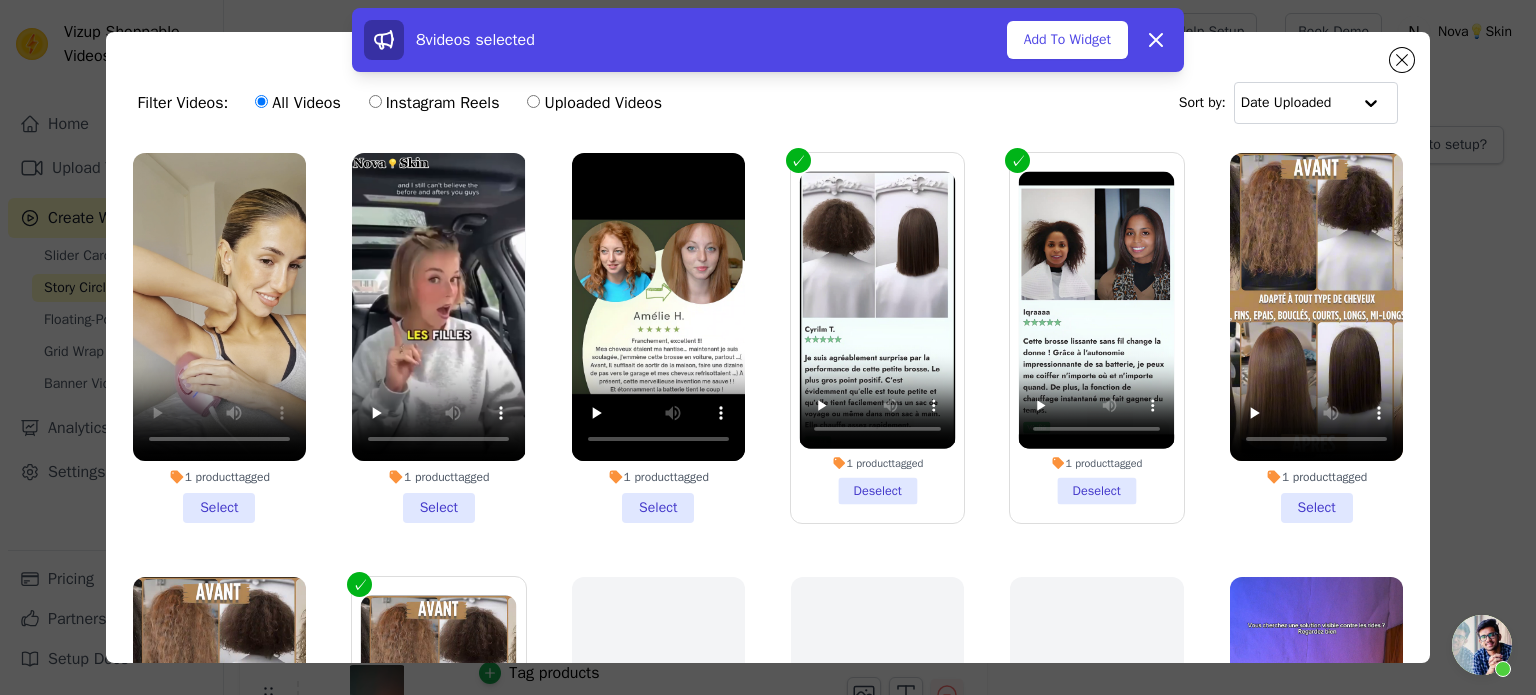click on "1   product  tagged     Select" at bounding box center (219, 338) 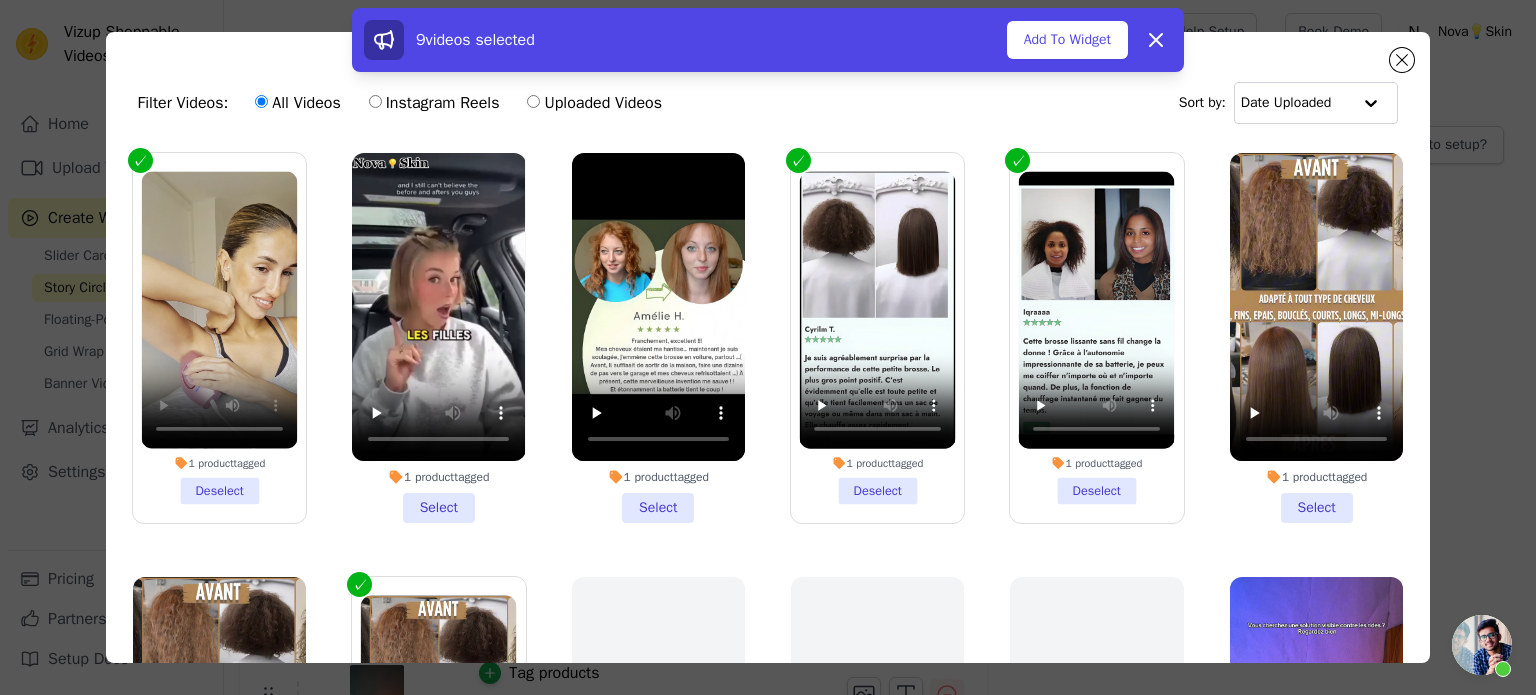 scroll, scrollTop: 0, scrollLeft: 0, axis: both 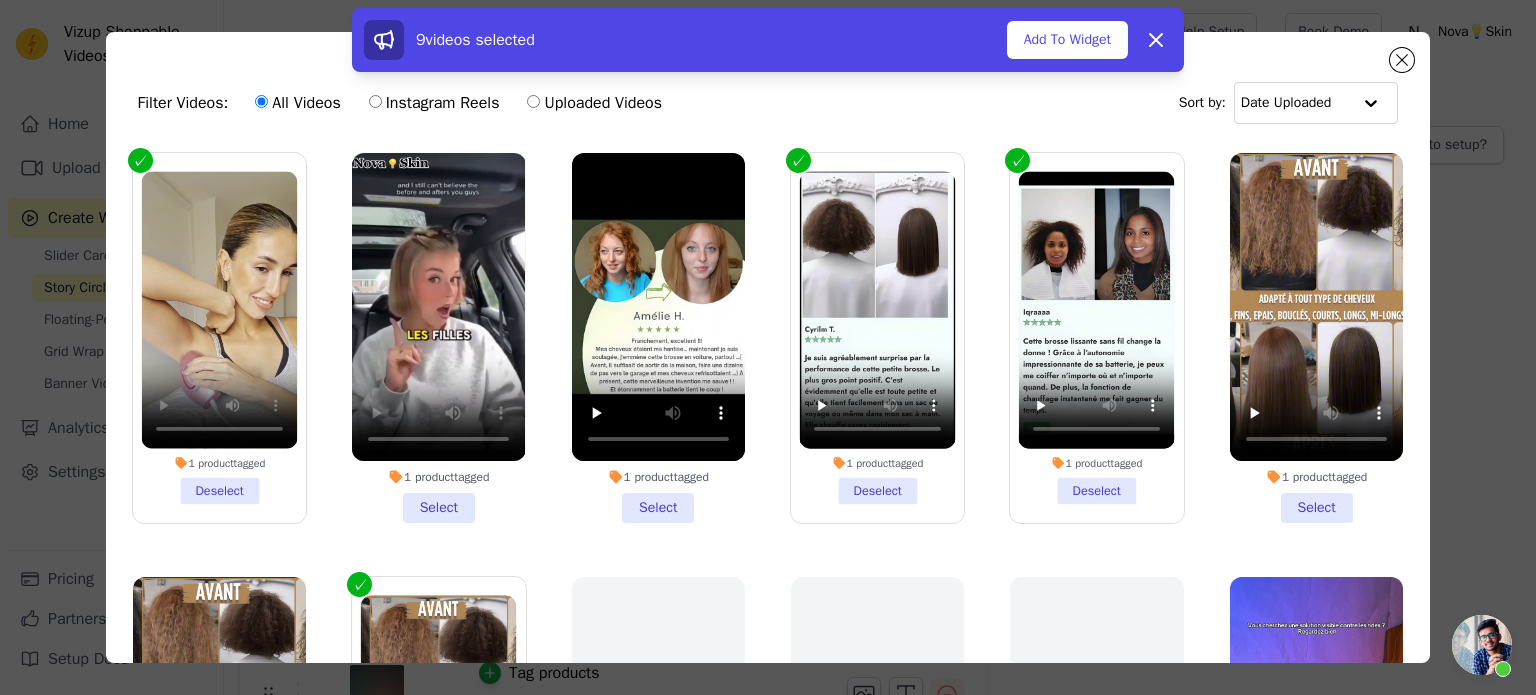 click on "1   product  tagged     Select" at bounding box center (438, 338) 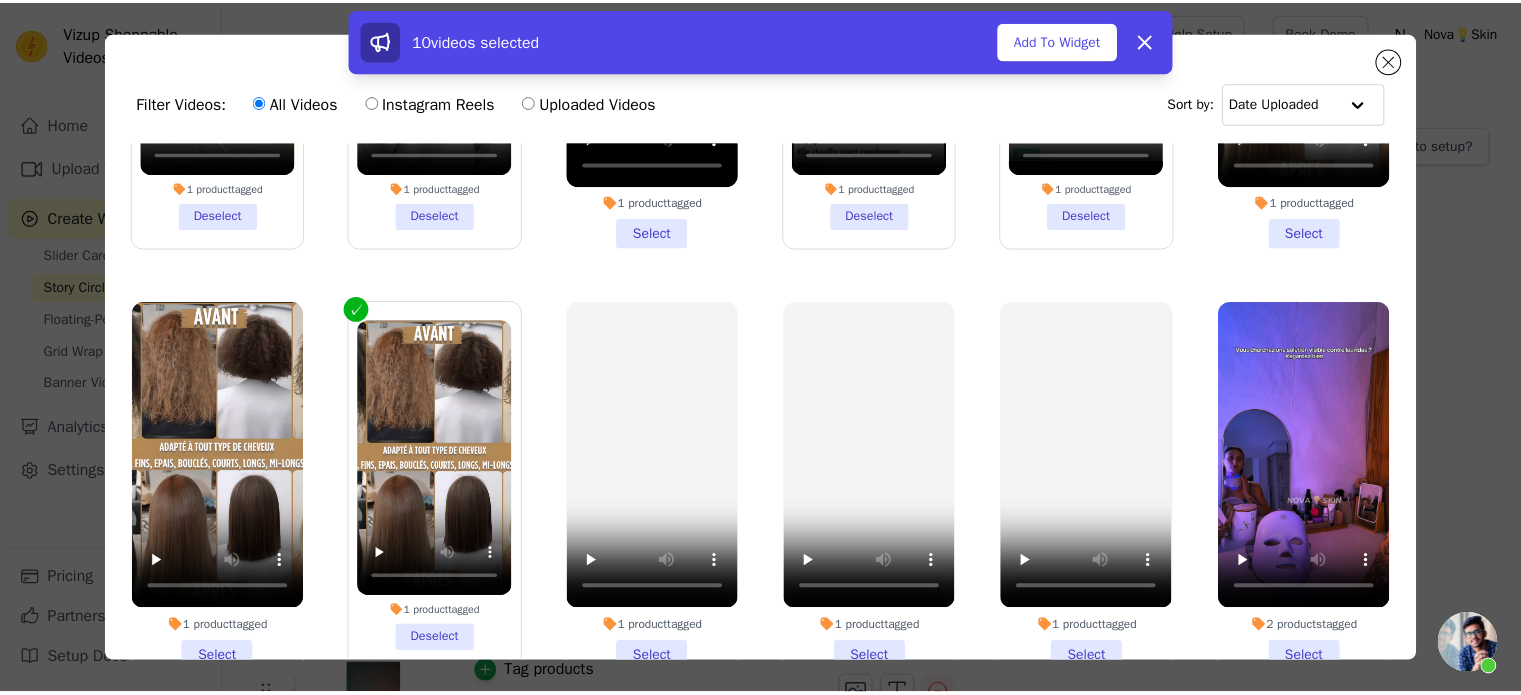 scroll, scrollTop: 0, scrollLeft: 0, axis: both 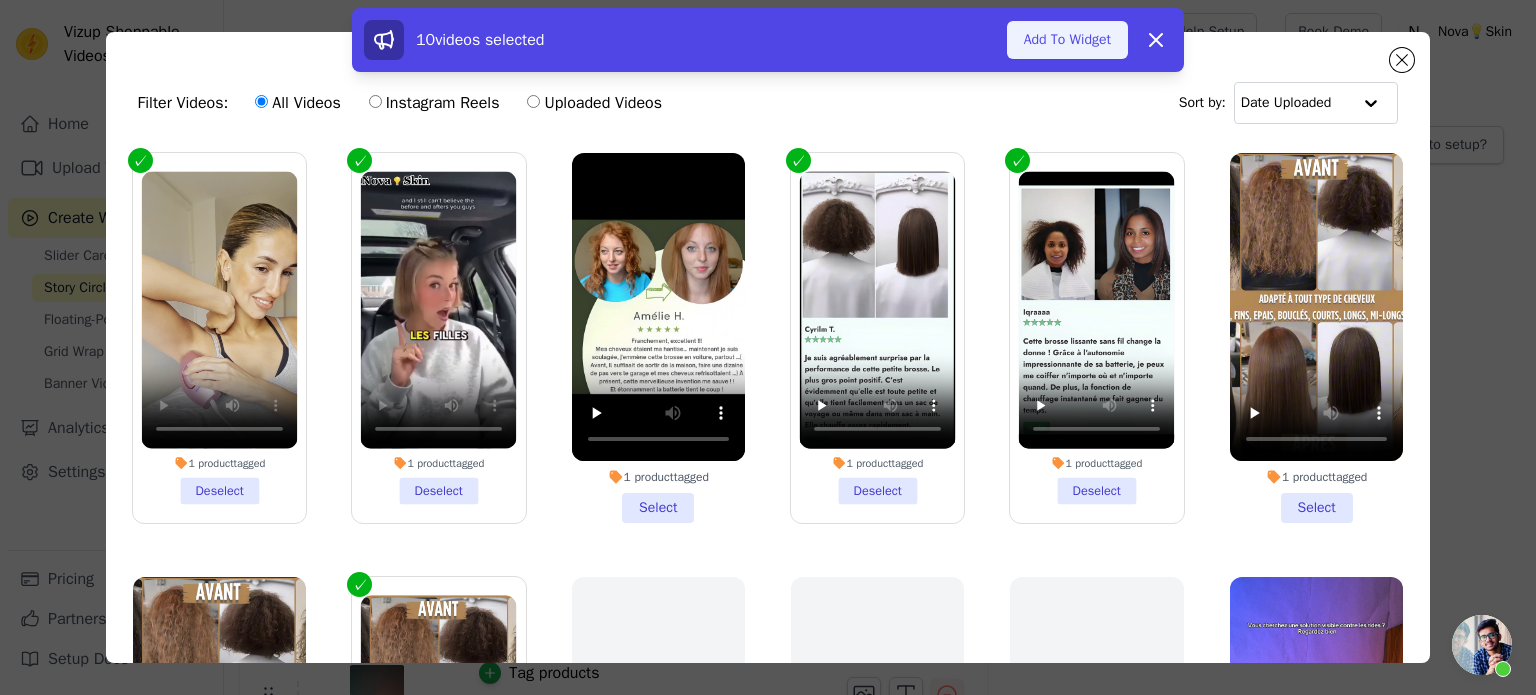 click on "Add To Widget" at bounding box center (1067, 40) 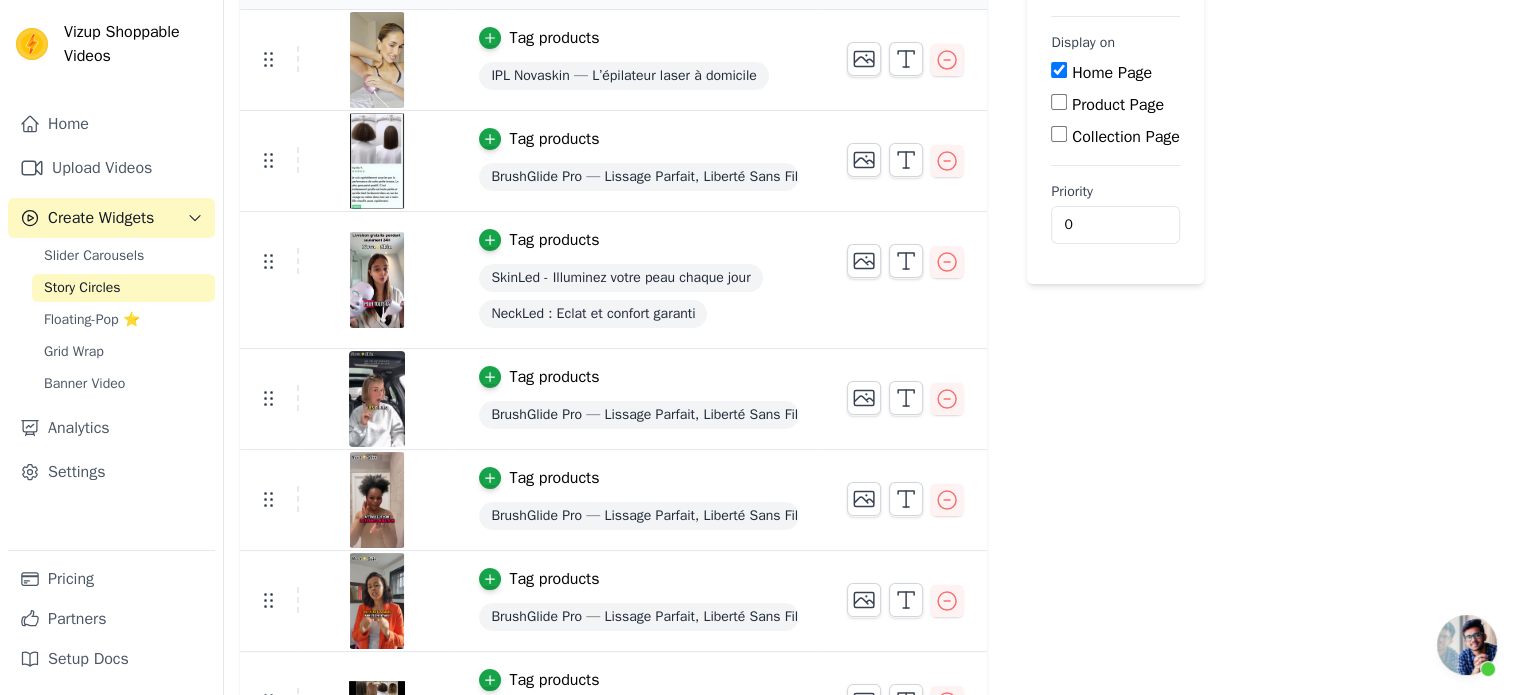scroll, scrollTop: 228, scrollLeft: 0, axis: vertical 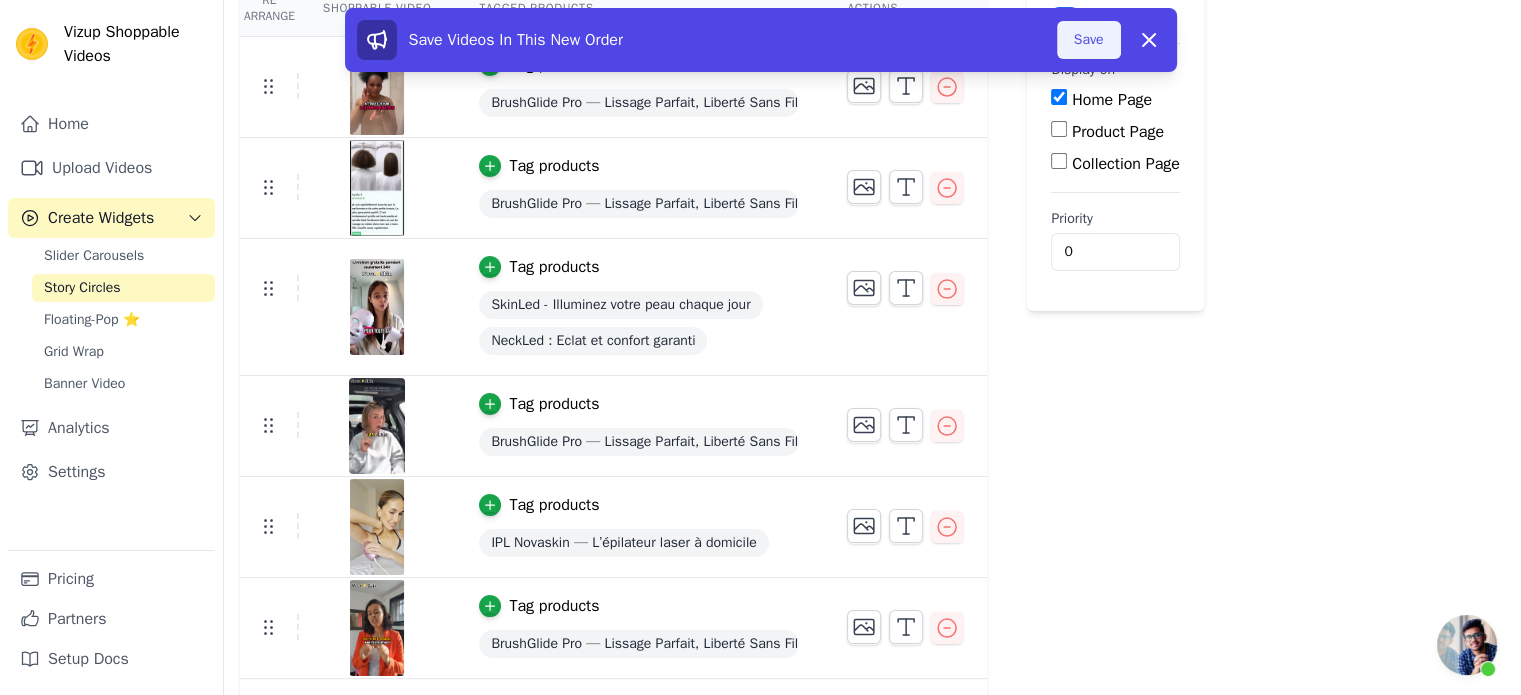 click on "Save" at bounding box center [1089, 40] 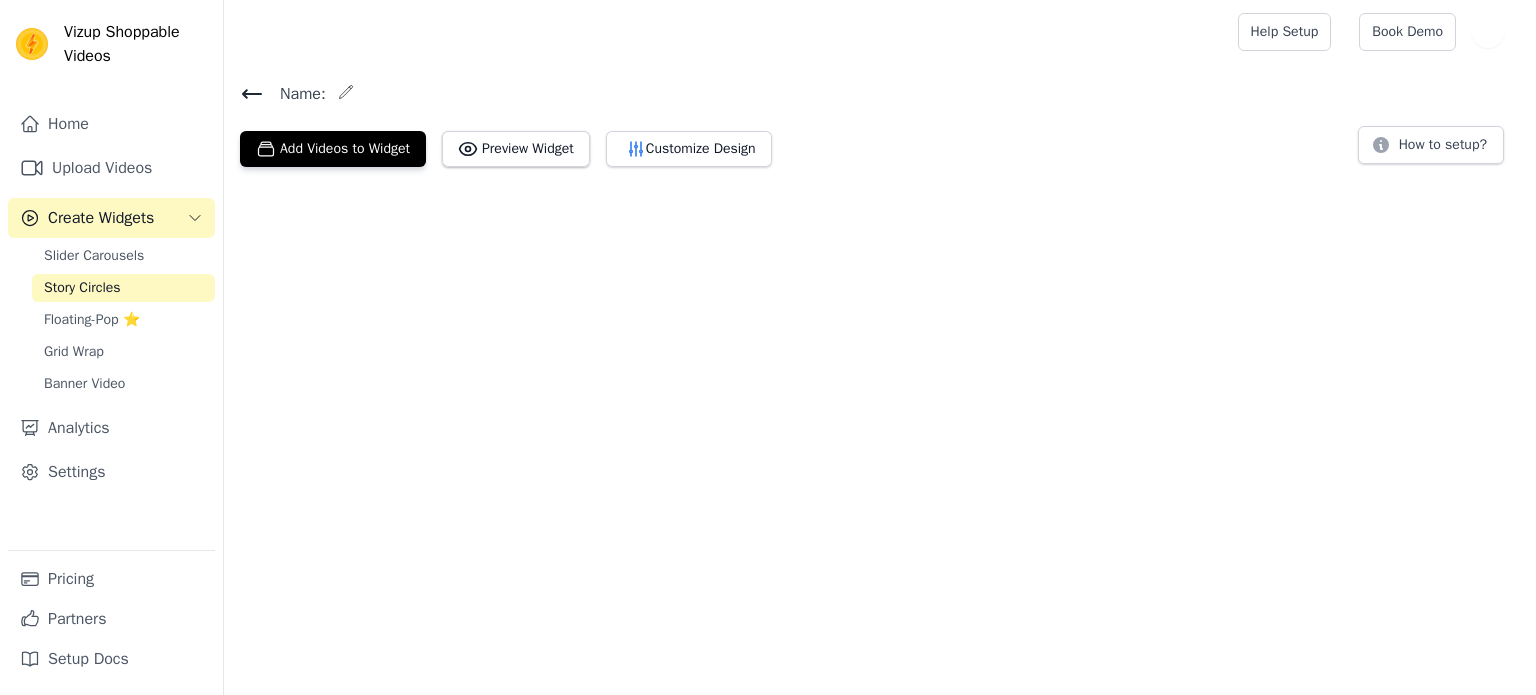scroll, scrollTop: 0, scrollLeft: 0, axis: both 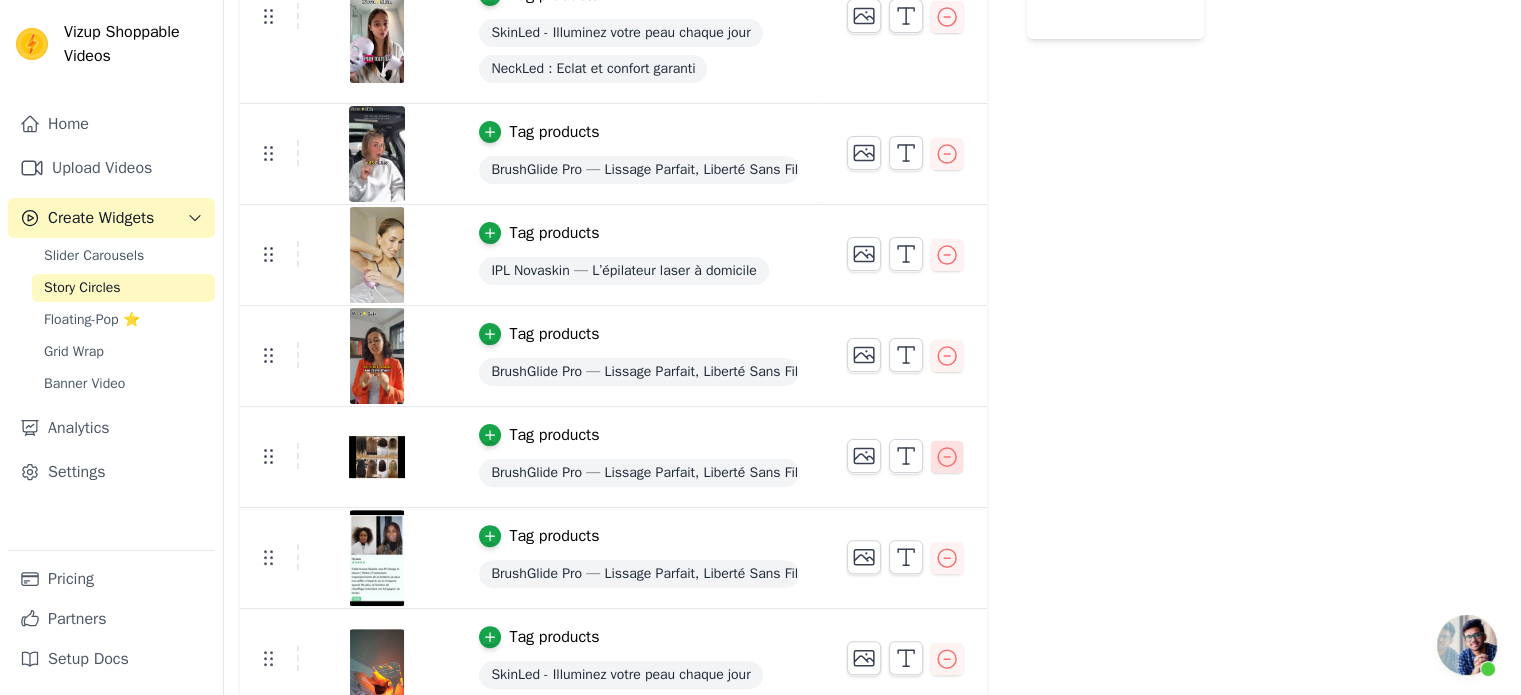 click 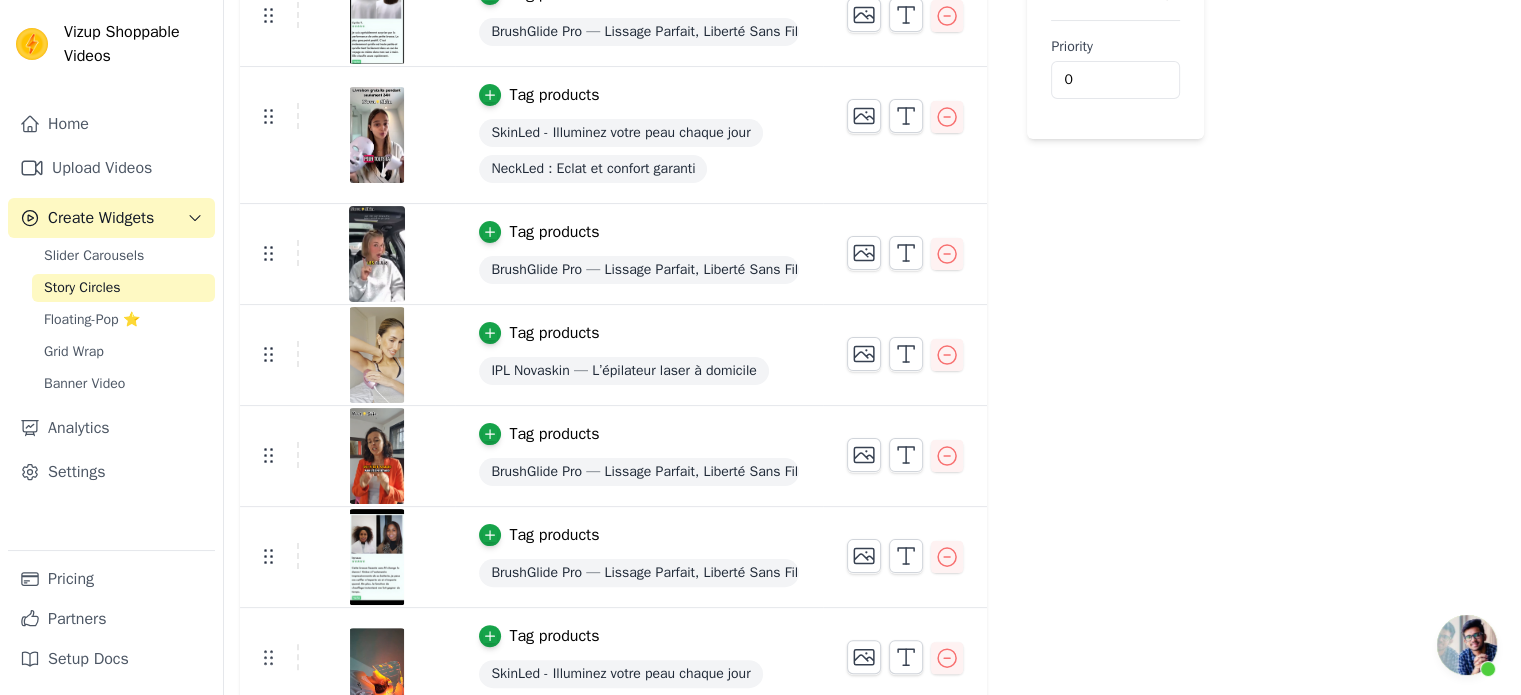 scroll, scrollTop: 375, scrollLeft: 0, axis: vertical 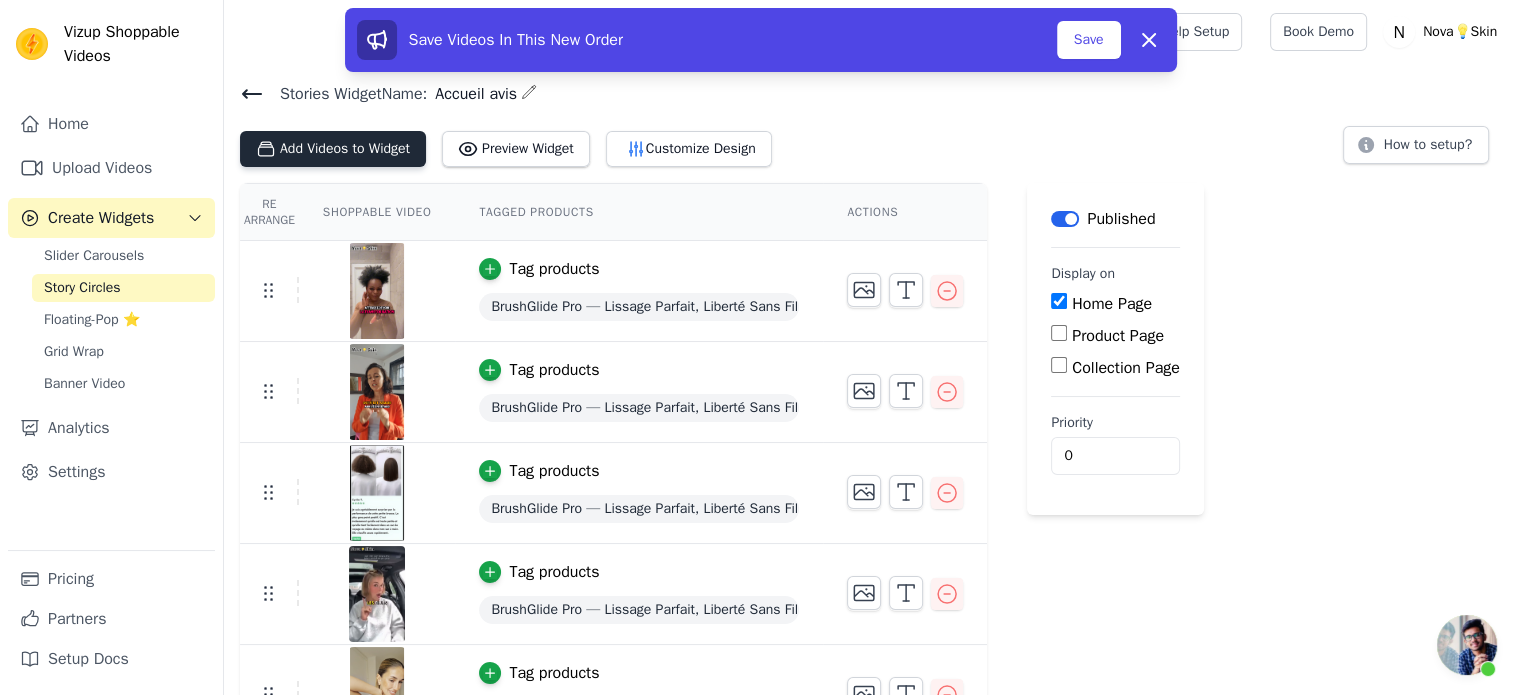 click on "Add Videos to Widget" at bounding box center [333, 149] 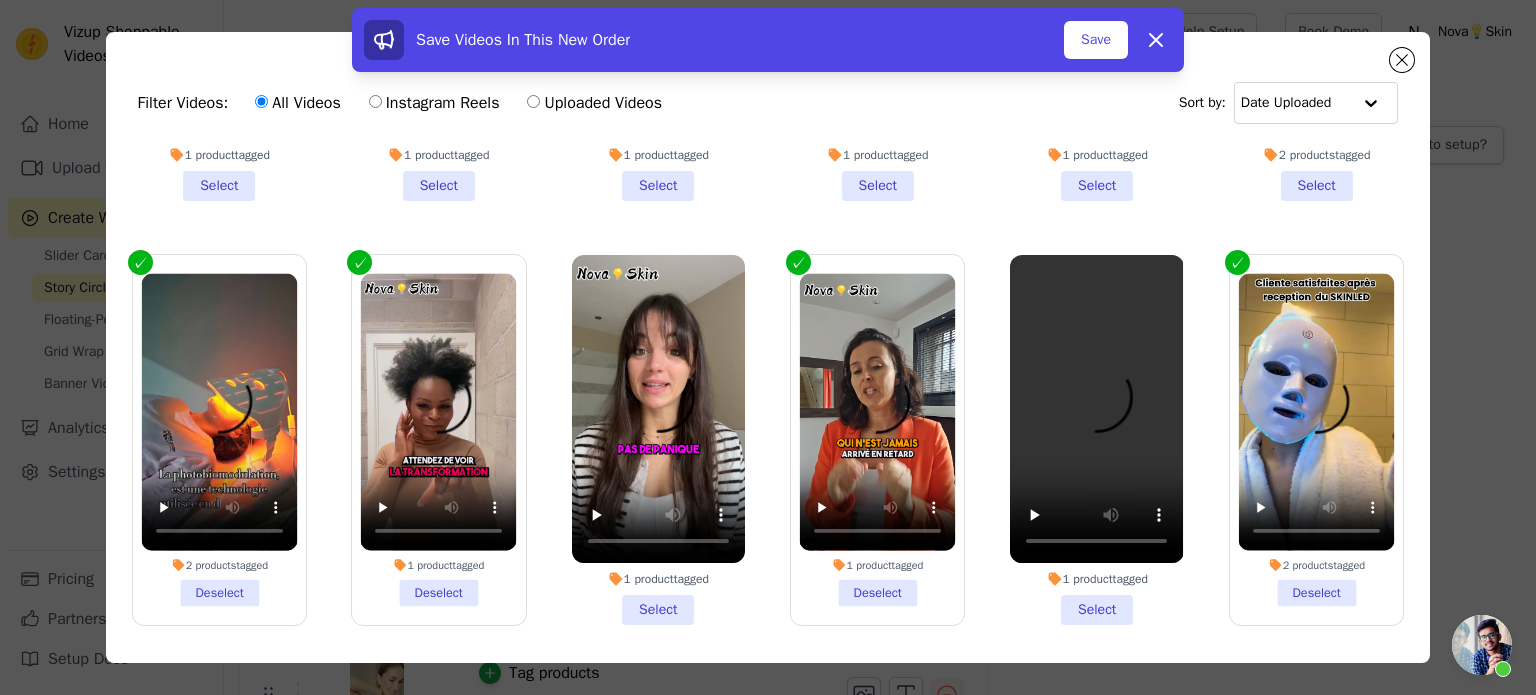 scroll, scrollTop: 748, scrollLeft: 0, axis: vertical 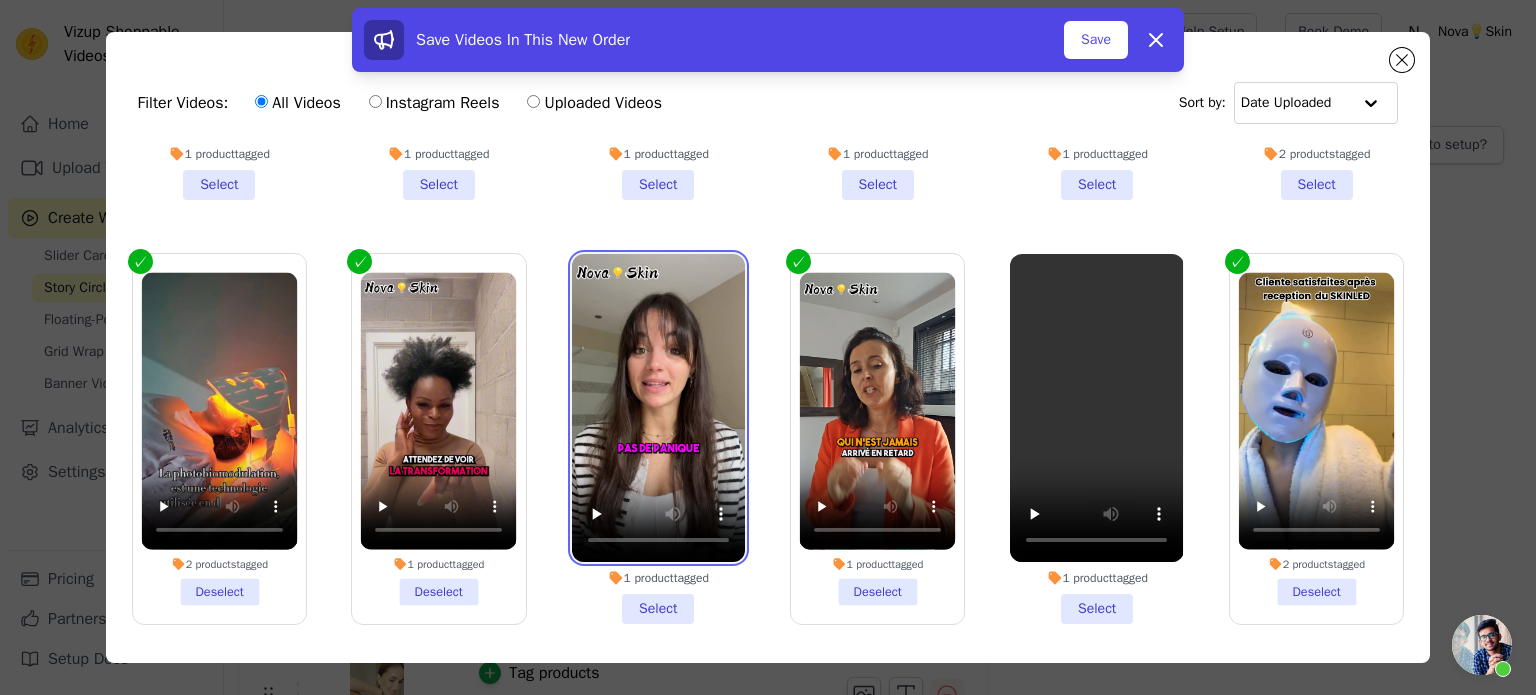 click at bounding box center [658, 408] 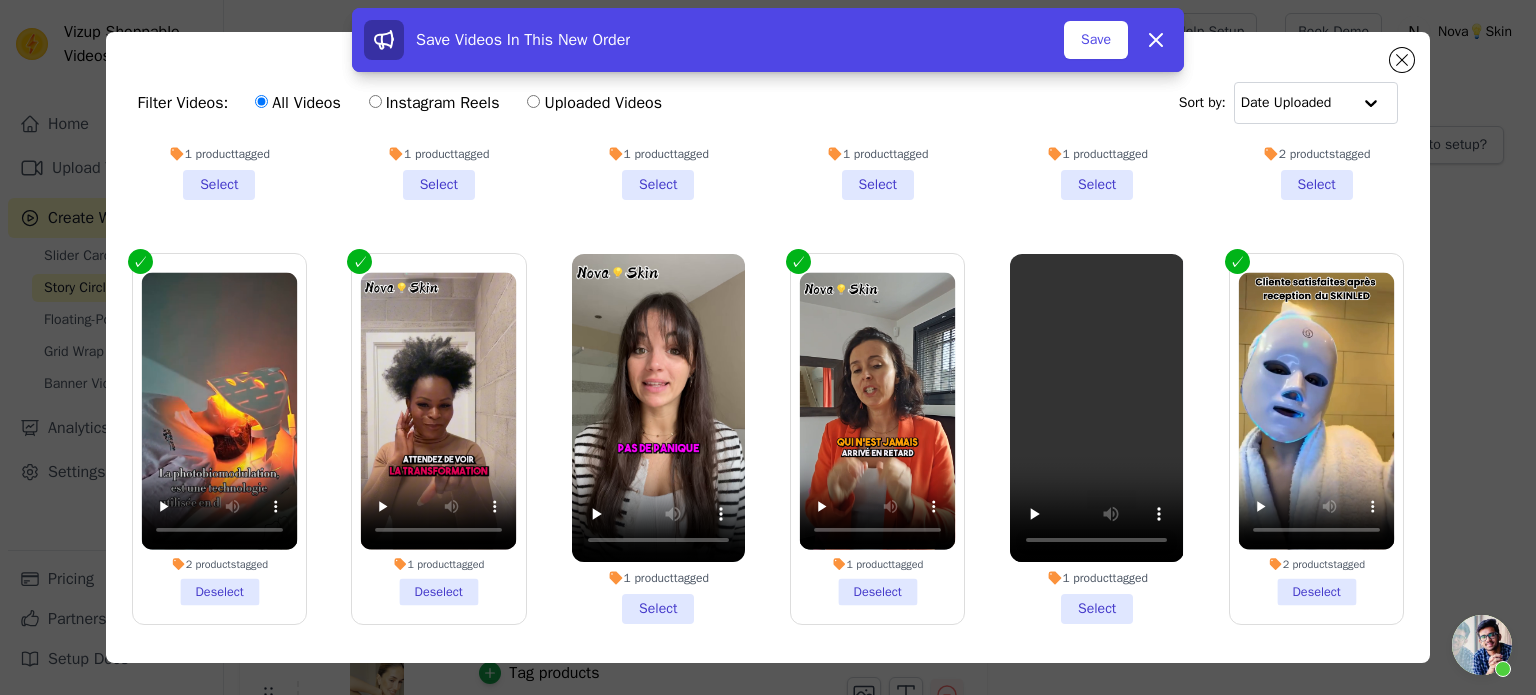 click on "1   product  tagged     Select" at bounding box center (658, 439) 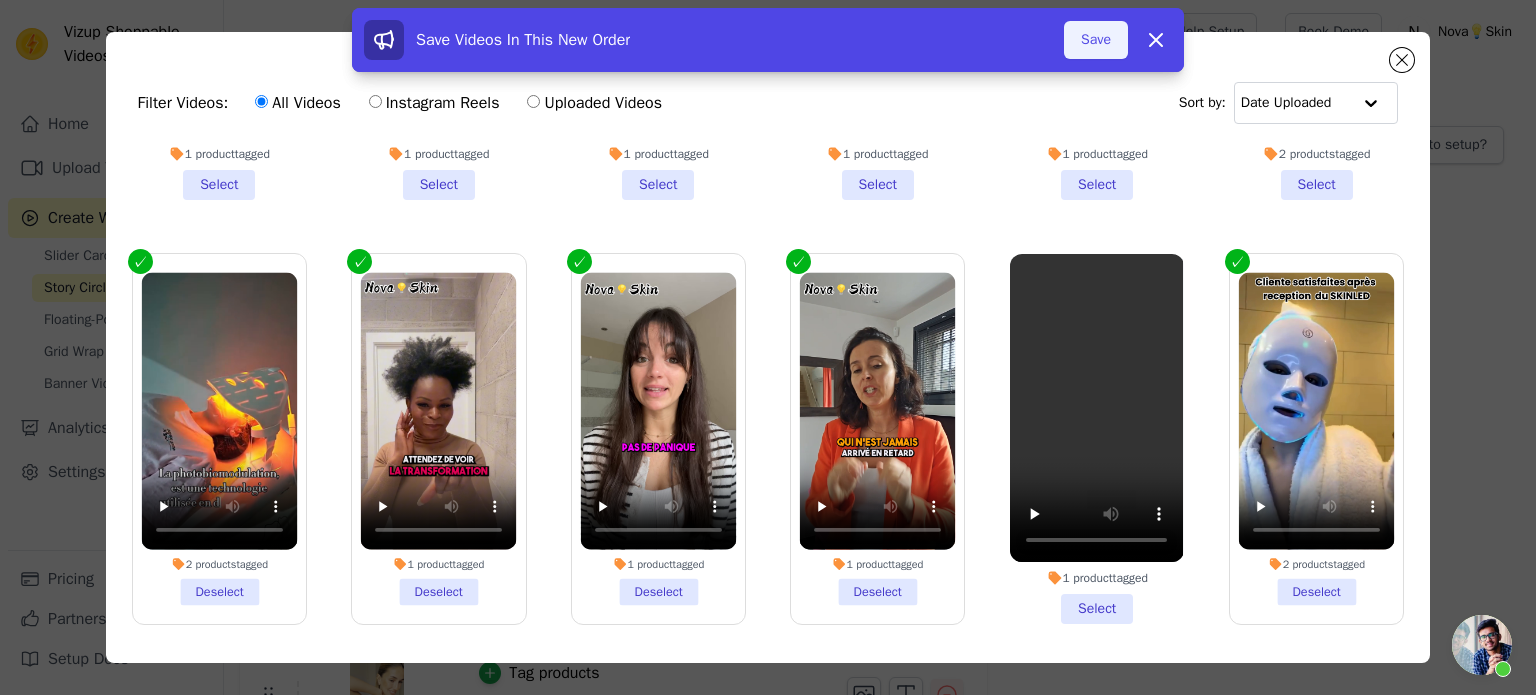 click on "Save" at bounding box center [1096, 40] 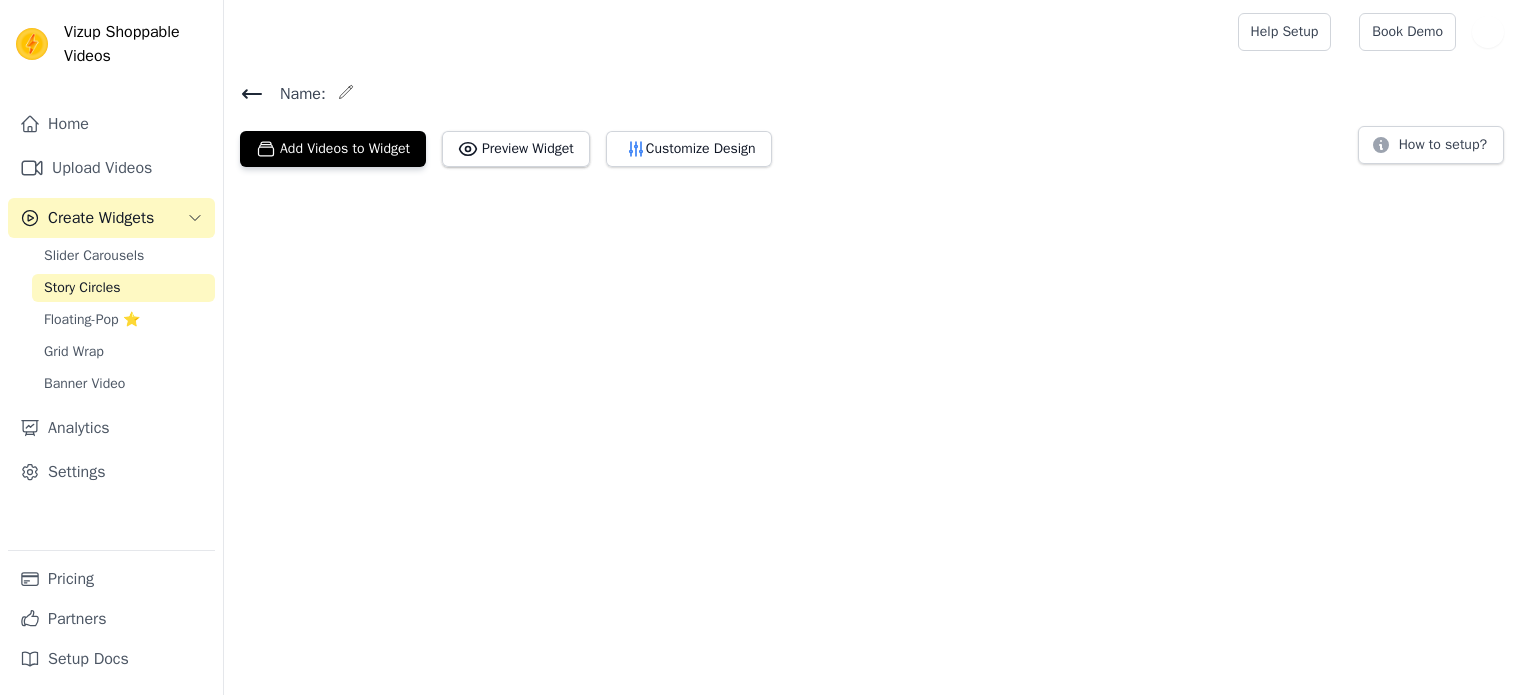 scroll, scrollTop: 0, scrollLeft: 0, axis: both 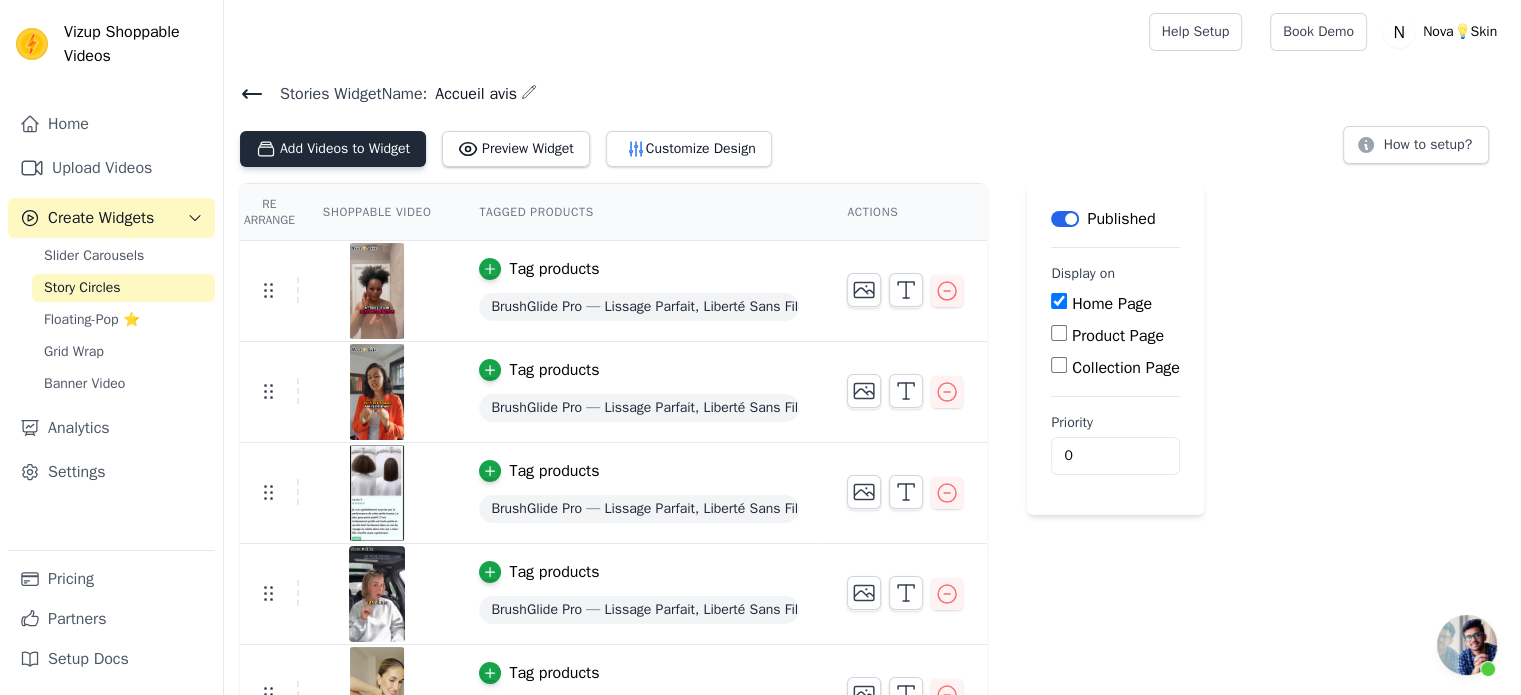 click on "Add Videos to Widget" at bounding box center [333, 149] 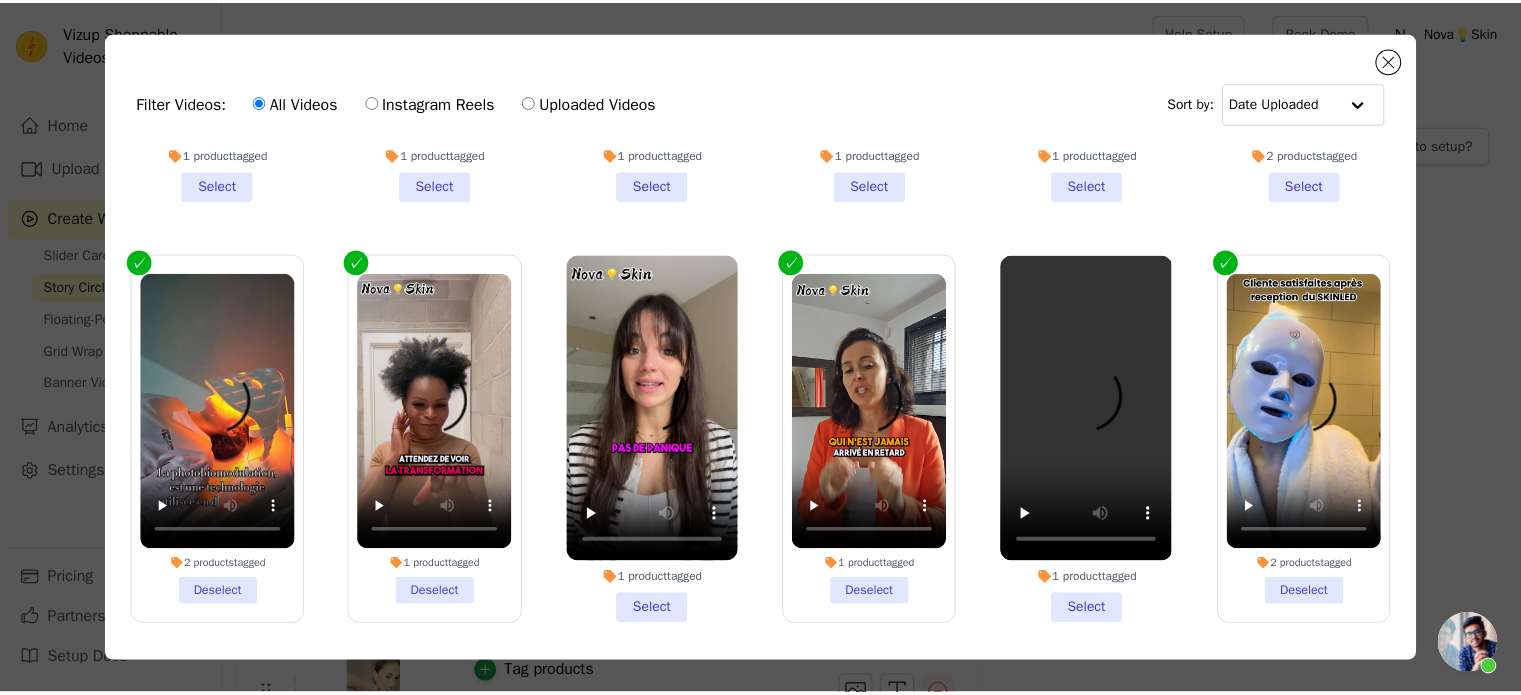 scroll, scrollTop: 748, scrollLeft: 0, axis: vertical 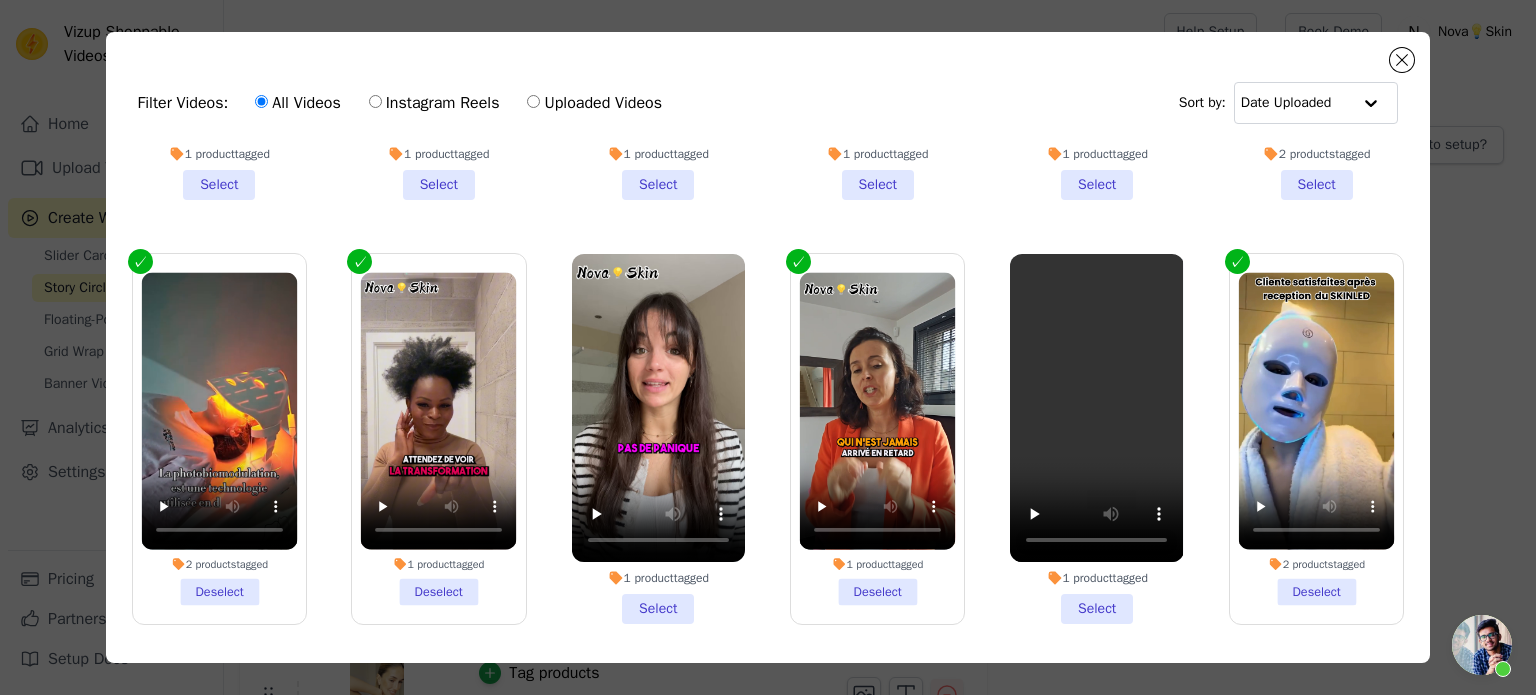 click on "1   product  tagged     Select" at bounding box center [658, 439] 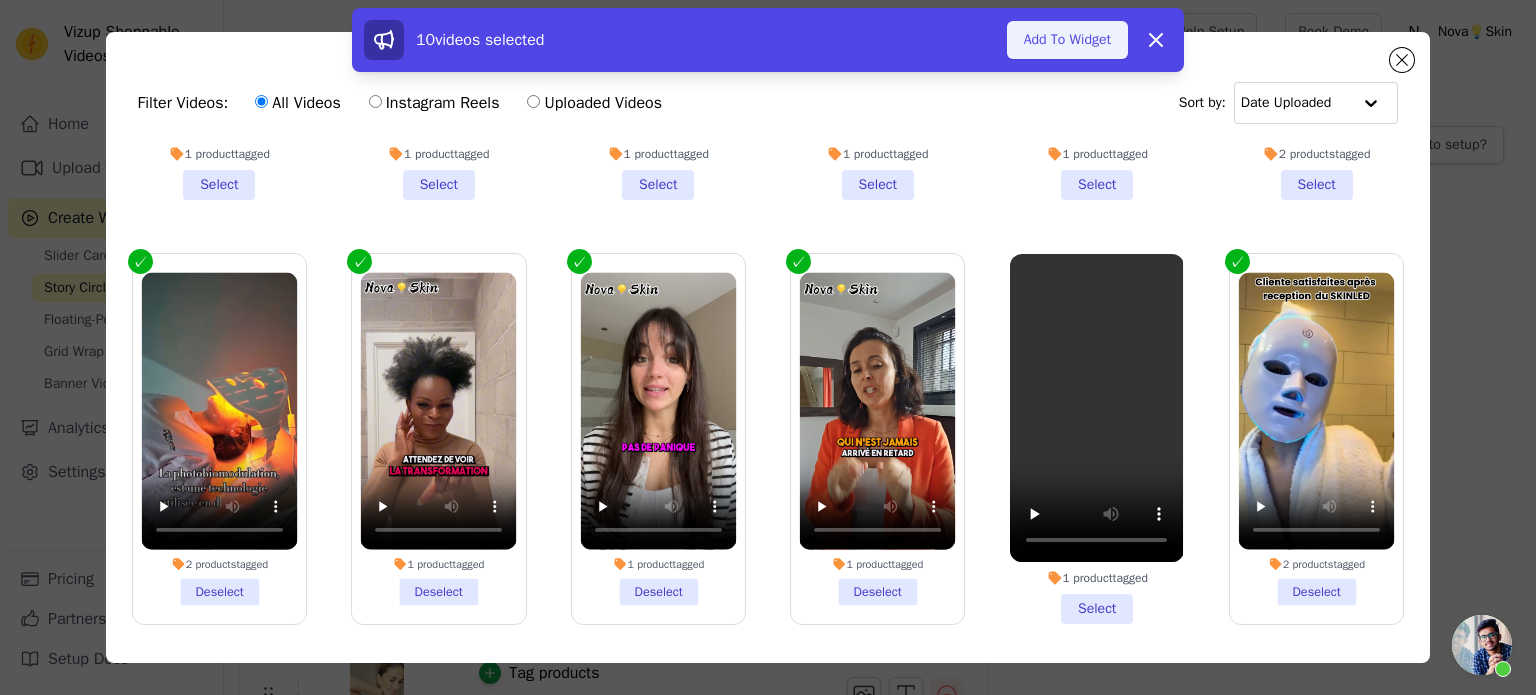 click on "Add To Widget" at bounding box center (1067, 40) 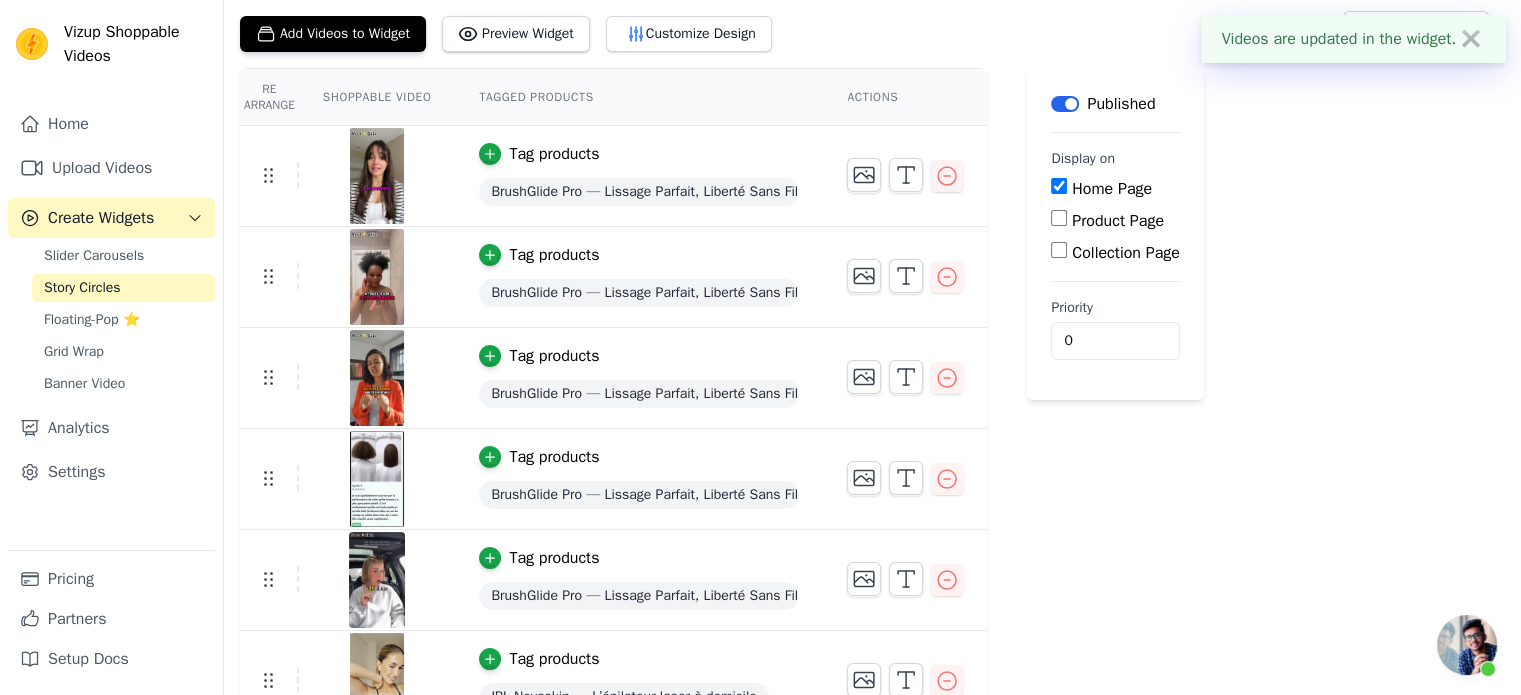 scroll, scrollTop: 116, scrollLeft: 0, axis: vertical 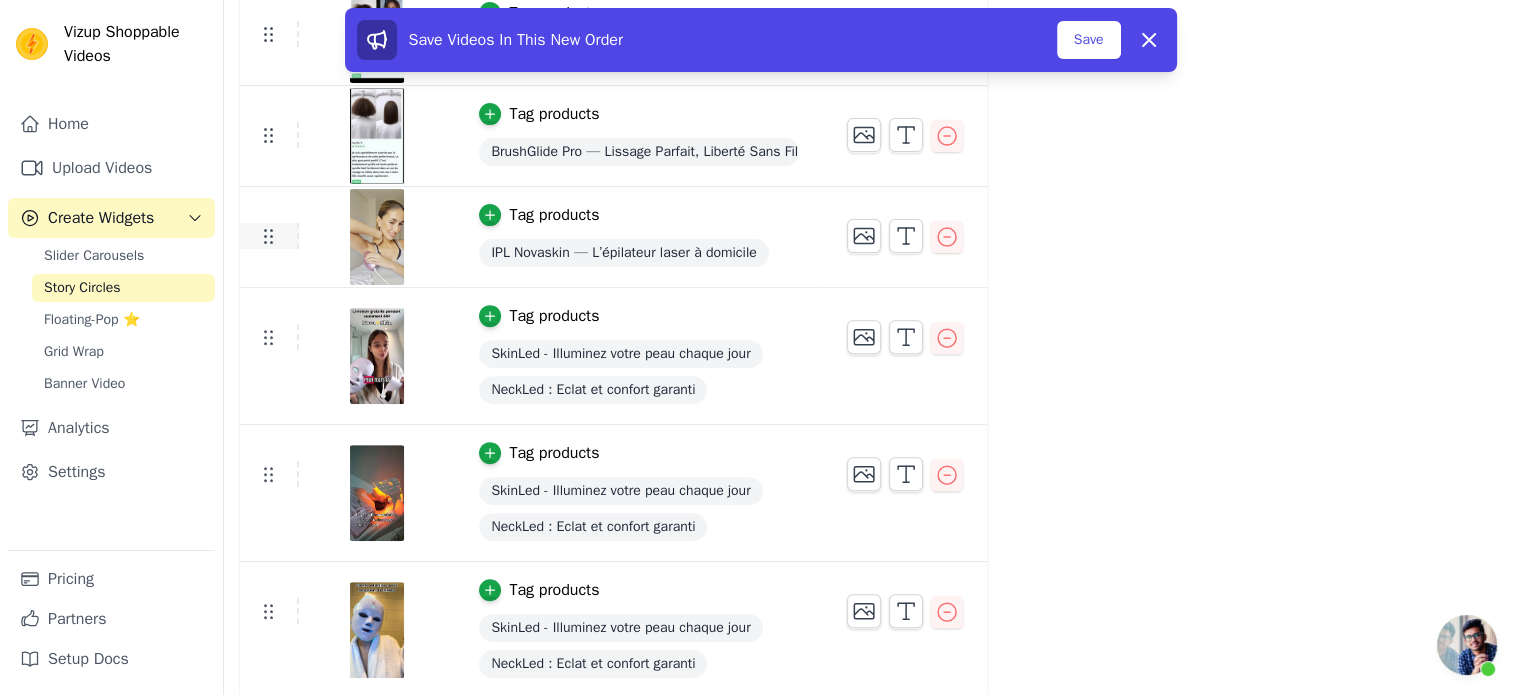 click 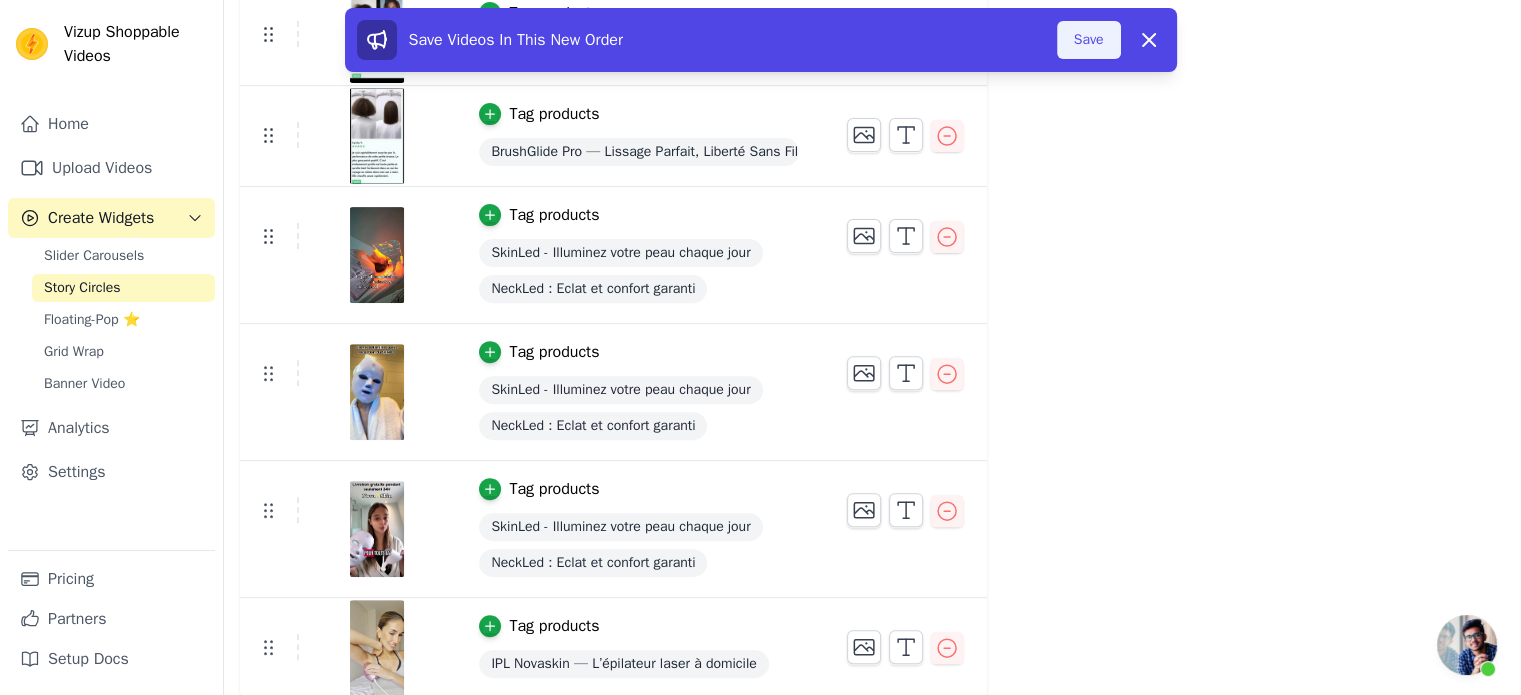 click on "Save" at bounding box center (1089, 40) 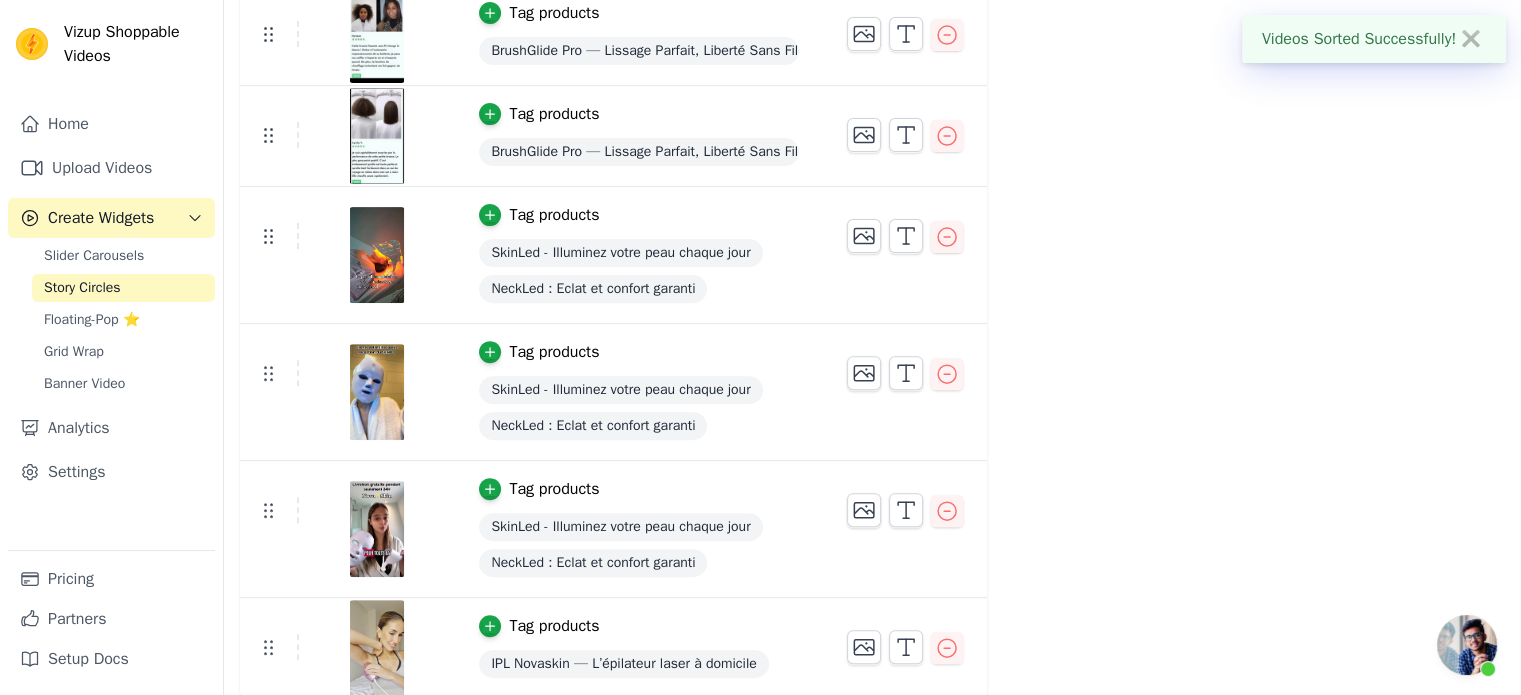 click on "Label     Published     Display on     Home Page     Product Page       Collection Page       Priority   0" at bounding box center [1115, 111] 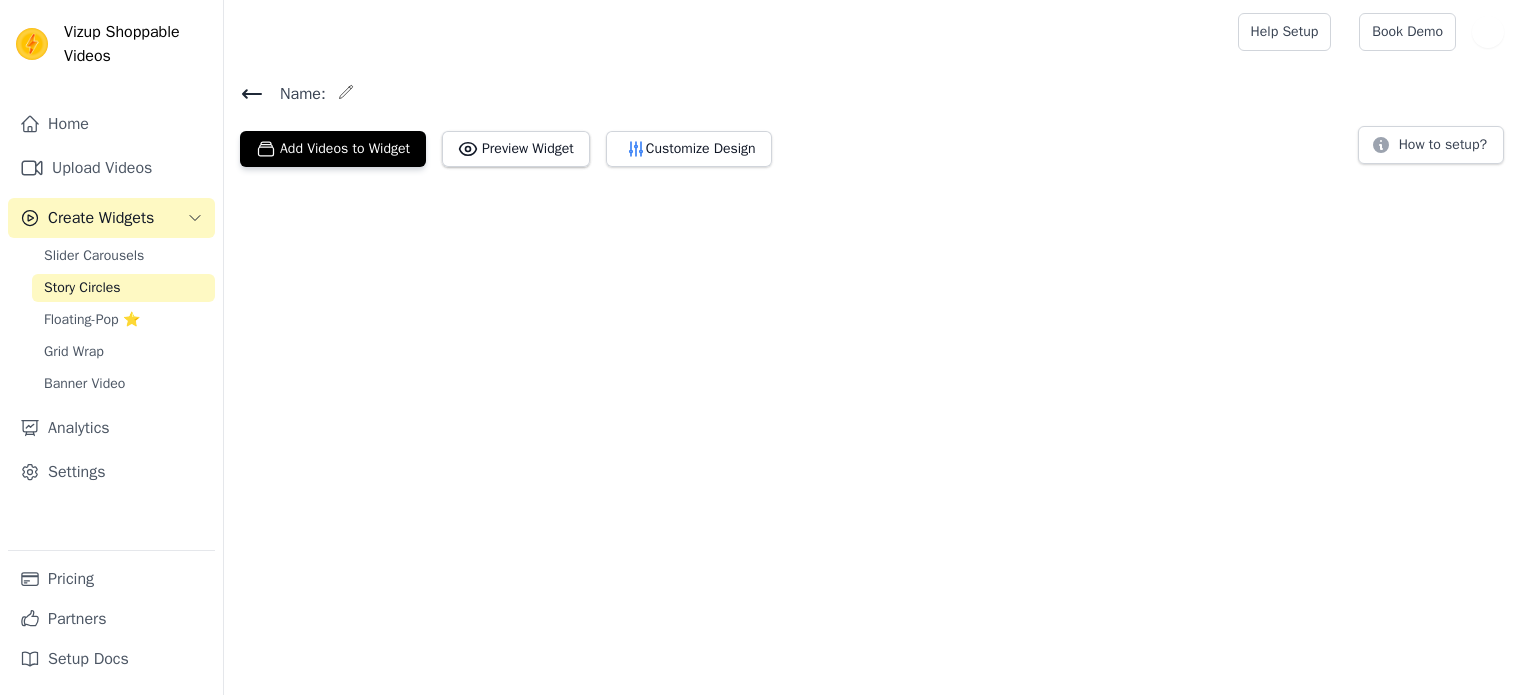 scroll, scrollTop: 0, scrollLeft: 0, axis: both 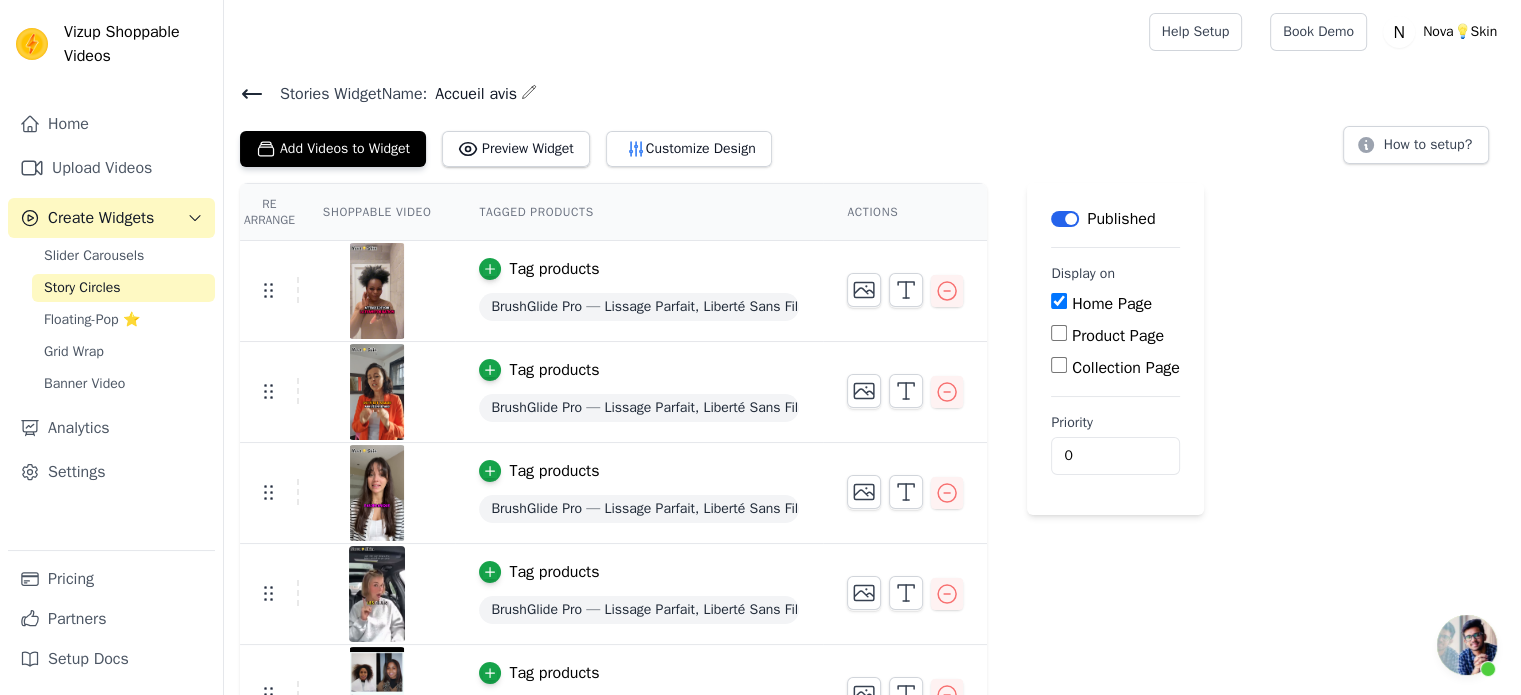 click 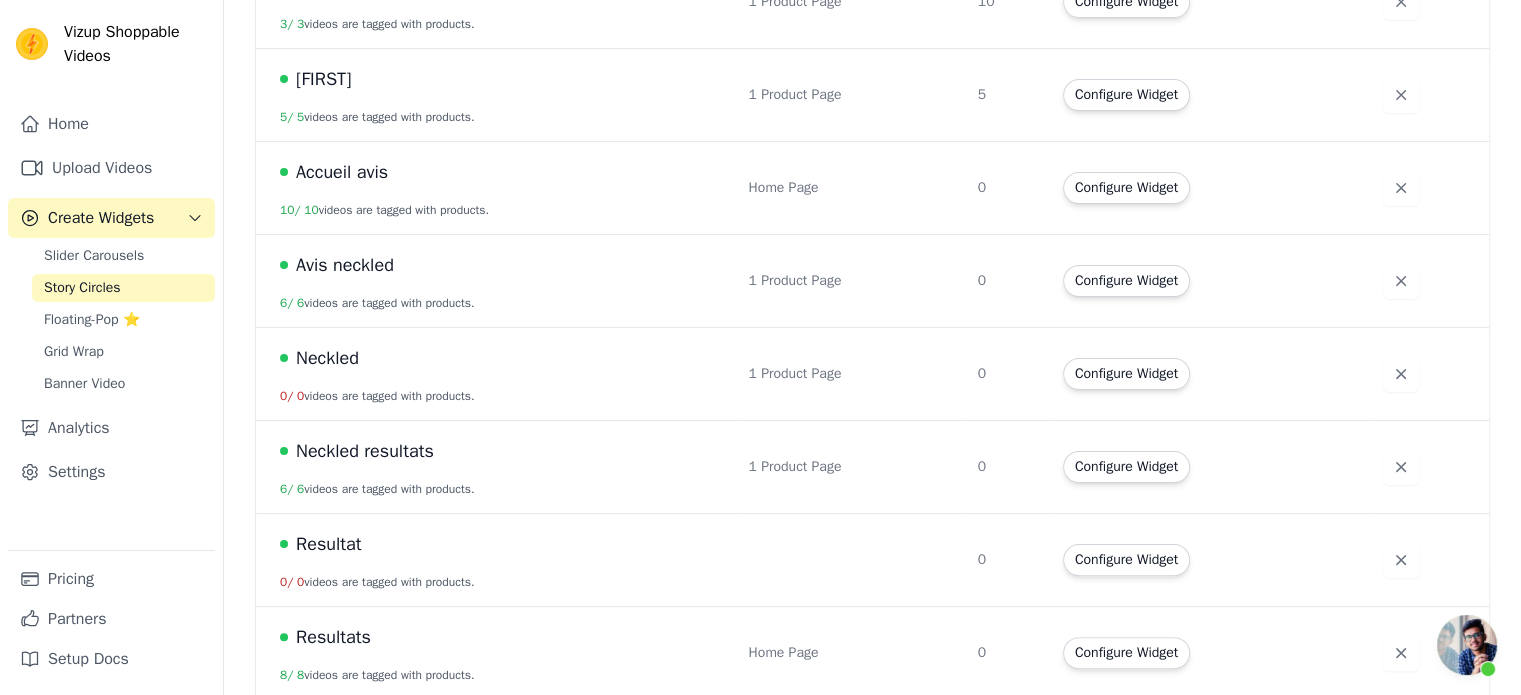 scroll, scrollTop: 486, scrollLeft: 0, axis: vertical 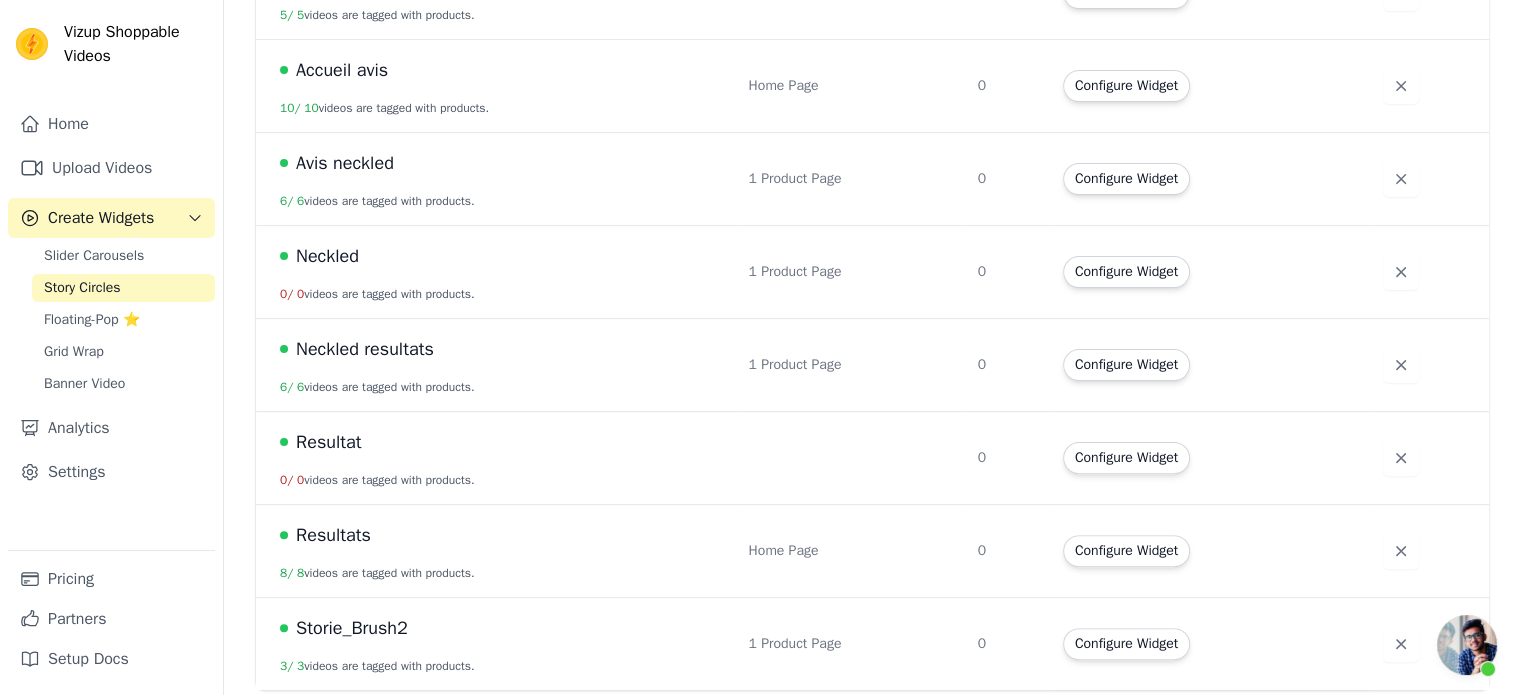 click on "Resultat   0  /   0  videos are tagged with products." at bounding box center [496, 458] 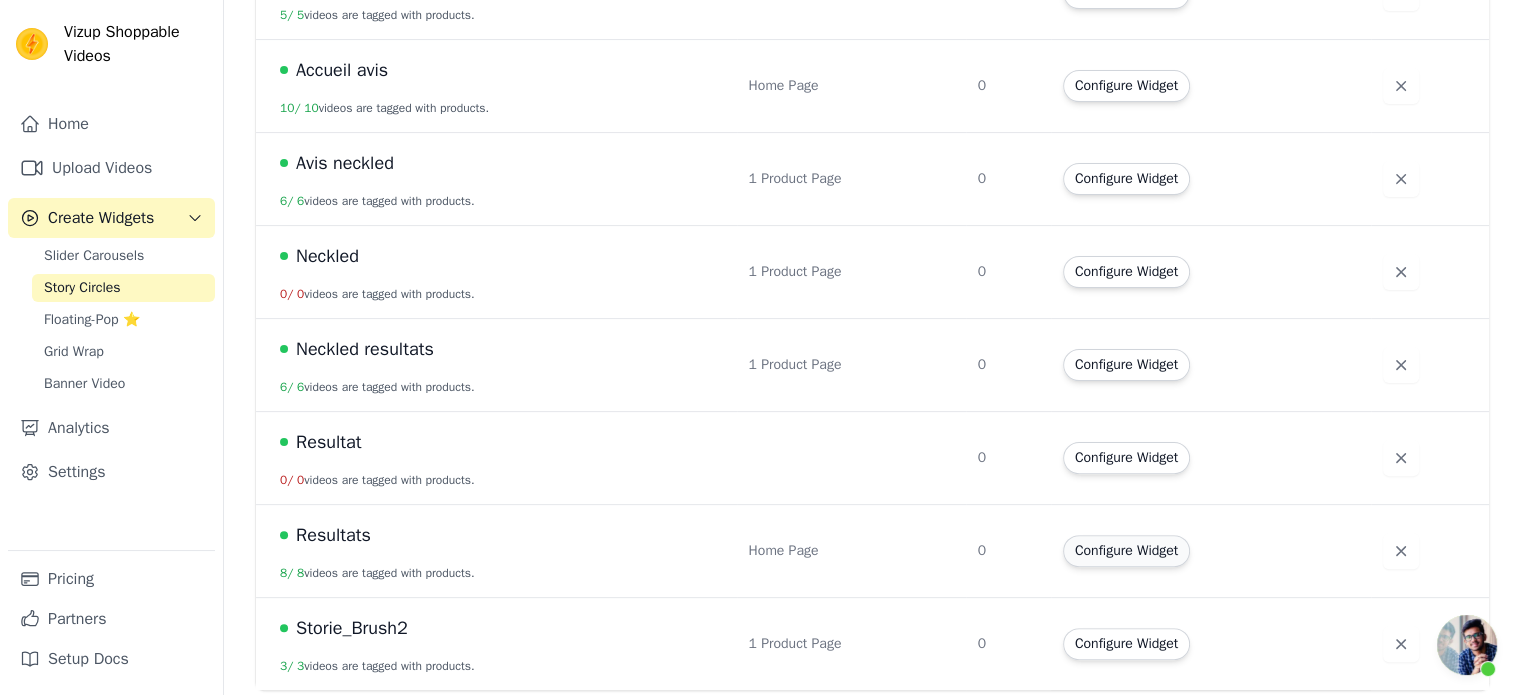 click on "Configure Widget" at bounding box center (1126, 551) 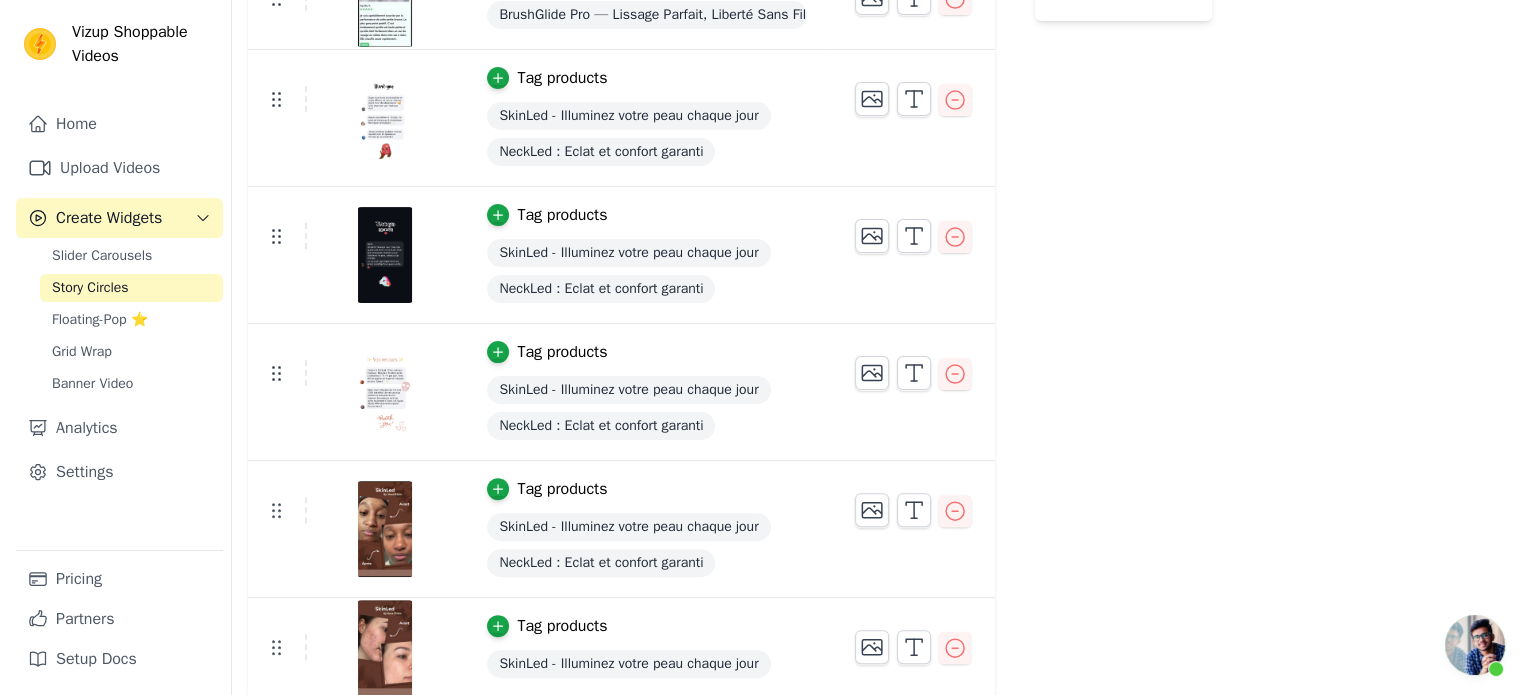scroll, scrollTop: 0, scrollLeft: 0, axis: both 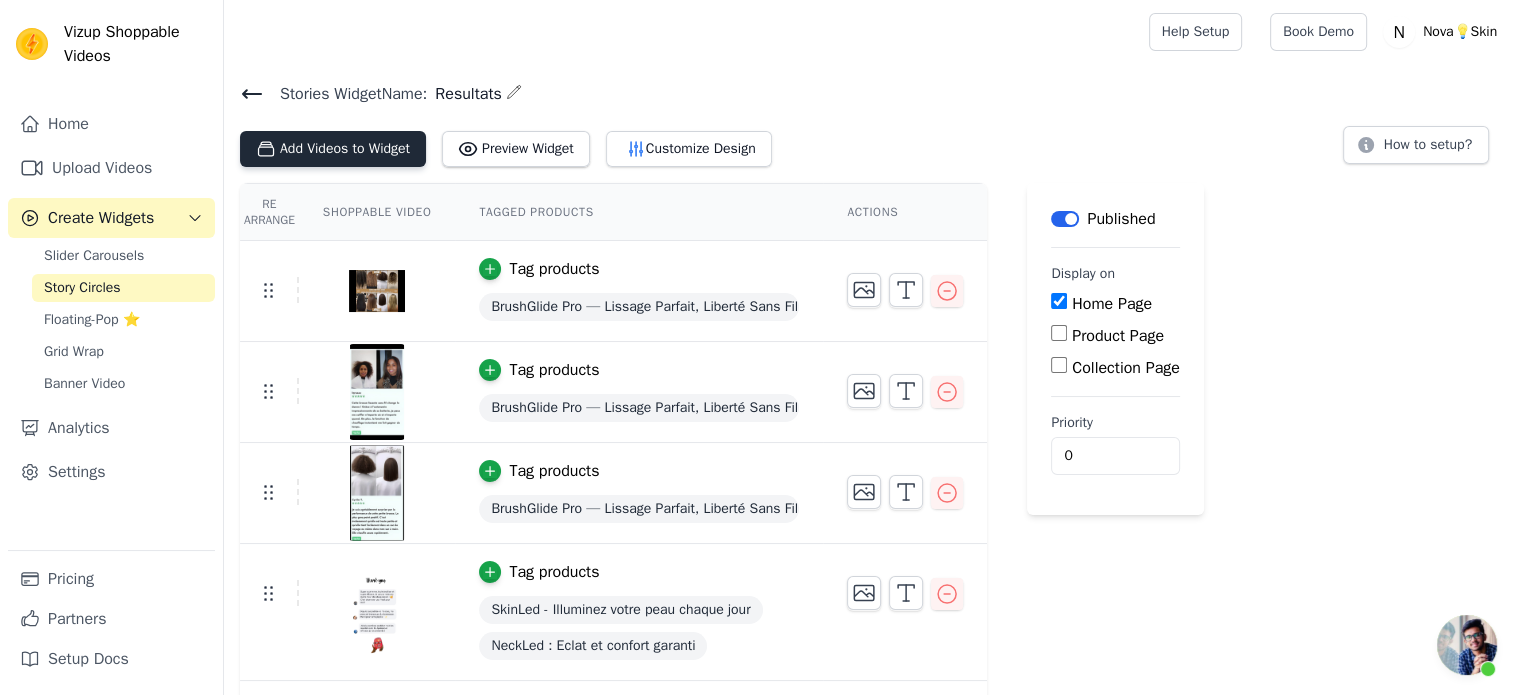 click on "Add Videos to Widget" at bounding box center [333, 149] 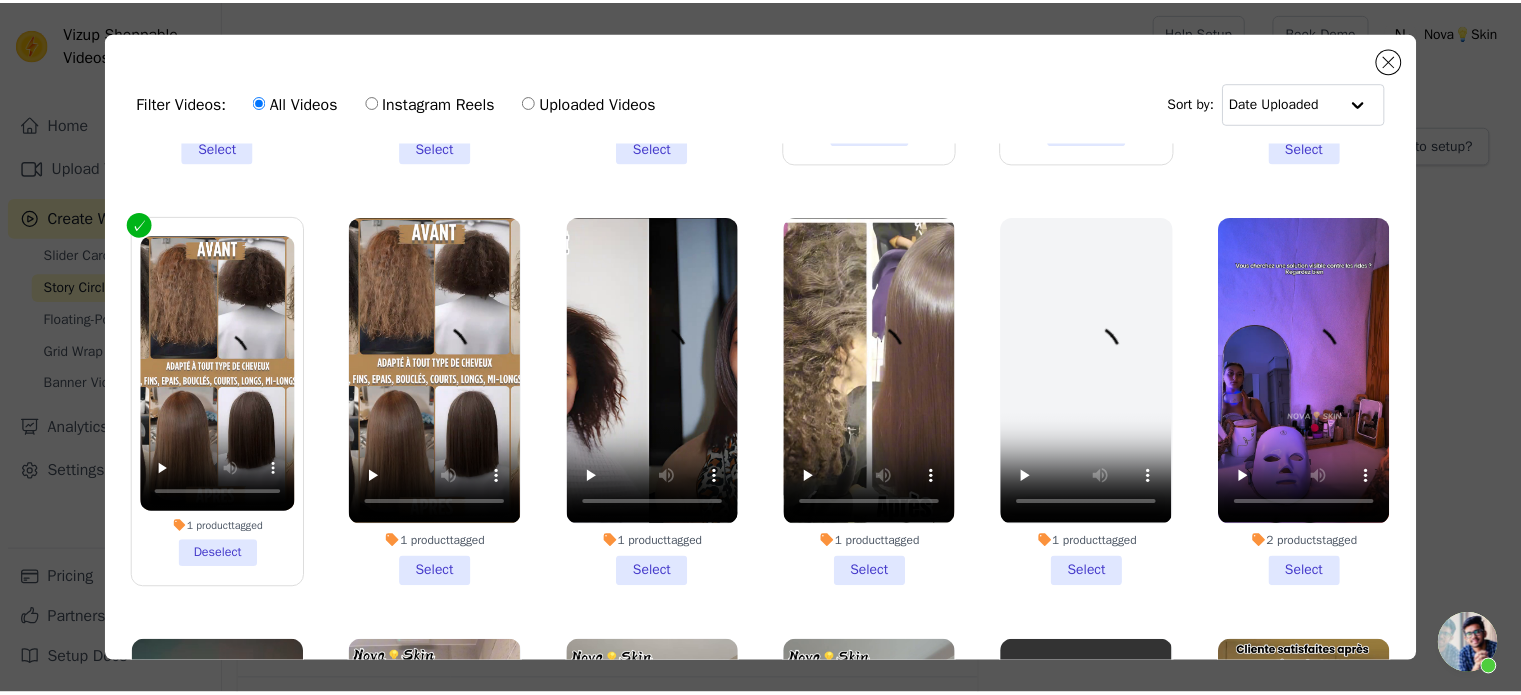 scroll, scrollTop: 351, scrollLeft: 0, axis: vertical 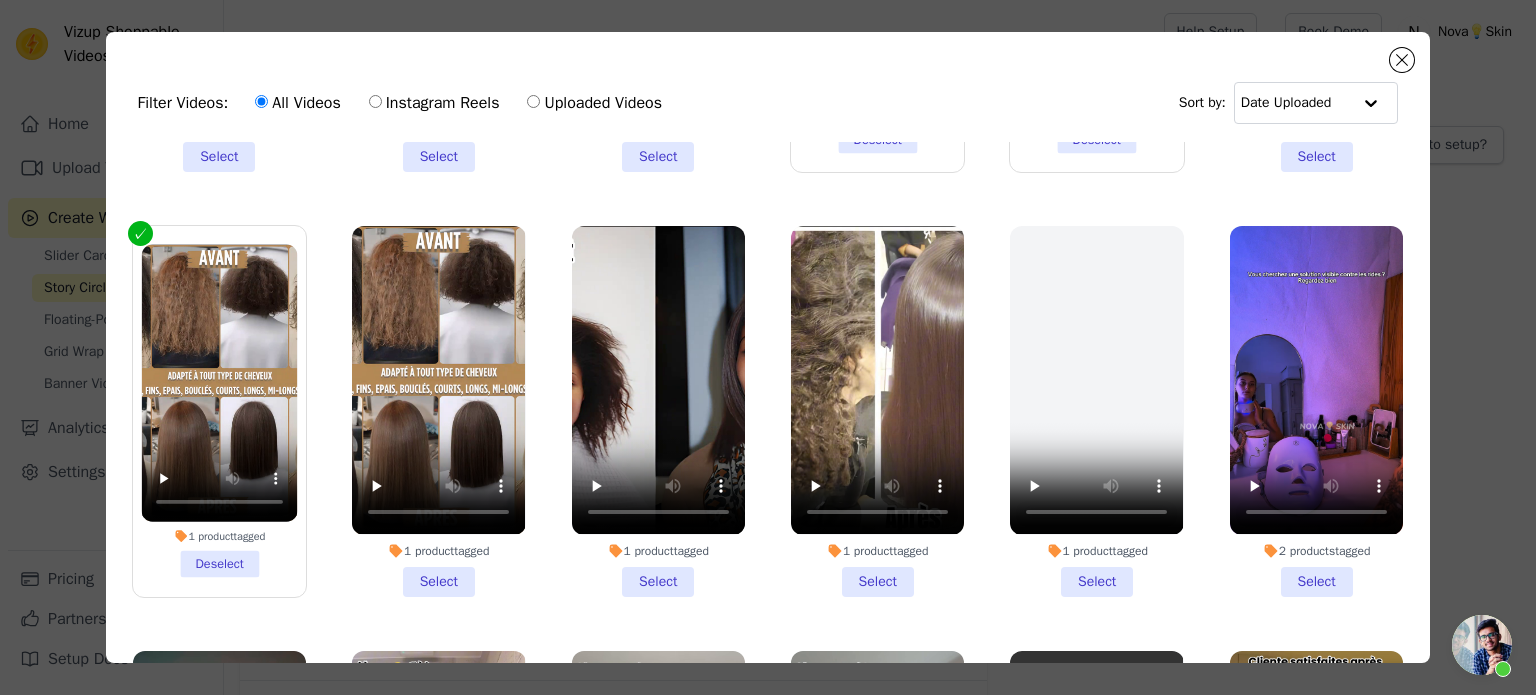 click on "1   product  tagged     Select" at bounding box center [658, 411] 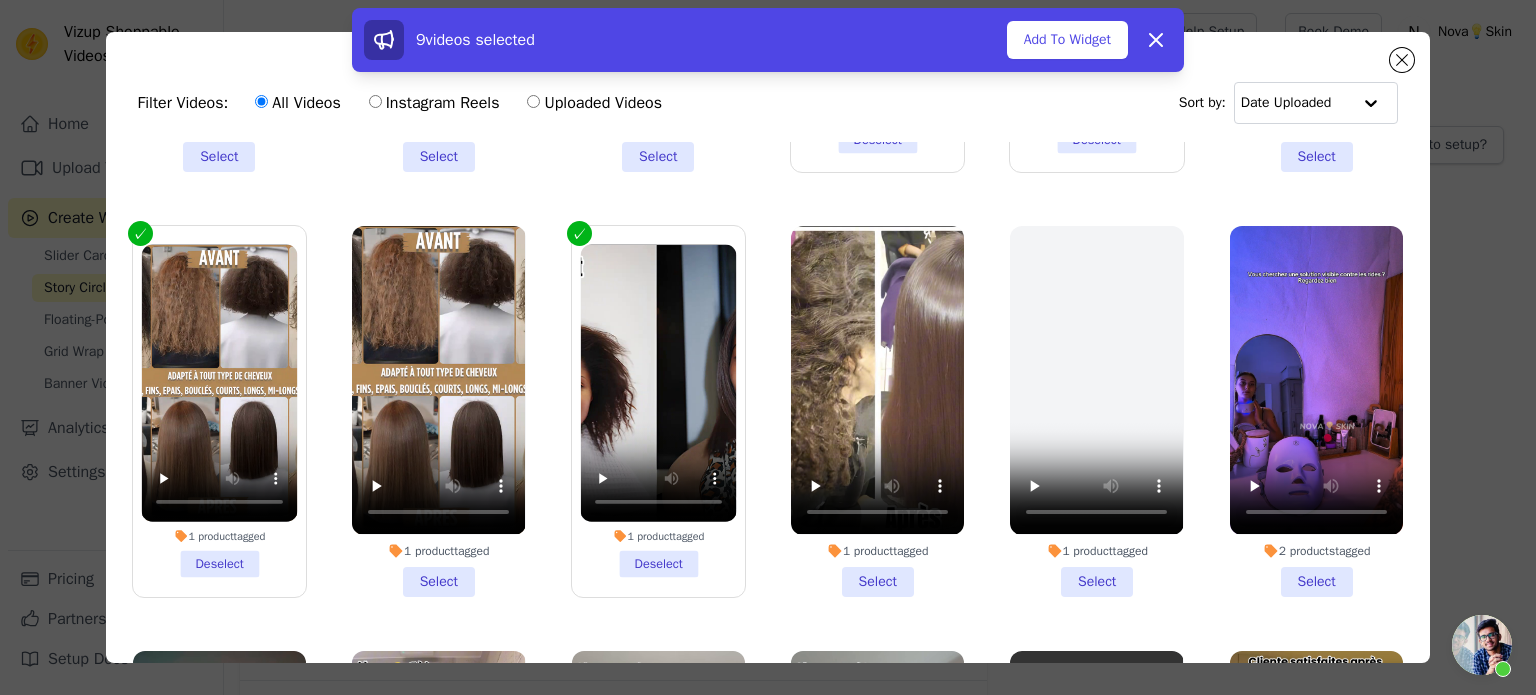 click on "1   product  tagged     Select" at bounding box center (877, 411) 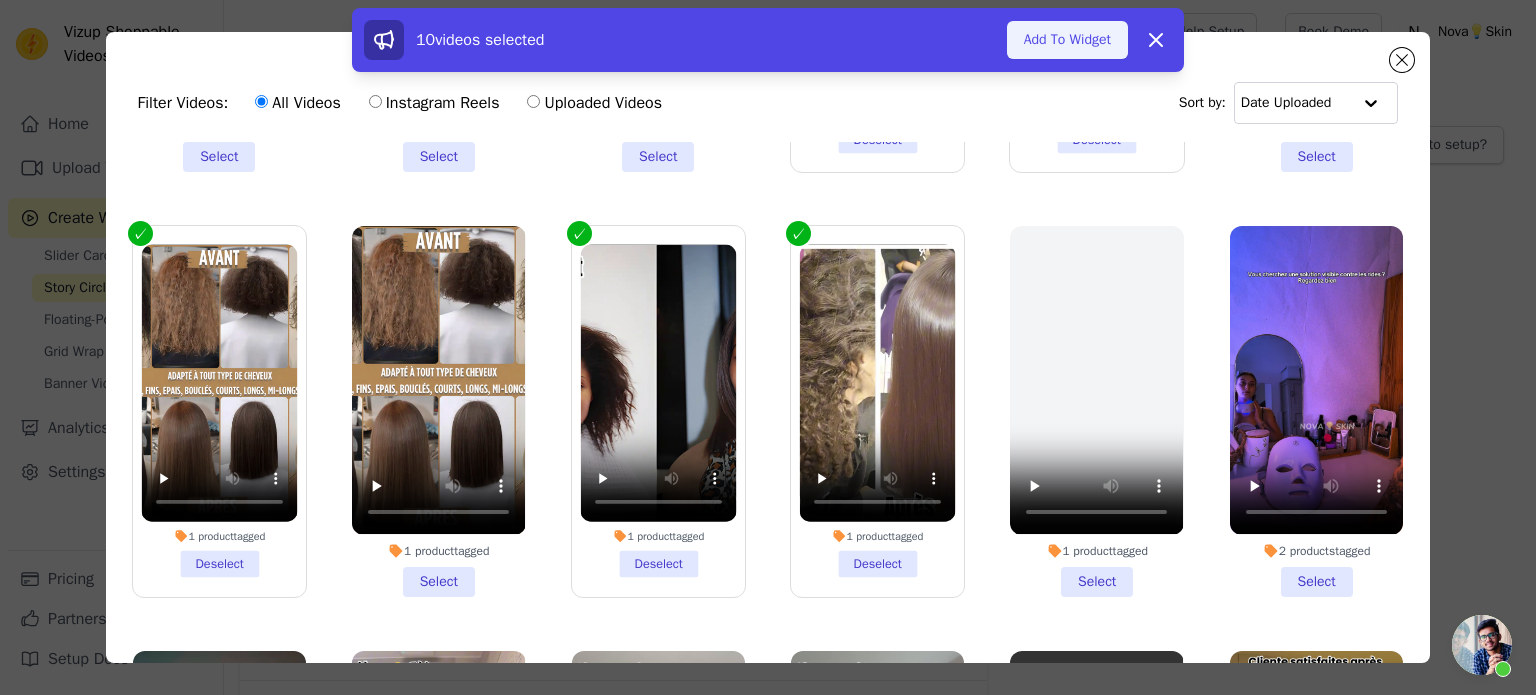 click on "Add To Widget" at bounding box center [1067, 40] 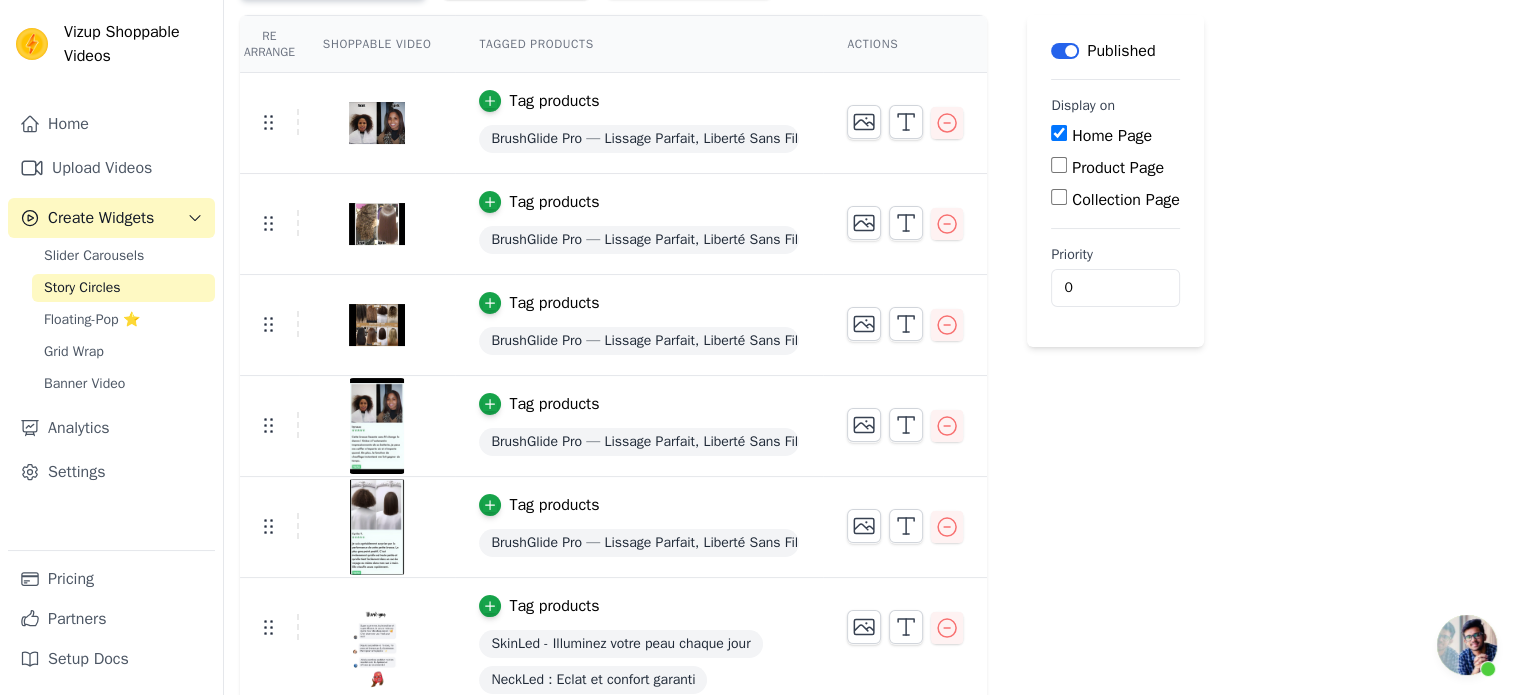 scroll, scrollTop: 180, scrollLeft: 0, axis: vertical 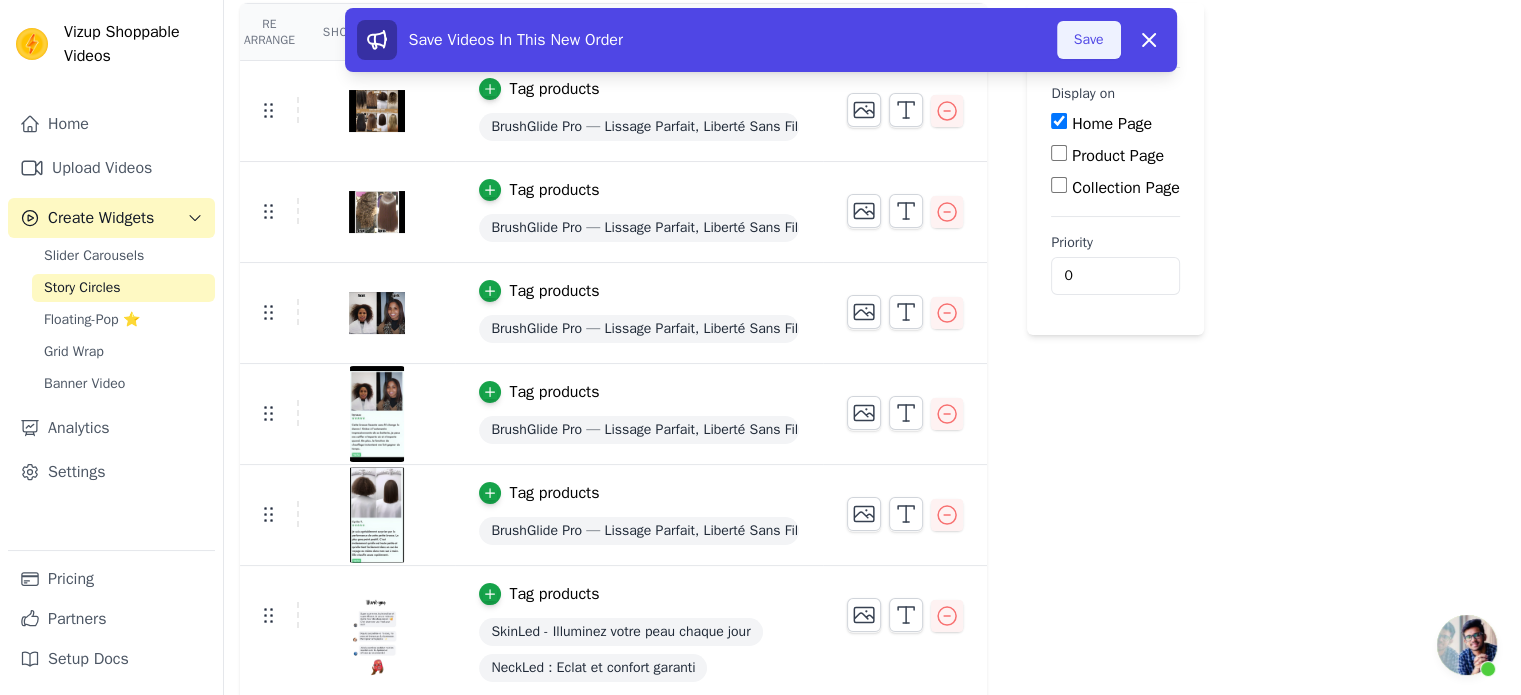 click on "Save" at bounding box center (1089, 40) 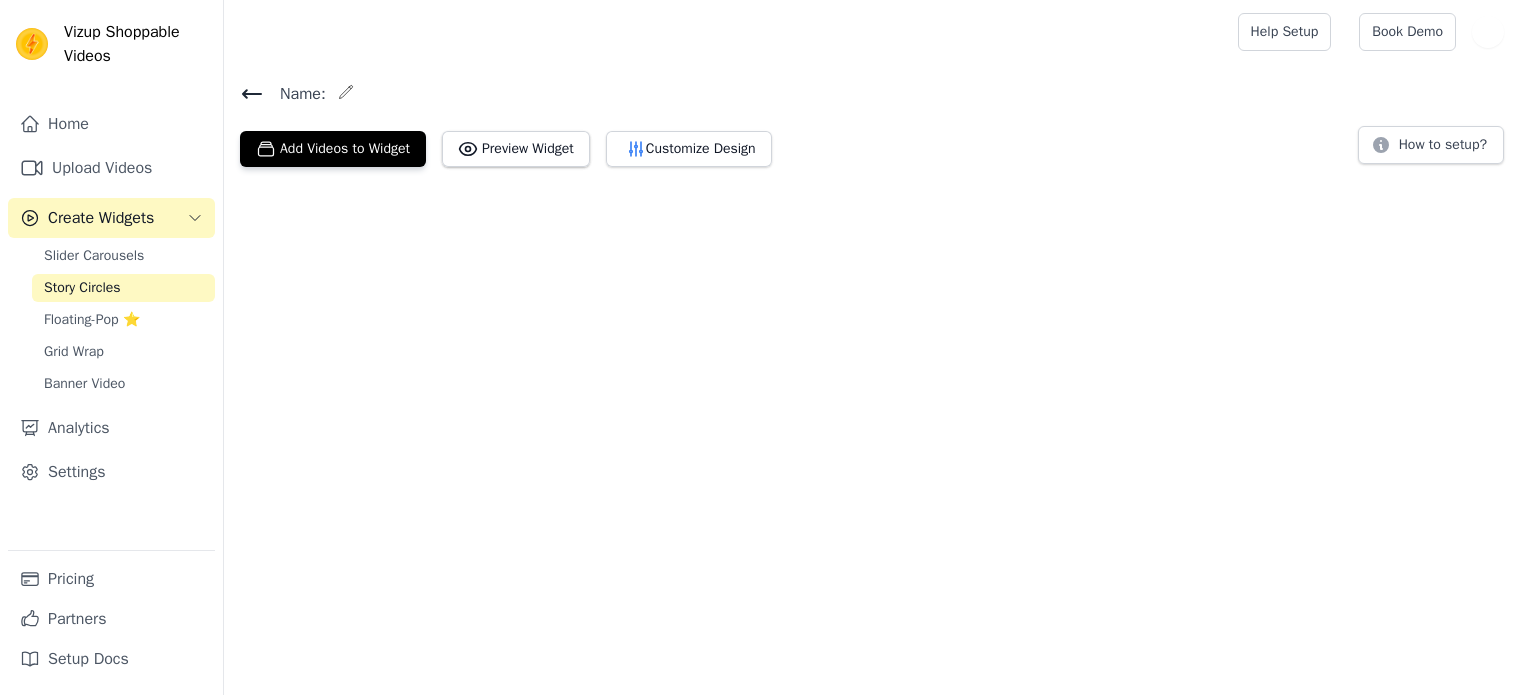 scroll, scrollTop: 0, scrollLeft: 0, axis: both 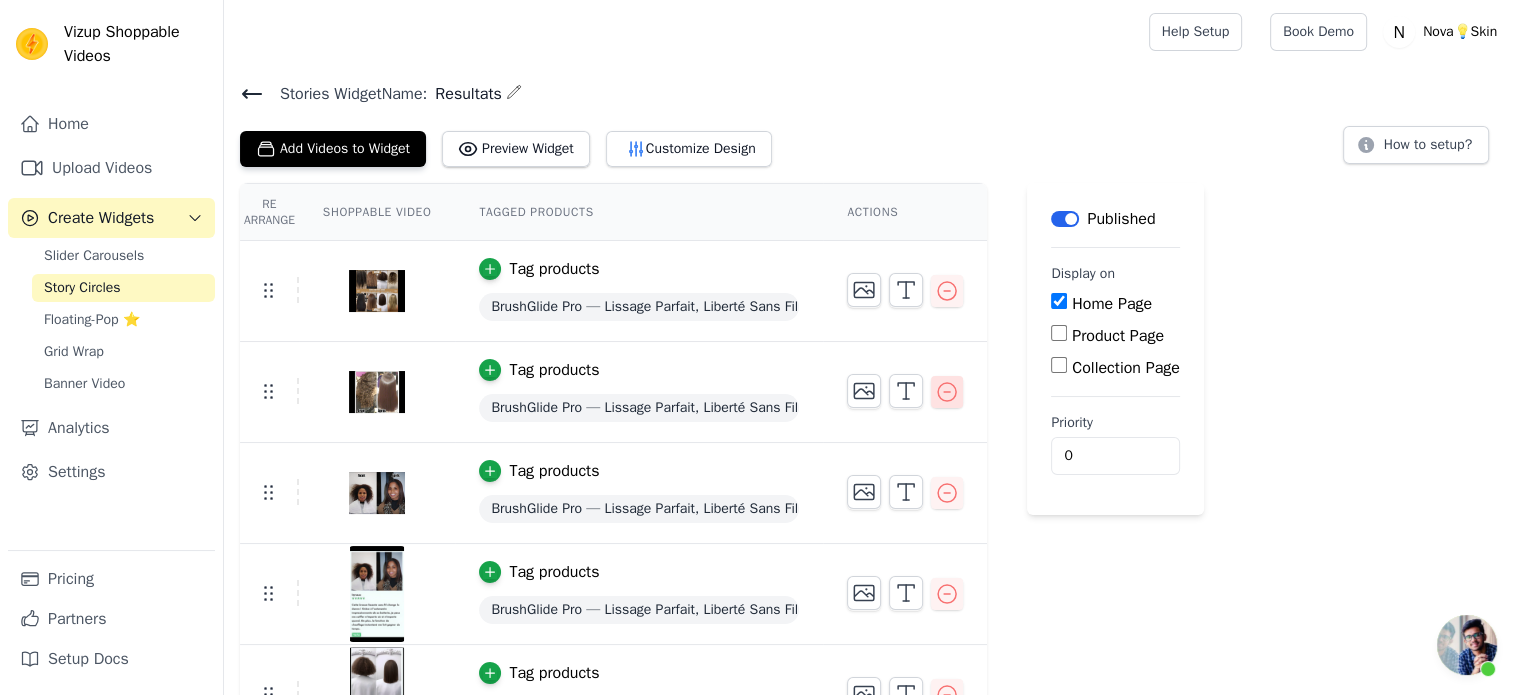 click 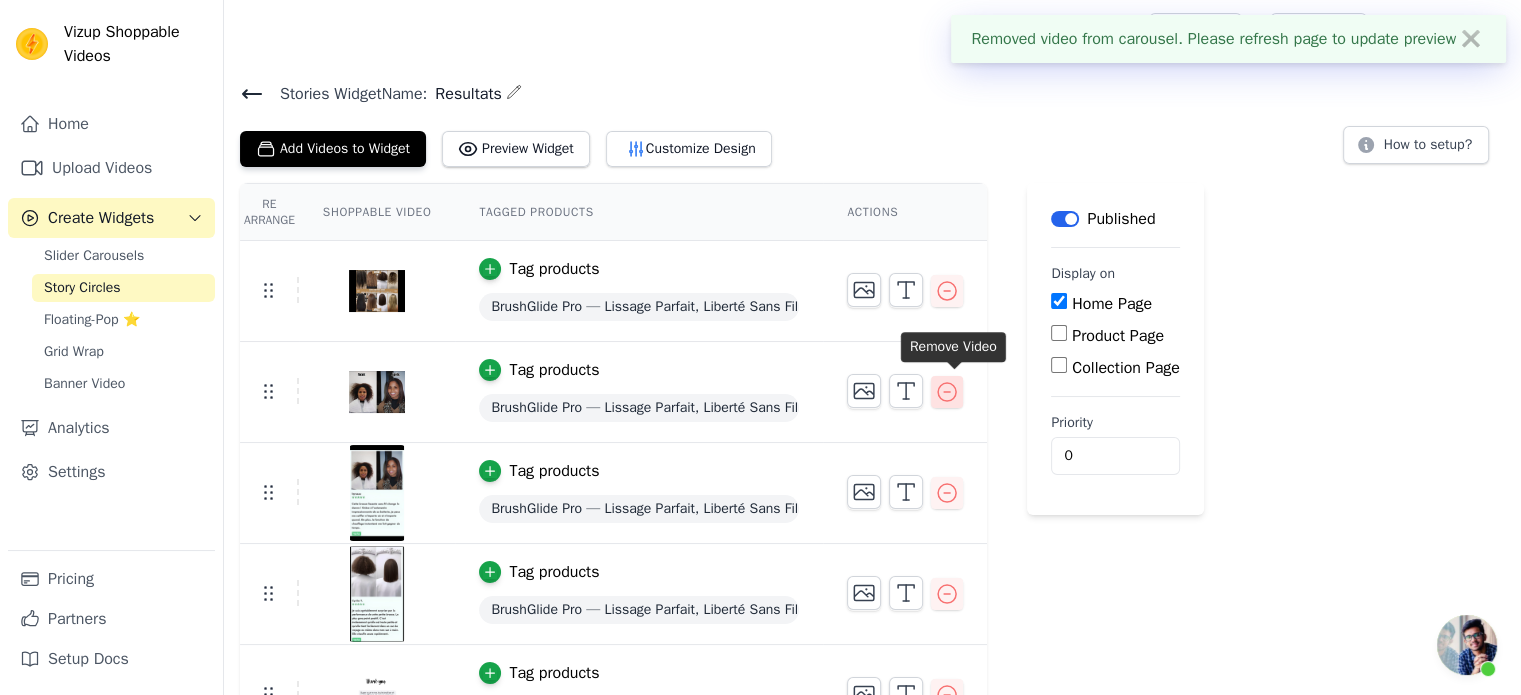 click at bounding box center [947, 392] 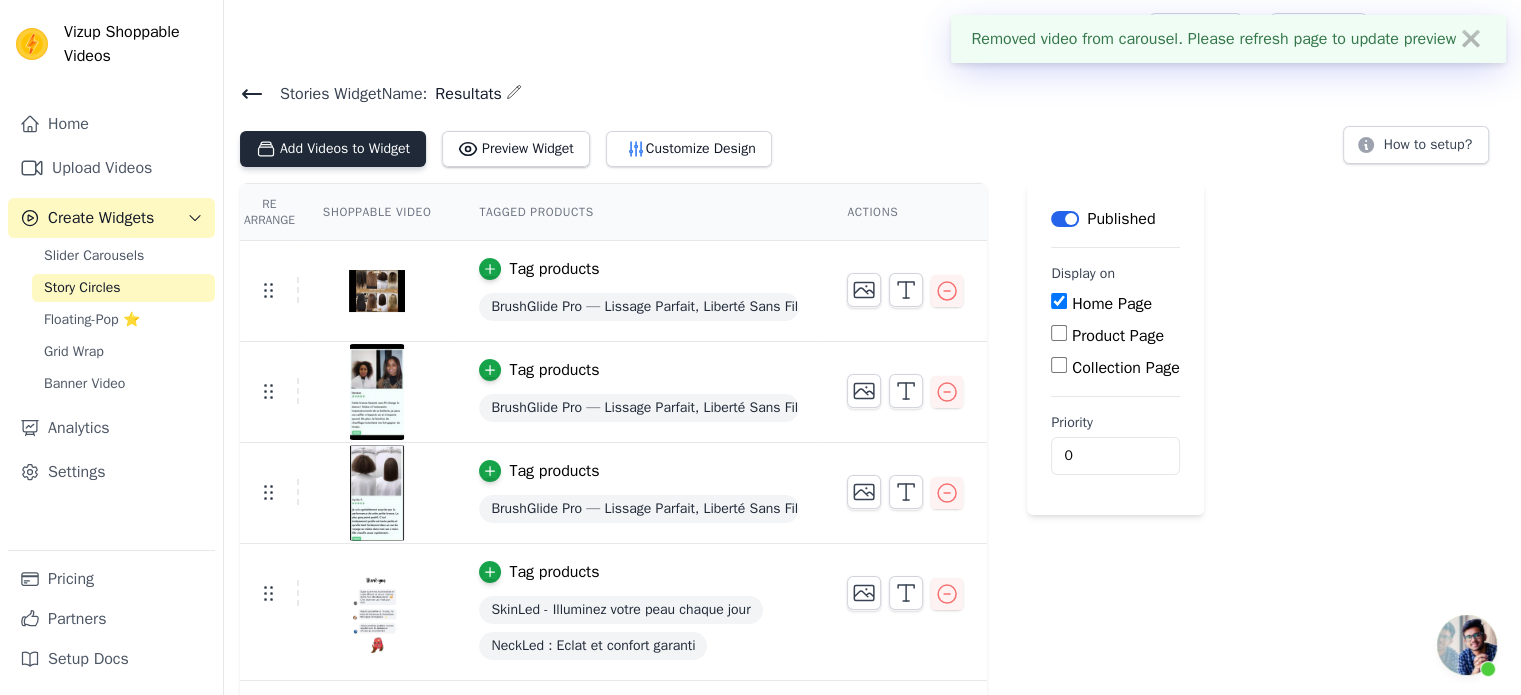 click on "Add Videos to Widget" at bounding box center [333, 149] 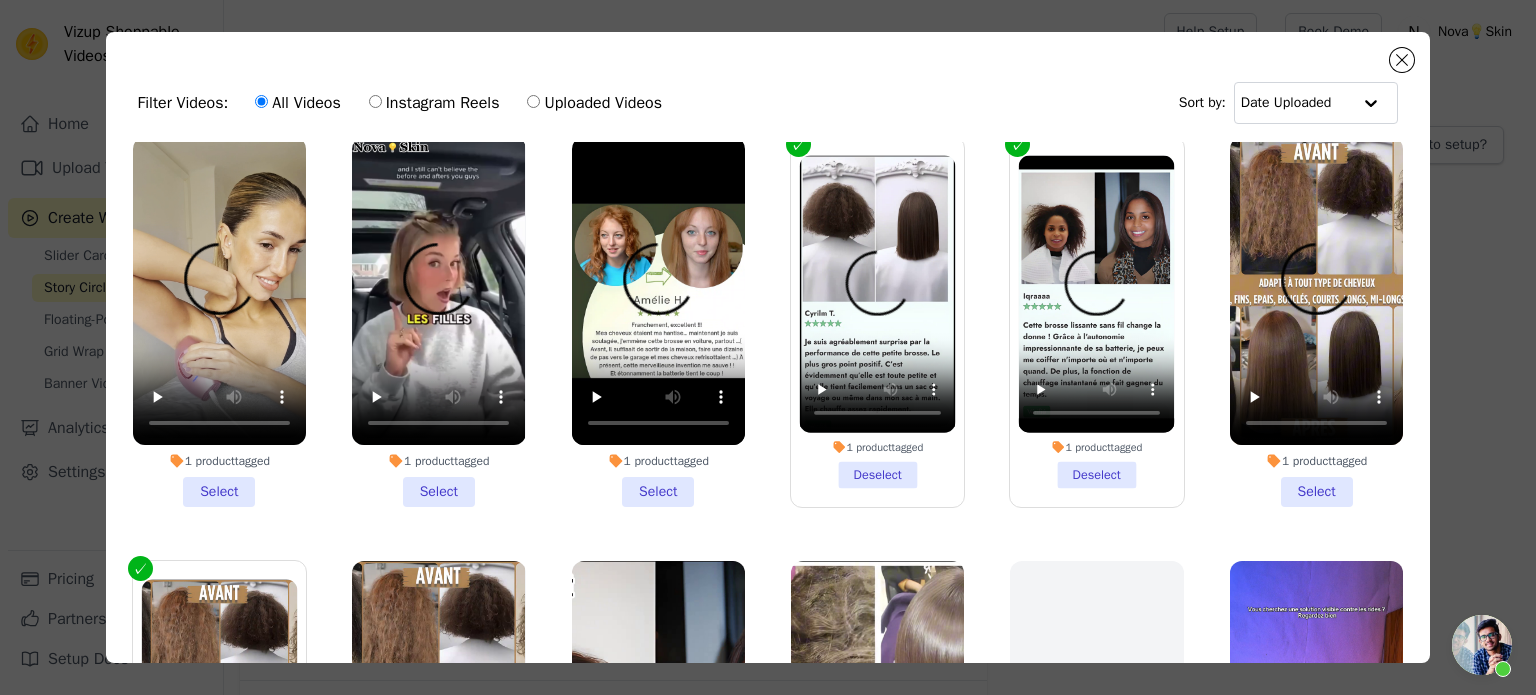 scroll, scrollTop: 0, scrollLeft: 0, axis: both 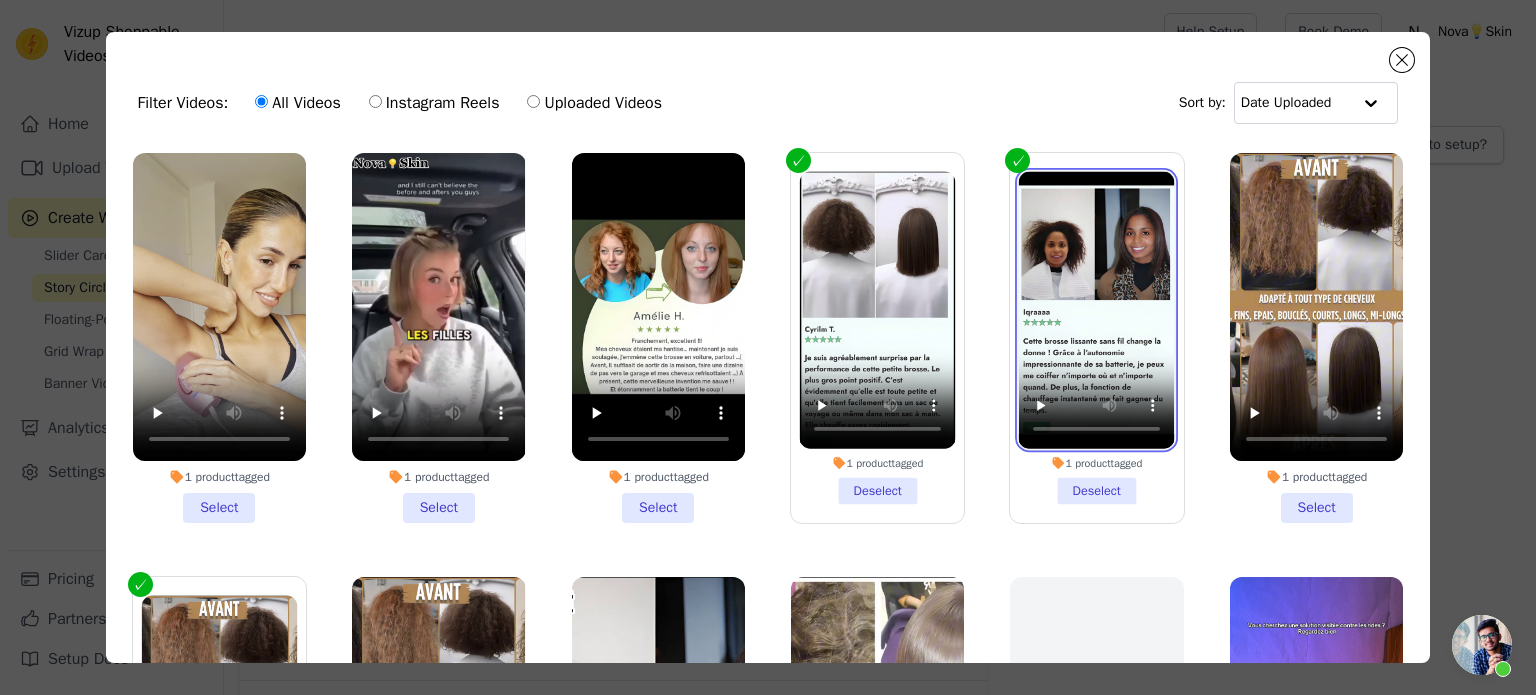 click at bounding box center [1097, 311] 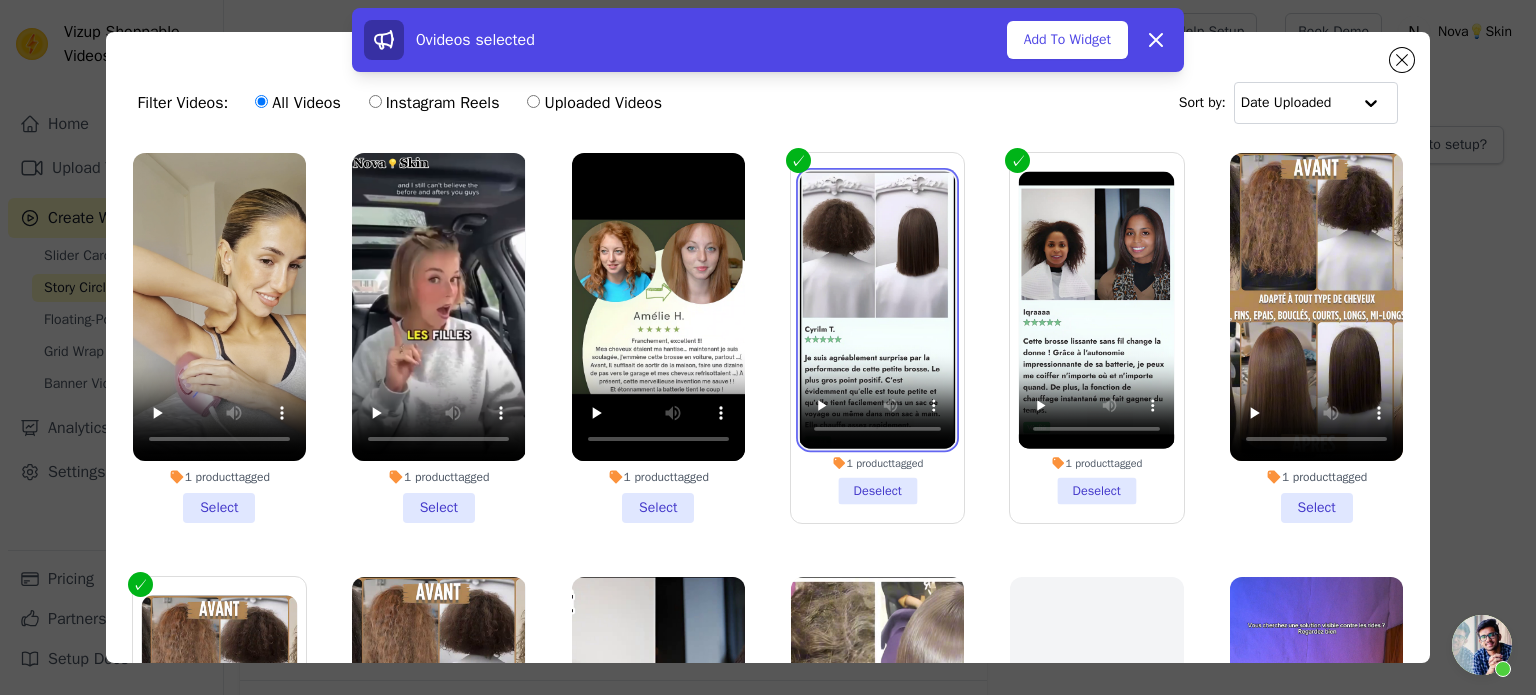 click at bounding box center (878, 311) 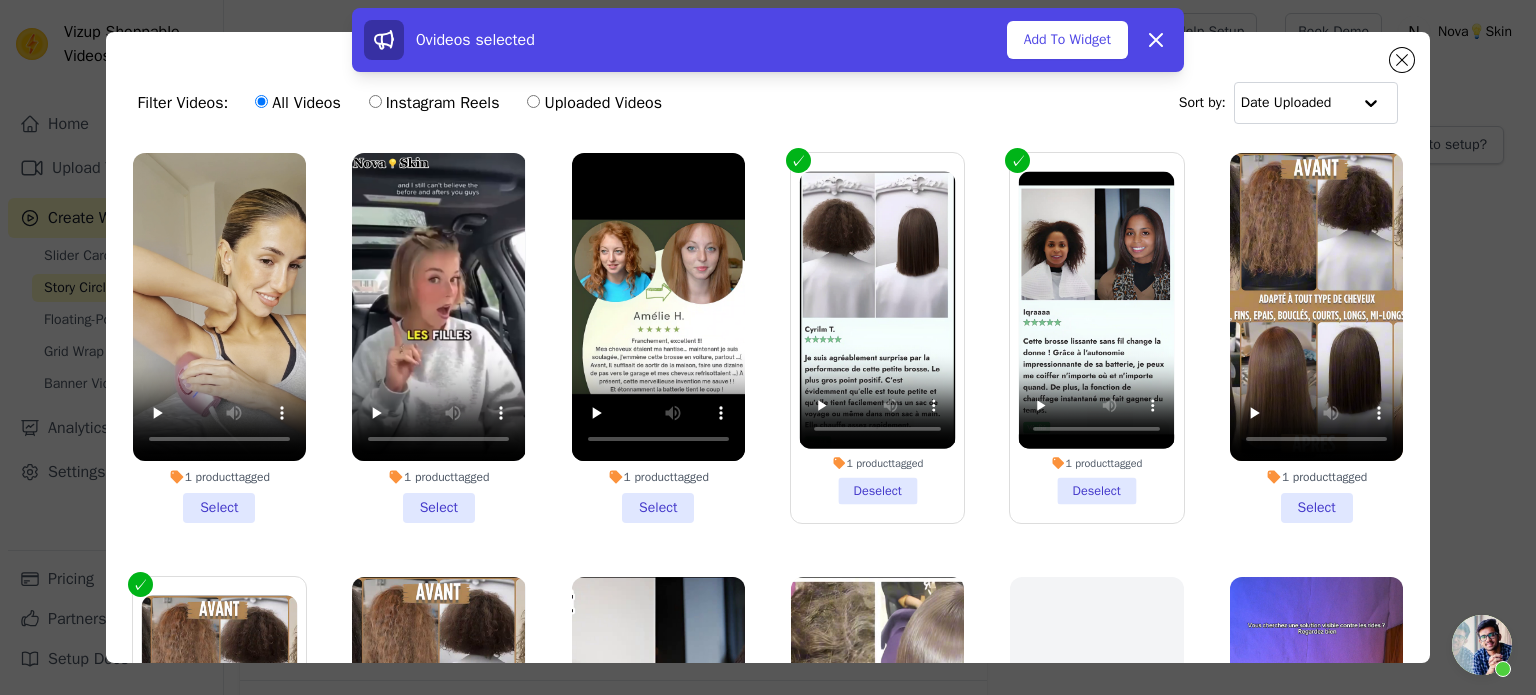 click on "1   product  tagged     Deselect" at bounding box center (1096, 338) 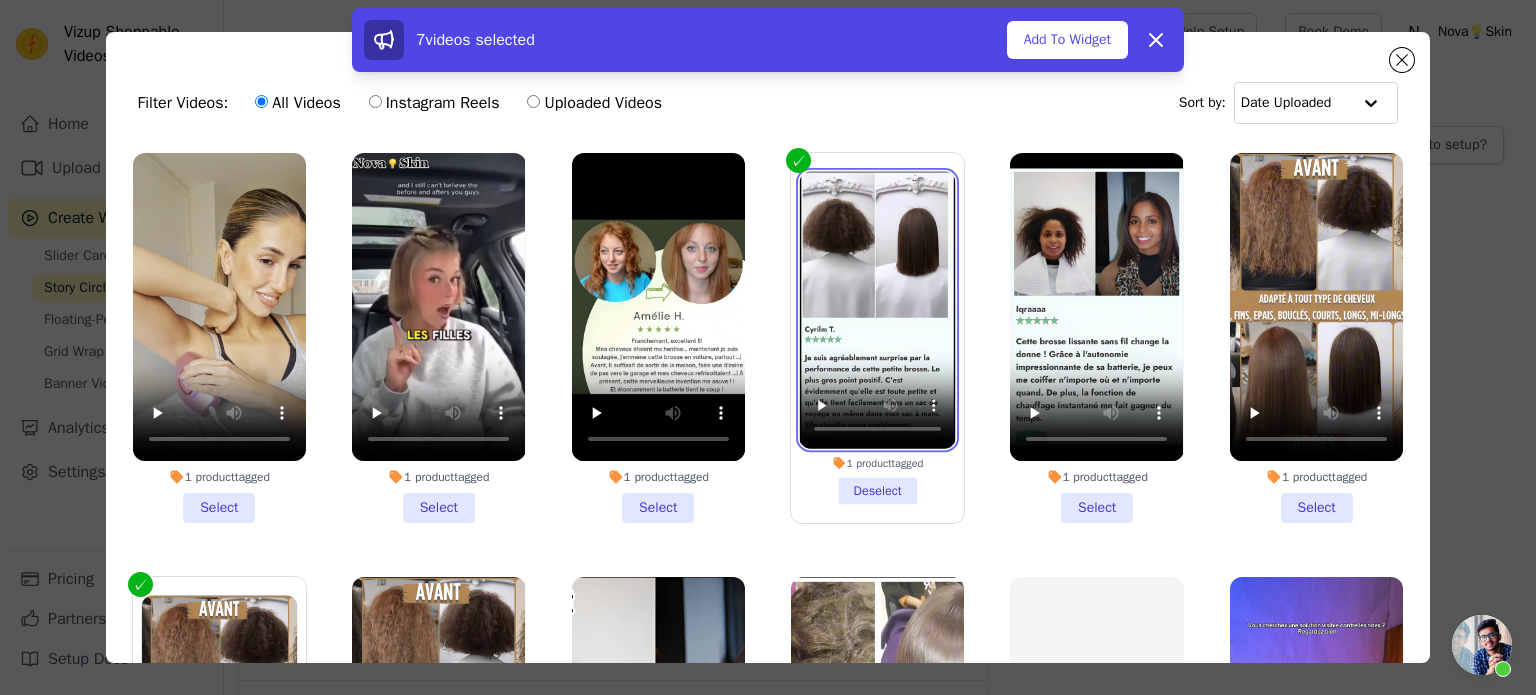 click at bounding box center (878, 311) 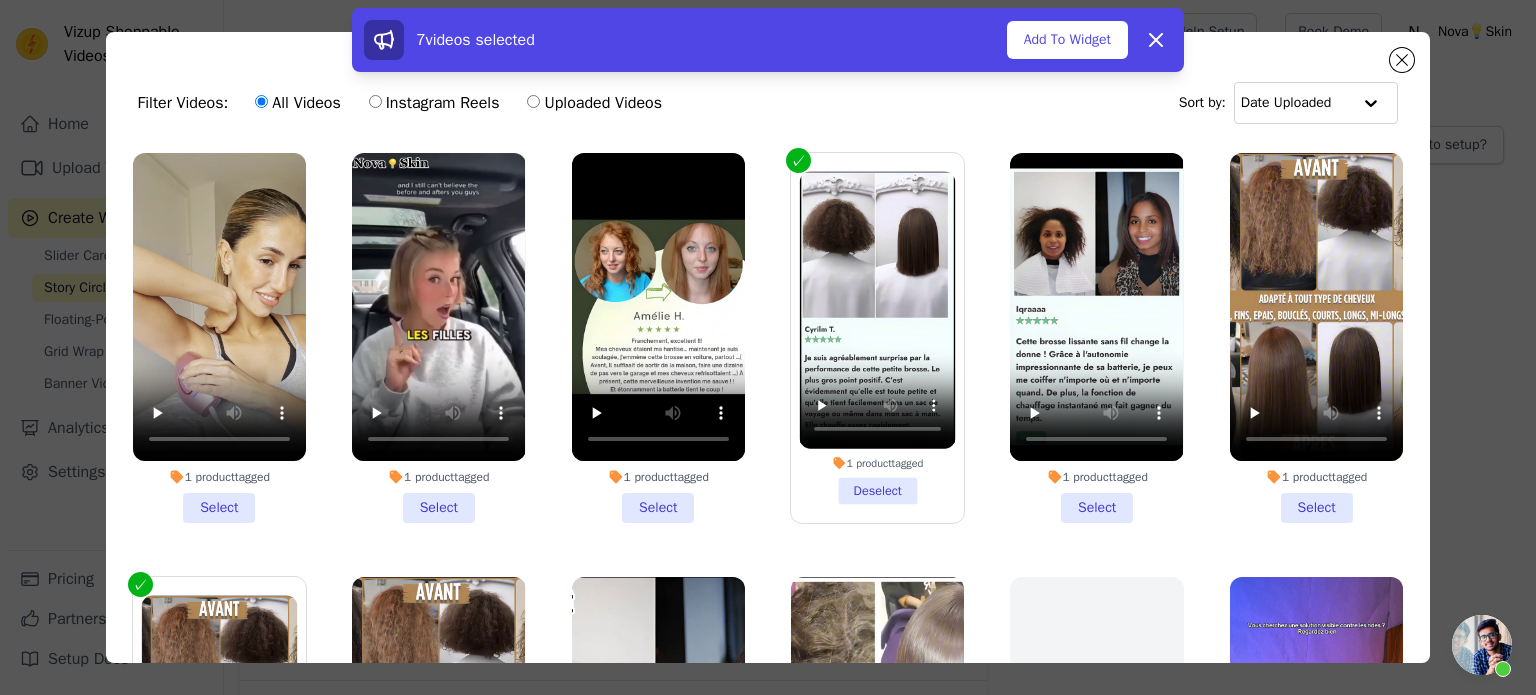 click on "1   product  tagged     Deselect" at bounding box center (877, 338) 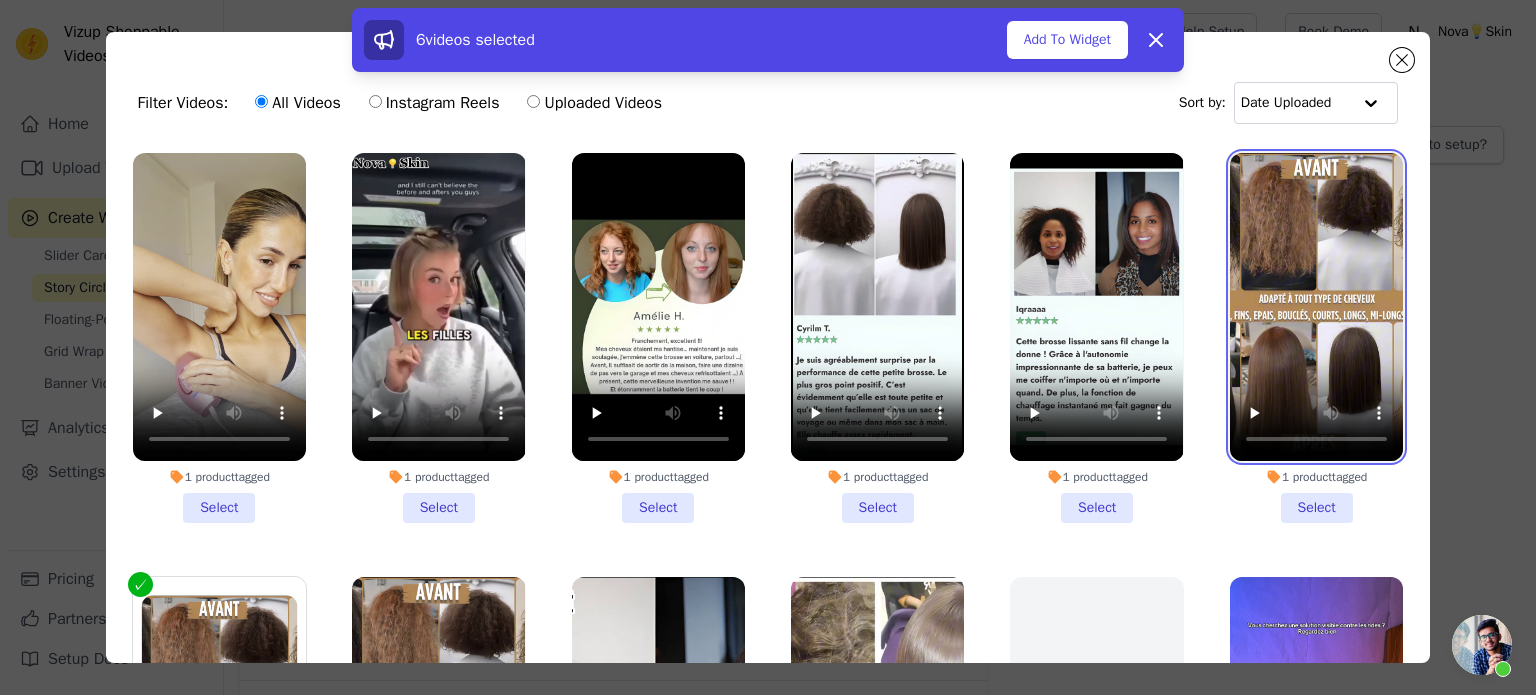 click at bounding box center [1316, 307] 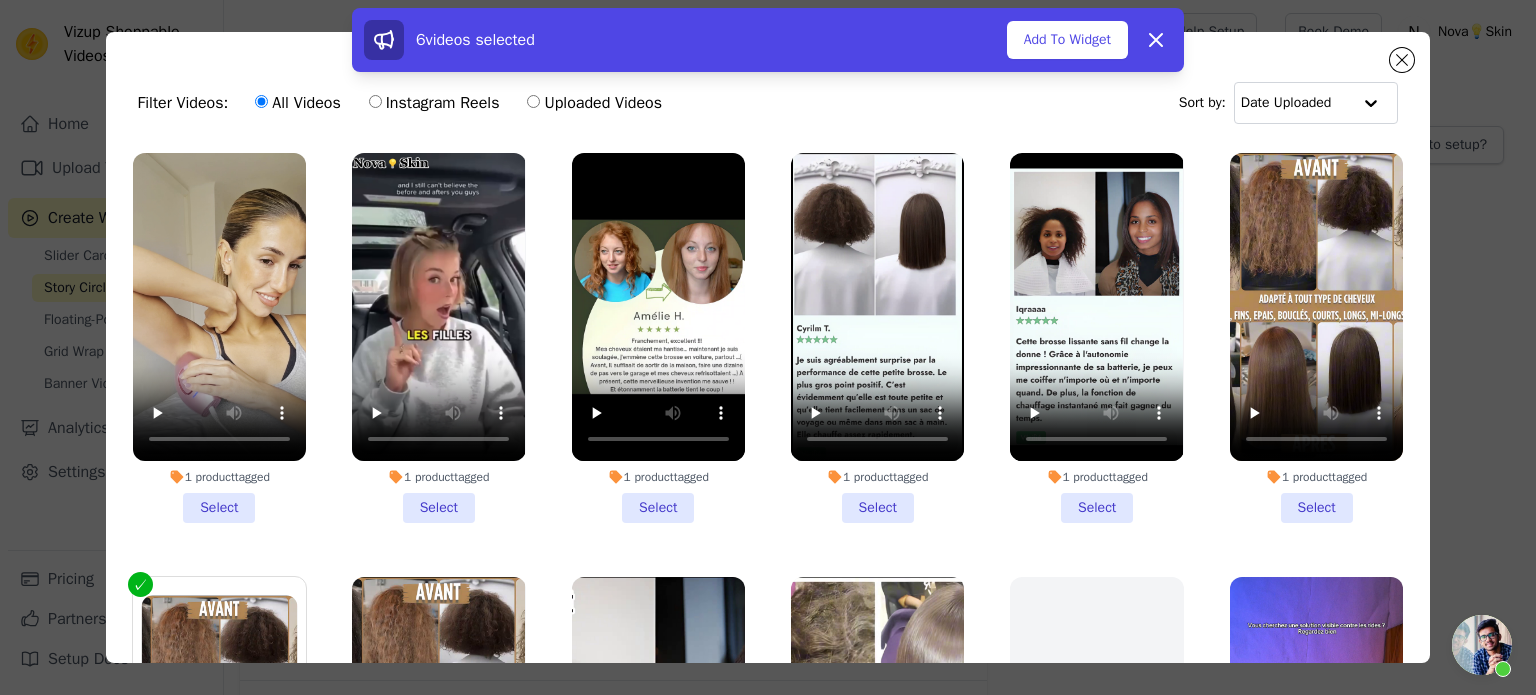 click on "1   product  tagged     Select" at bounding box center [1316, 338] 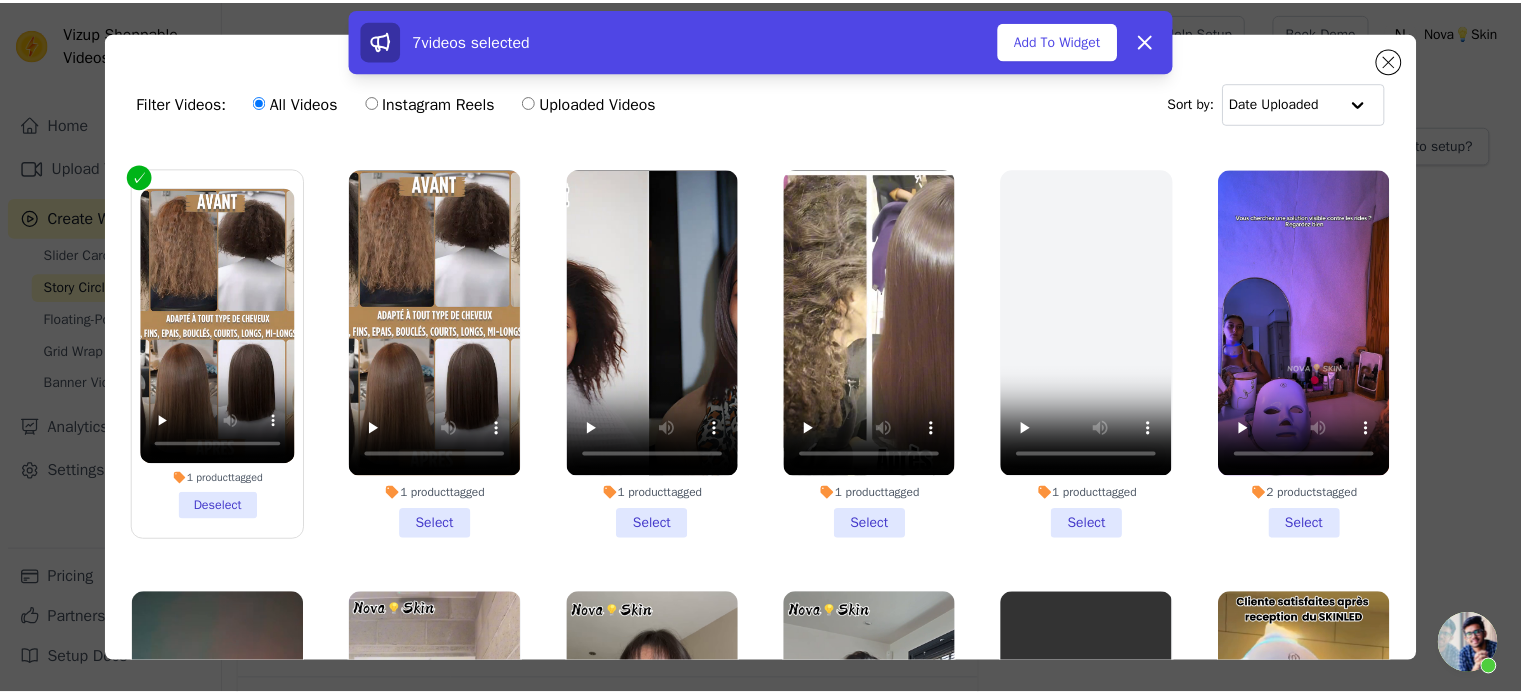 scroll, scrollTop: 419, scrollLeft: 0, axis: vertical 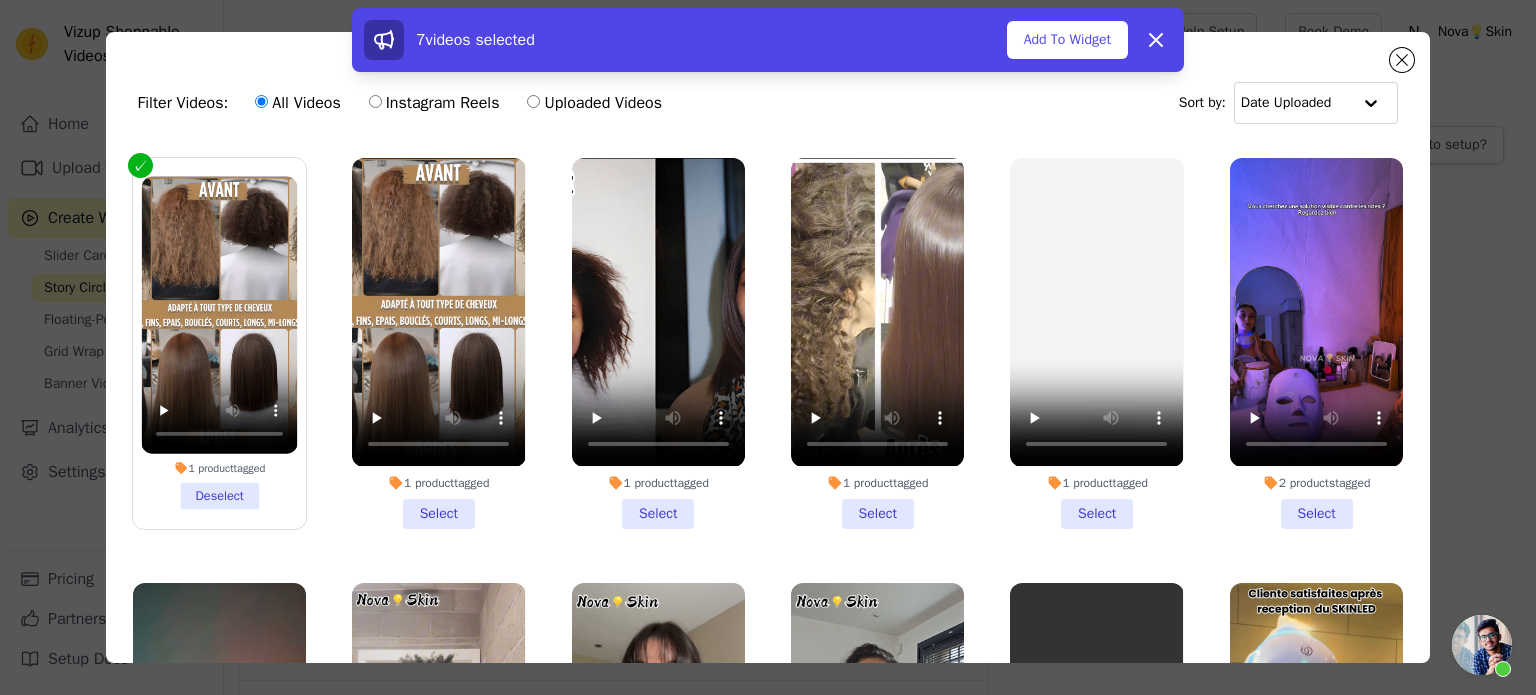 click on "1   product  tagged     Select" at bounding box center (438, 343) 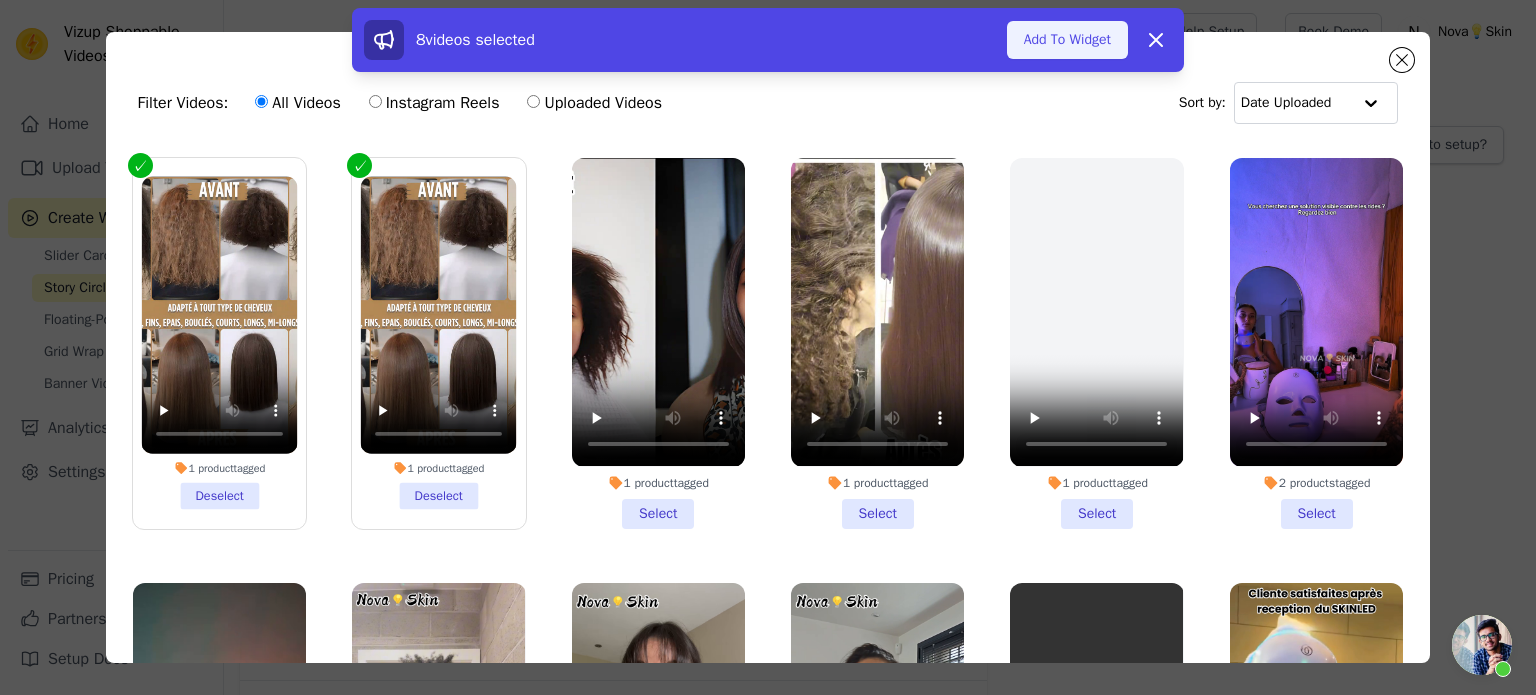 click on "Add To Widget" at bounding box center [1067, 40] 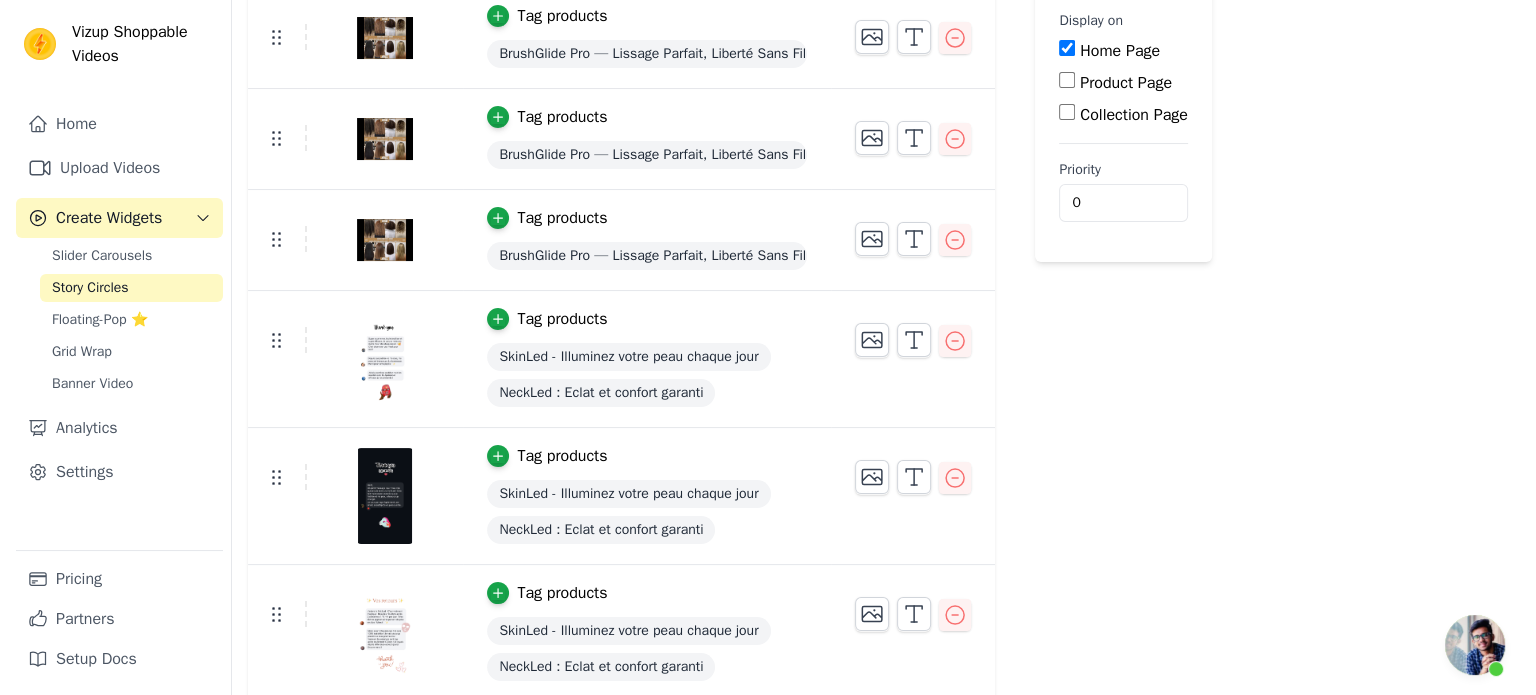 scroll, scrollTop: 0, scrollLeft: 0, axis: both 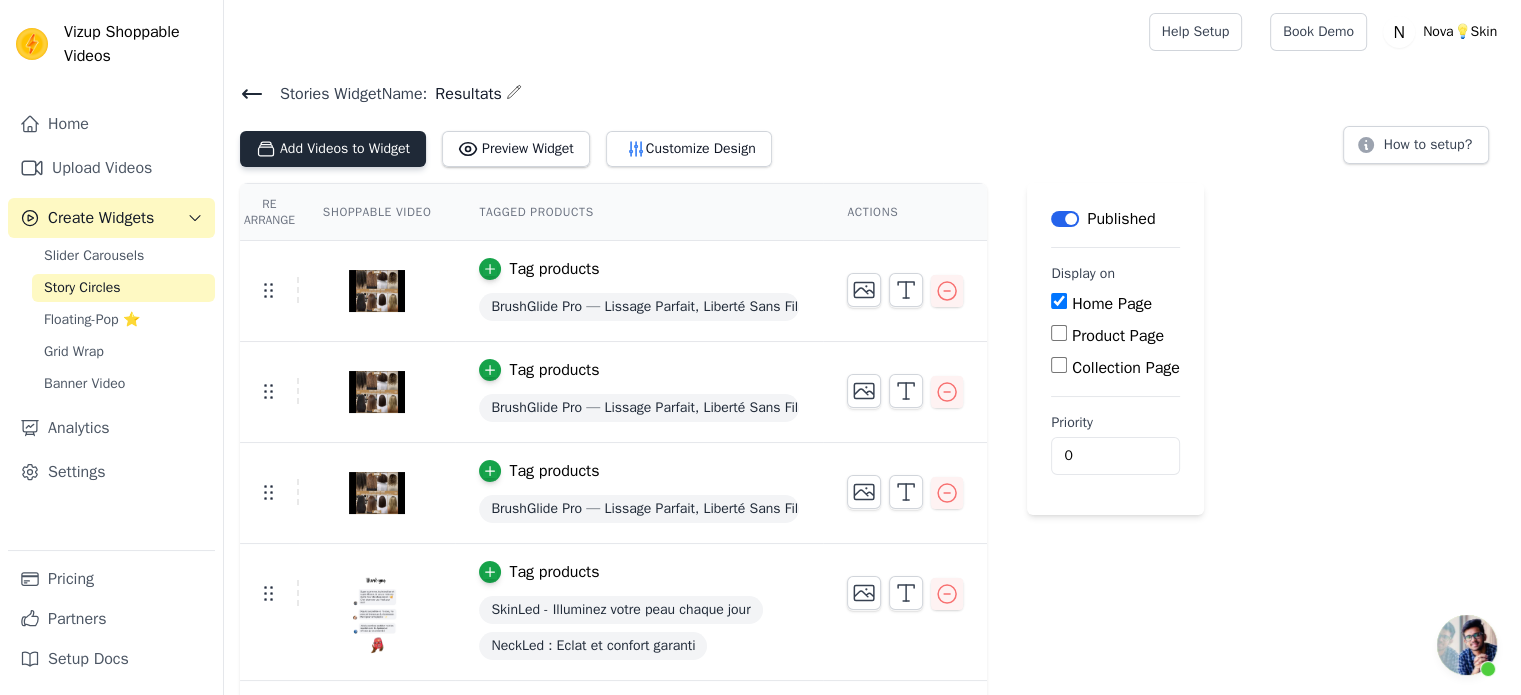 click on "Add Videos to Widget" at bounding box center [333, 149] 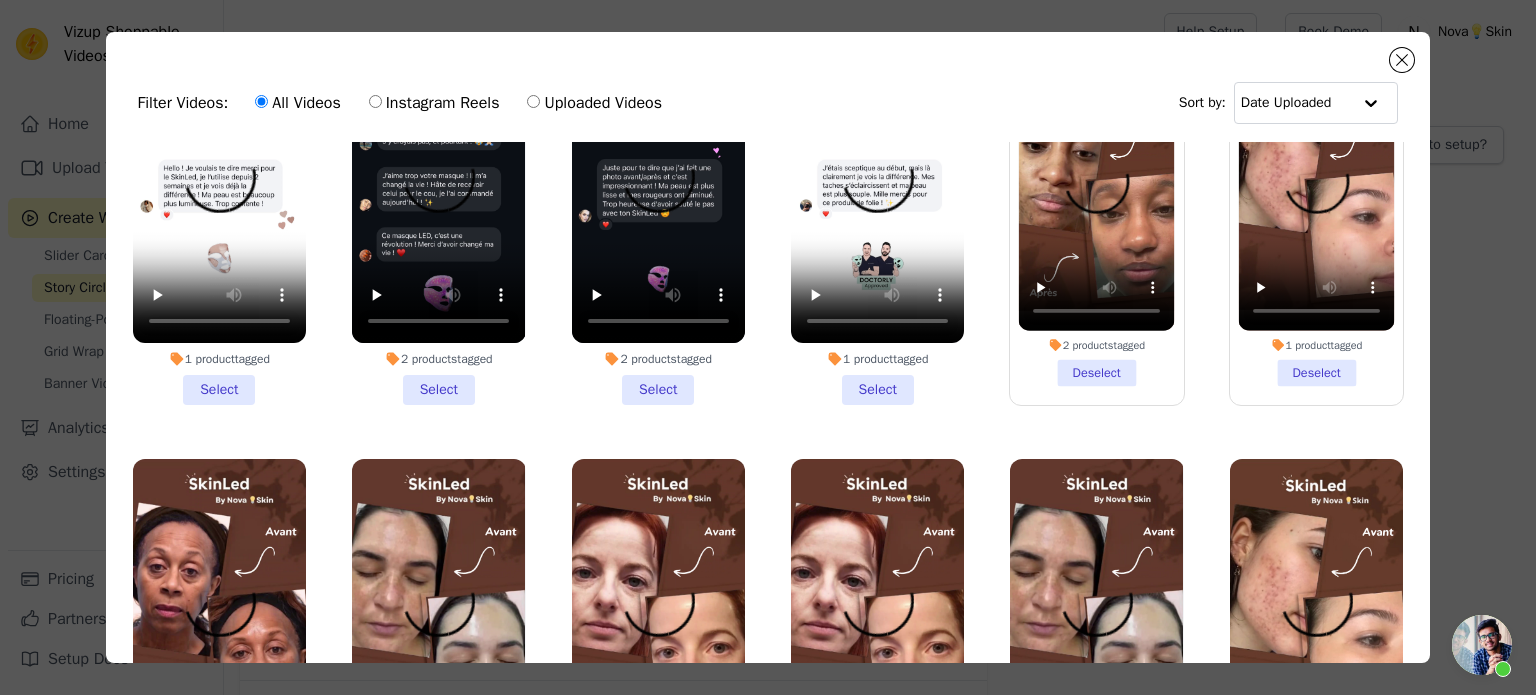 scroll, scrollTop: 1911, scrollLeft: 0, axis: vertical 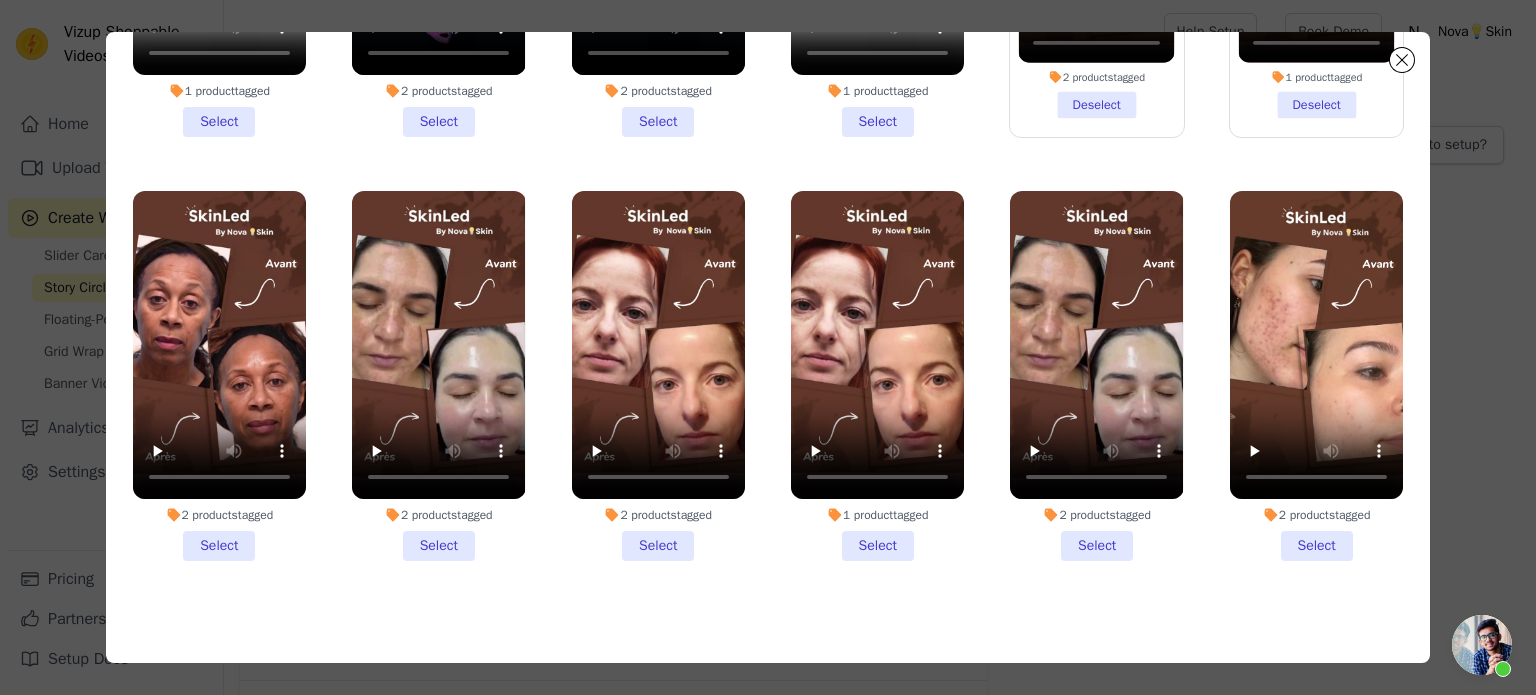 click on "2   products  tagged     Select" at bounding box center (219, 376) 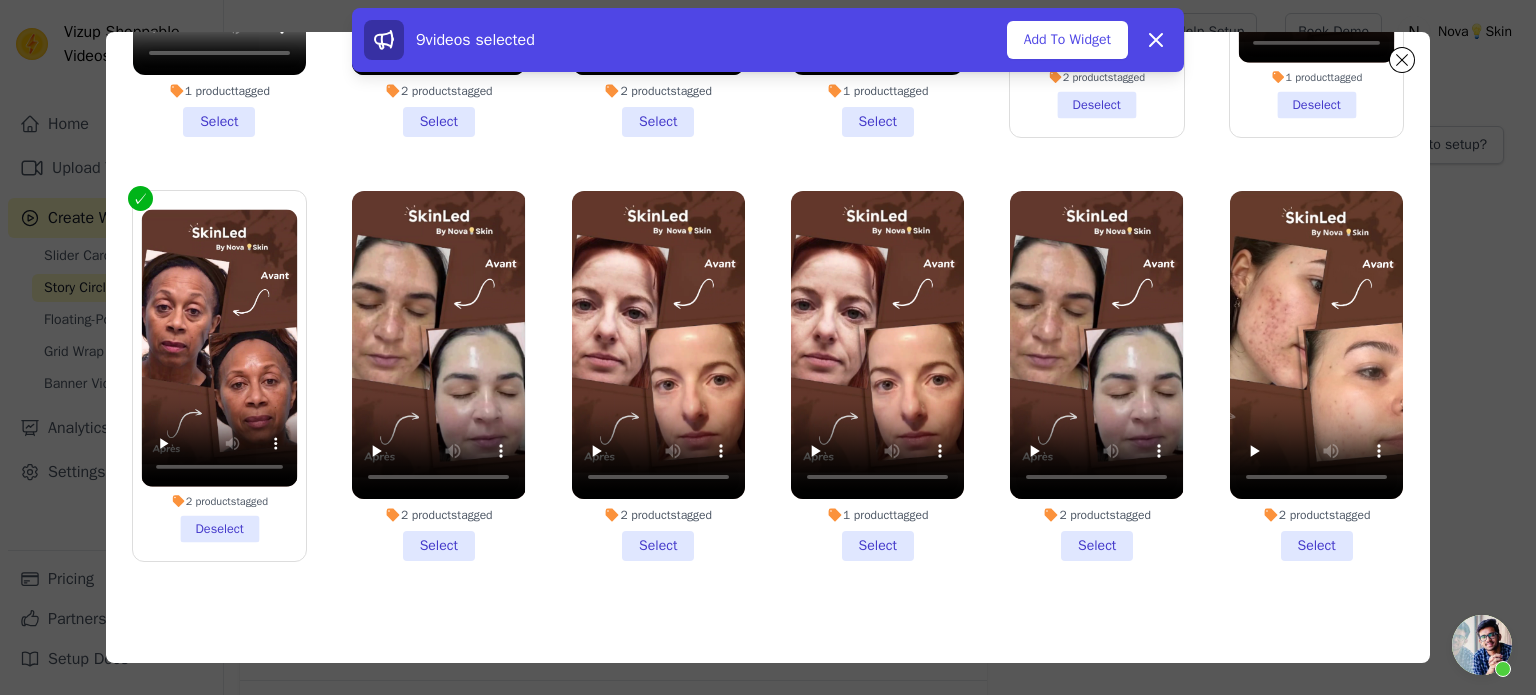 click on "2   products  tagged     Select" at bounding box center (438, 376) 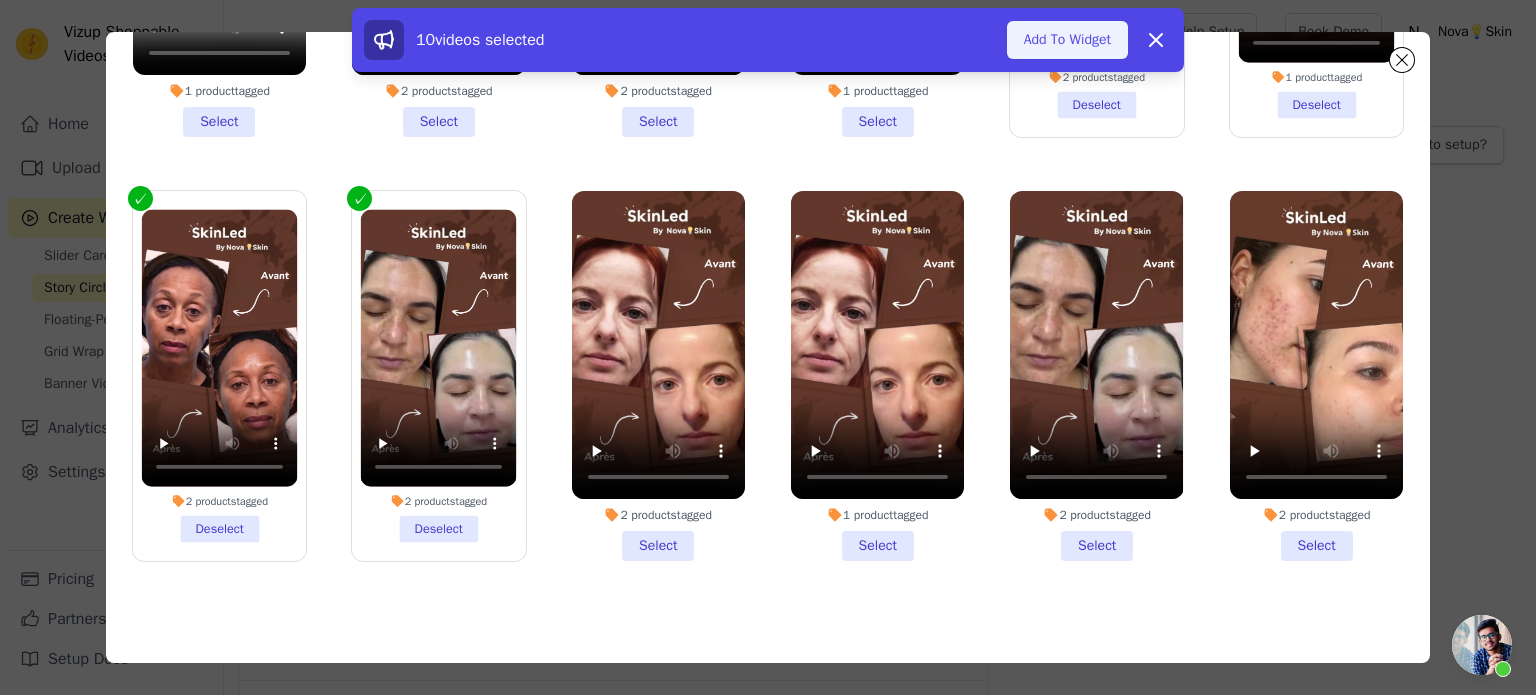 click on "Add To Widget" at bounding box center [1067, 40] 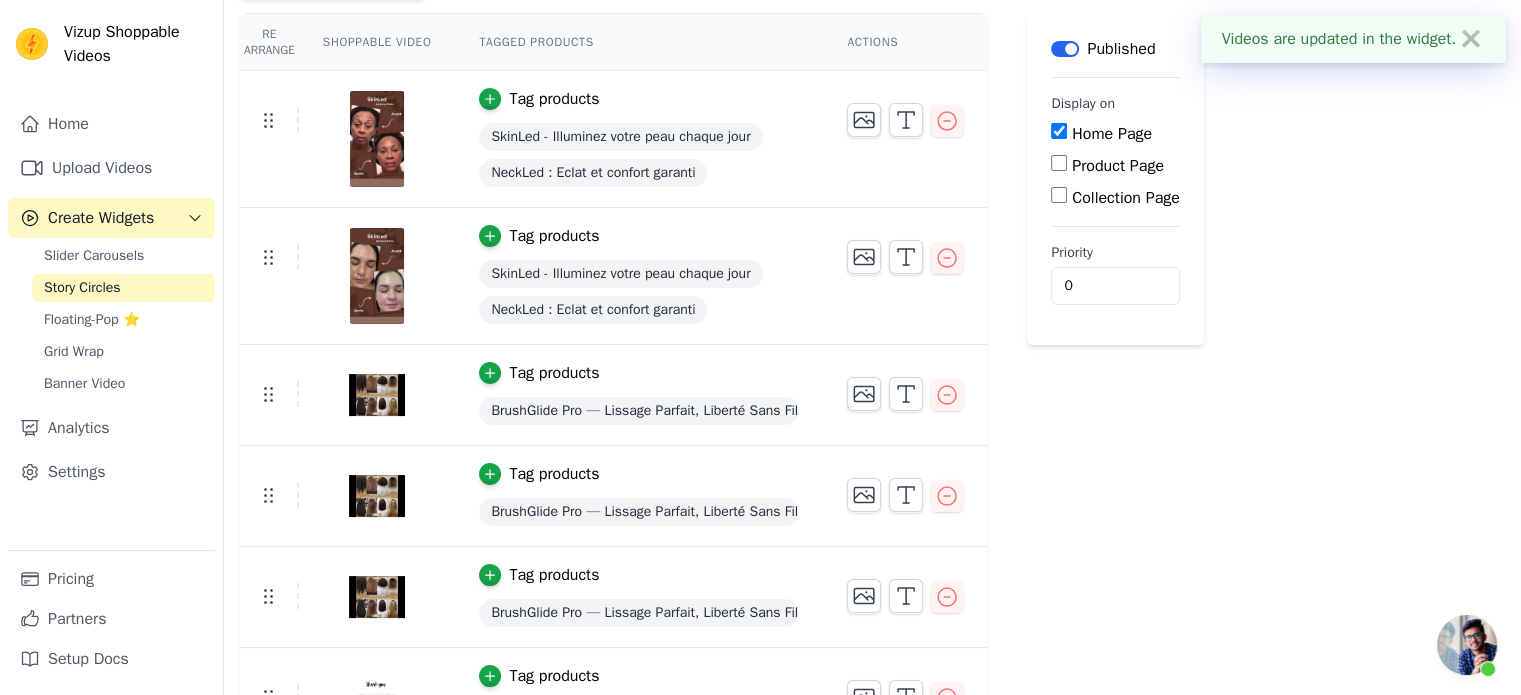 scroll, scrollTop: 168, scrollLeft: 0, axis: vertical 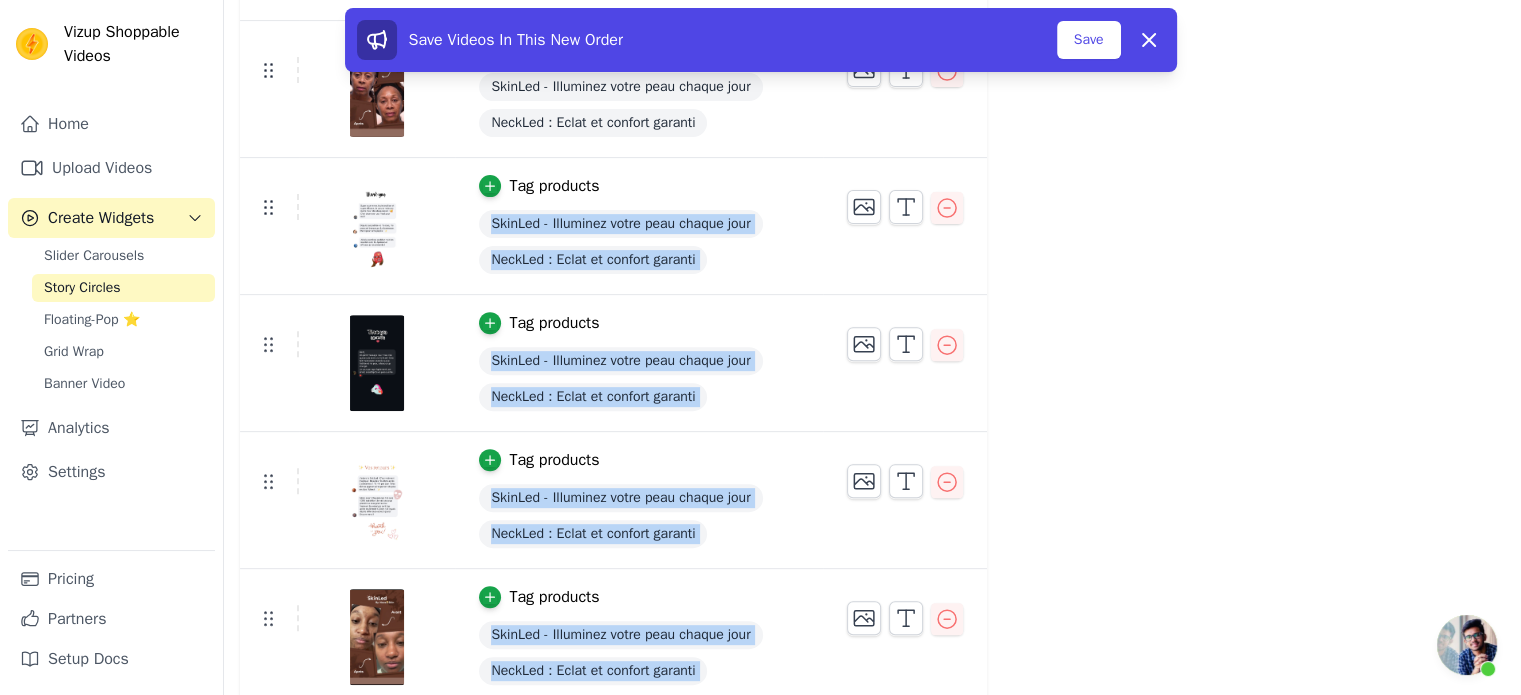 drag, startPoint x: 270, startPoint y: 59, endPoint x: 796, endPoint y: 152, distance: 534.1582 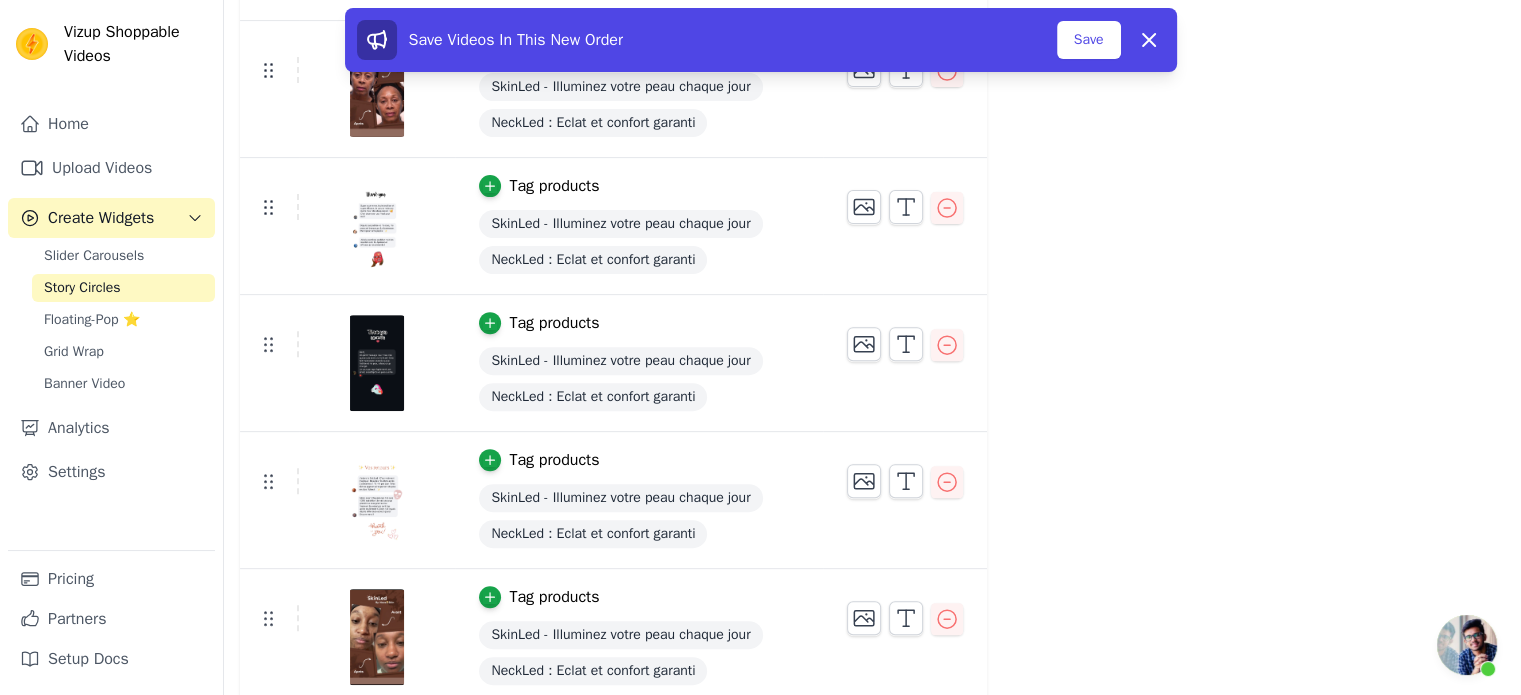 click on "Re Arrange   Shoppable Video   Tagged Products   Actions             Tag products   BrushGlide Pro — Lissage Parfait, Liberté Sans Fil                         Tag products   SkinLed - Illuminez votre peau chaque jour   NeckLed : Eclat et confort garanti                         Tag products   BrushGlide Pro — Lissage Parfait, Liberté Sans Fil                         Tag products   BrushGlide Pro — Lissage Parfait, Liberté Sans Fil                         Tag products   SkinLed - Illuminez votre peau chaque jour   NeckLed : Eclat et confort garanti                         Tag products   SkinLed - Illuminez votre peau chaque jour   NeckLed : Eclat et confort garanti                         Tag products   SkinLed - Illuminez votre peau chaque jour   NeckLed : Eclat et confort garanti                         Tag products   SkinLed - Illuminez votre peau chaque jour   NeckLed : Eclat et confort garanti                         Tag products   SkinLed - Illuminez votre peau chaque jour" at bounding box center (872, 165) 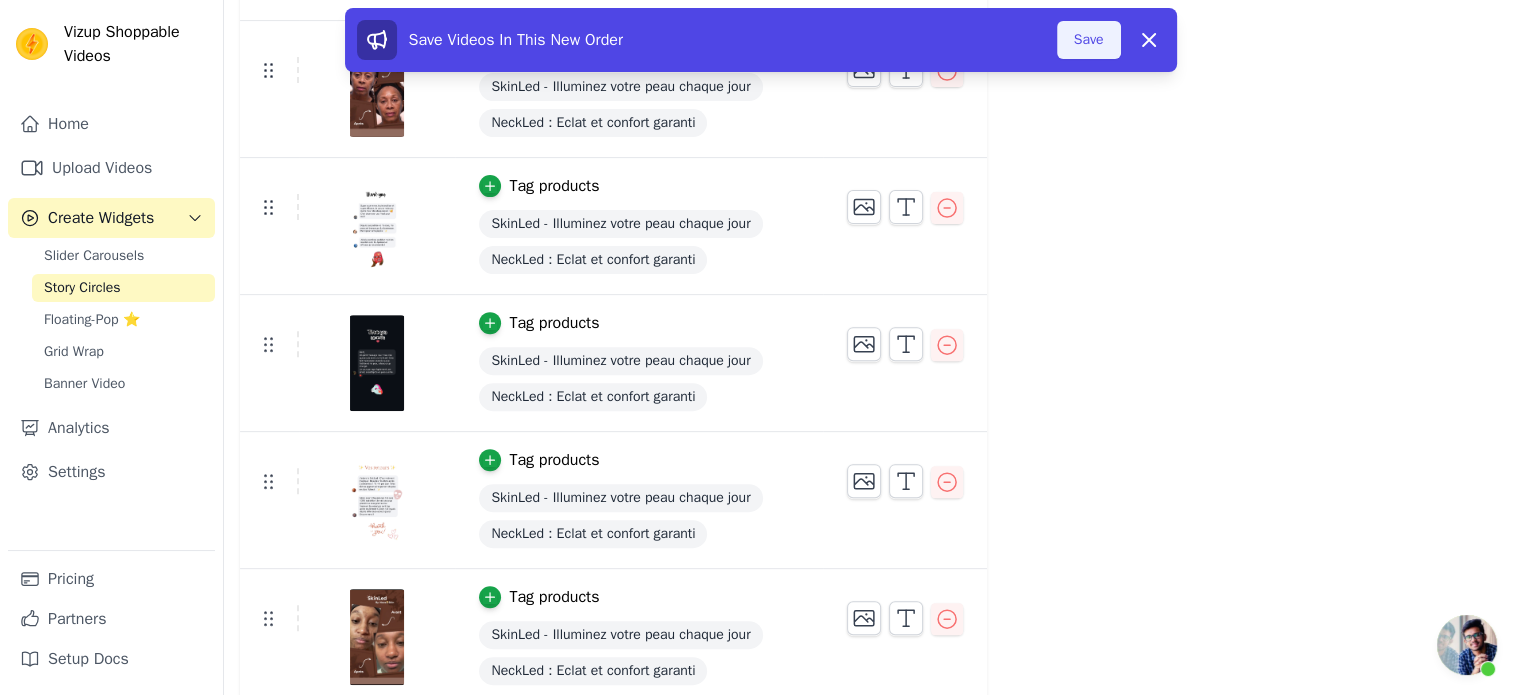 click on "Save" at bounding box center [1089, 40] 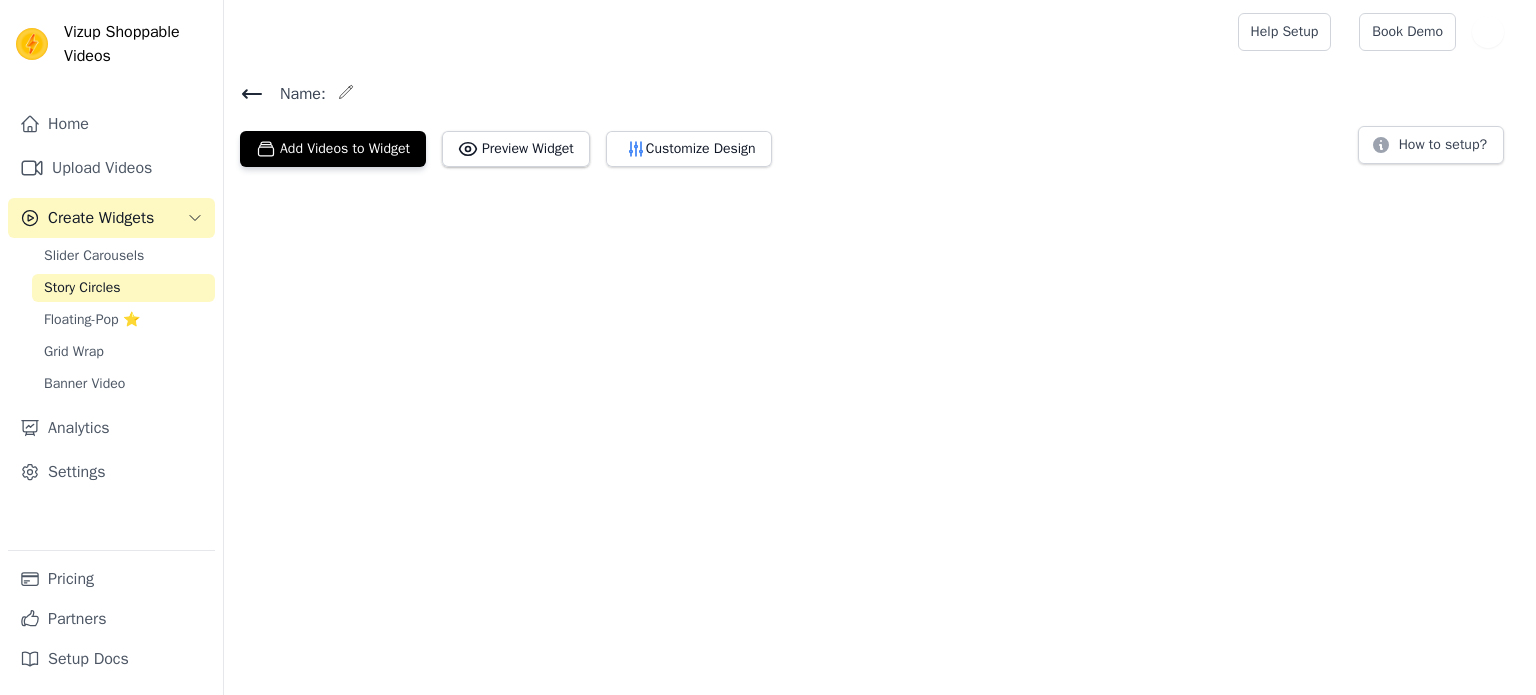 scroll, scrollTop: 0, scrollLeft: 0, axis: both 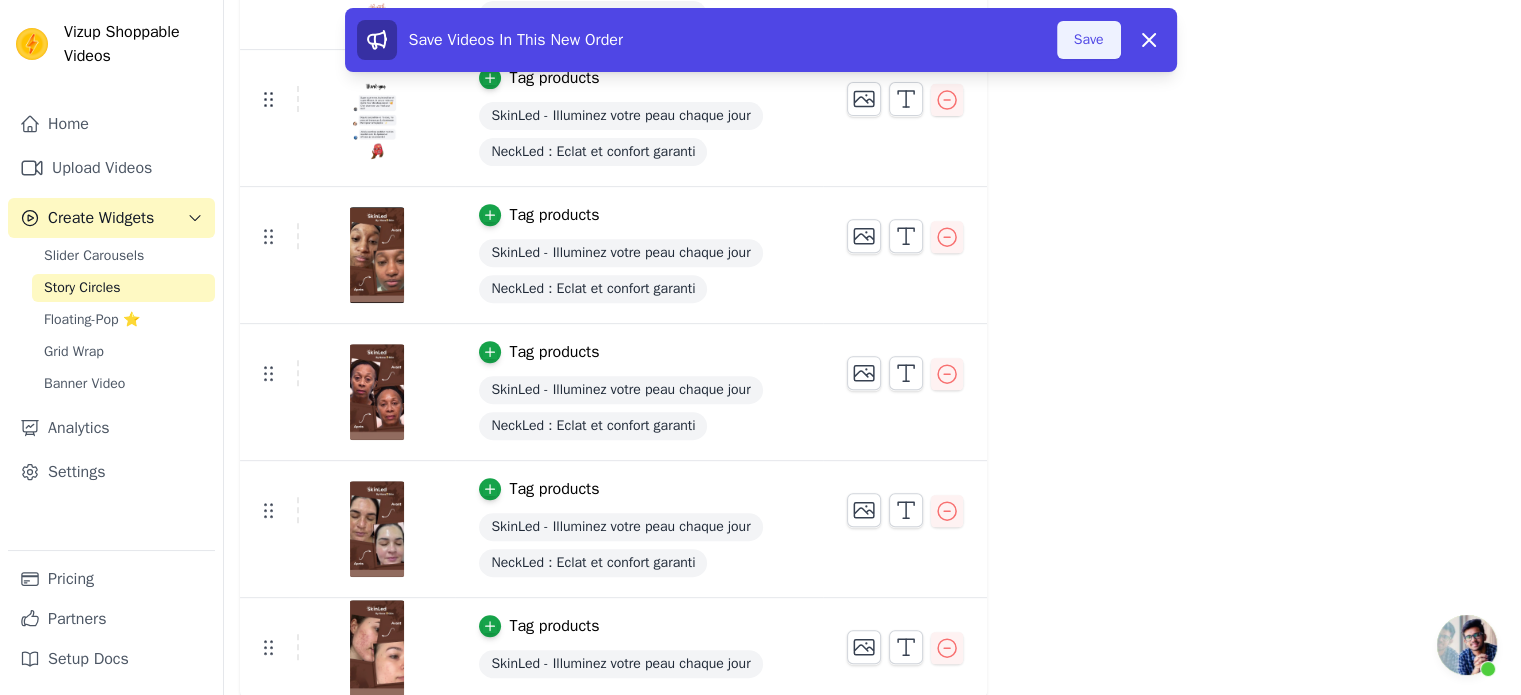 click on "Save" at bounding box center [1089, 40] 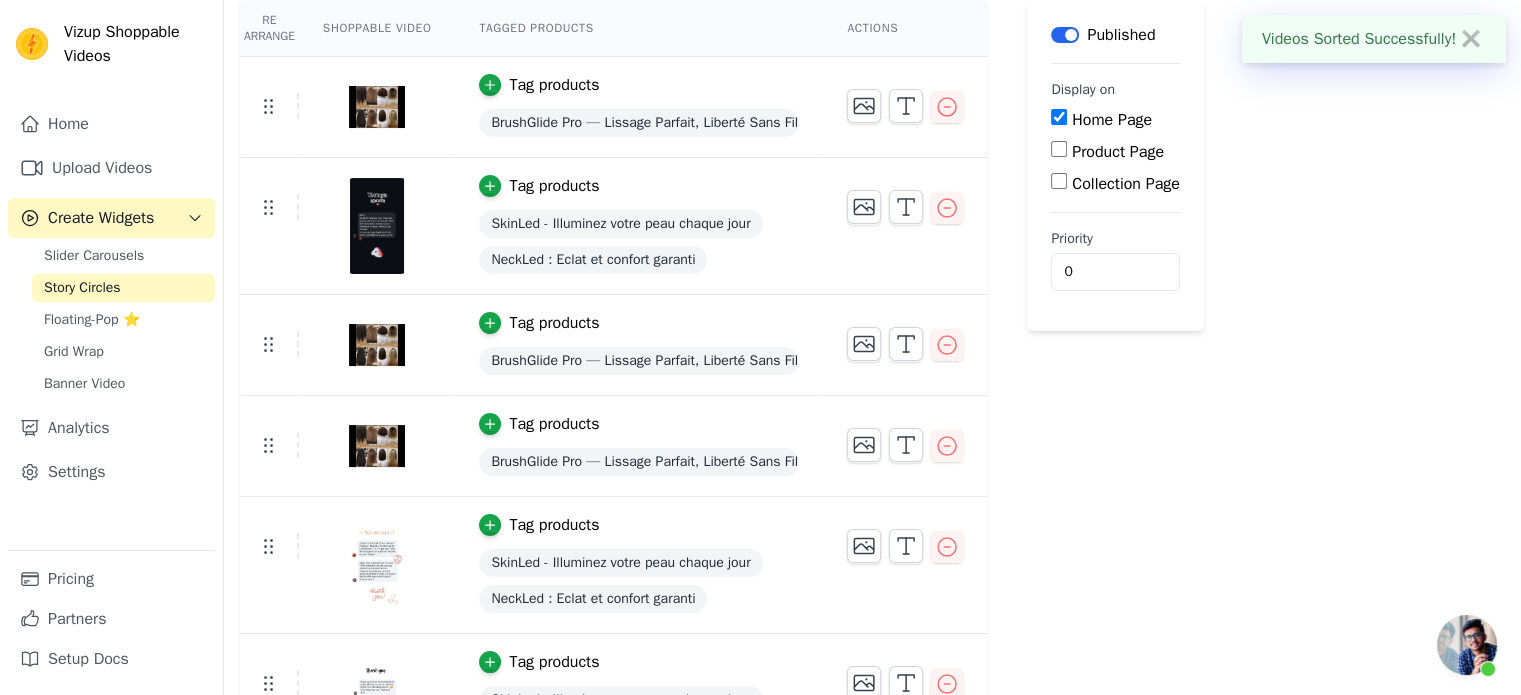 scroll, scrollTop: 160, scrollLeft: 0, axis: vertical 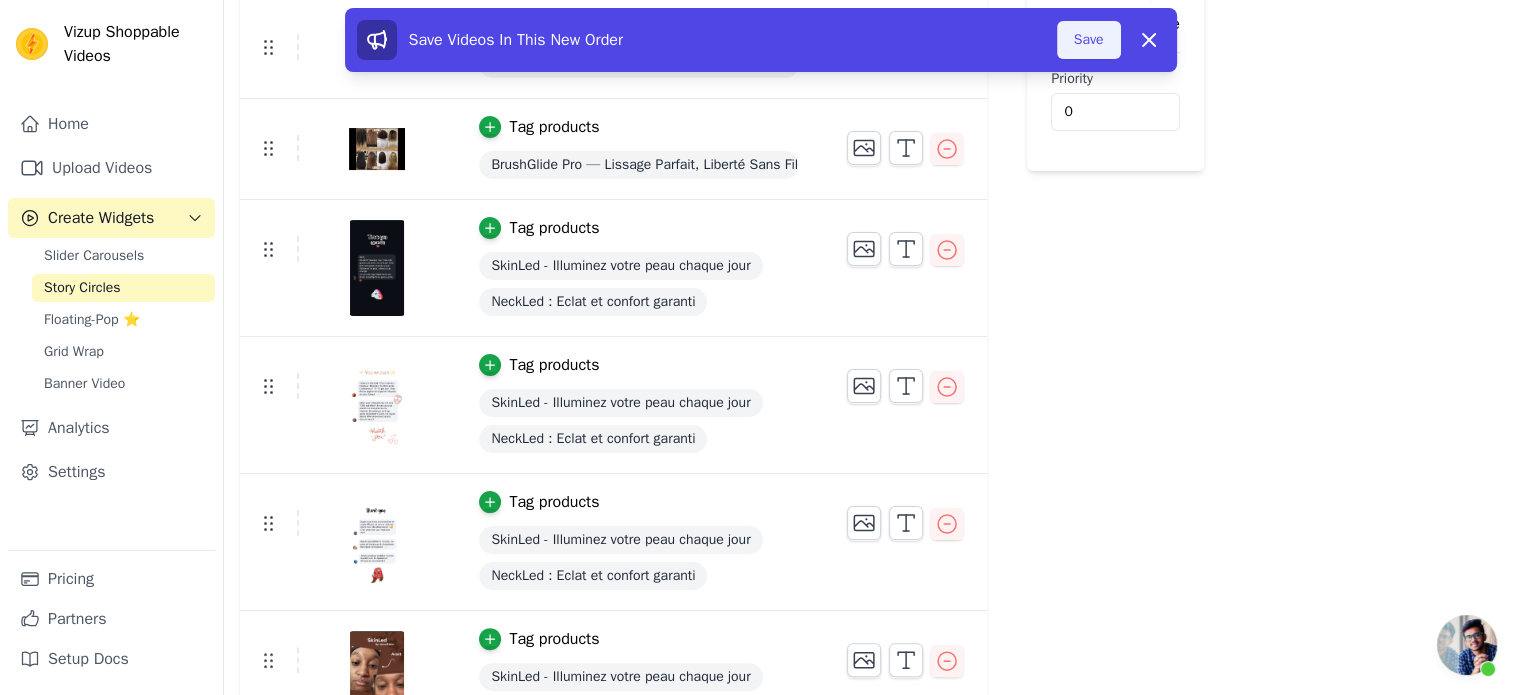 click on "Save" at bounding box center [1089, 40] 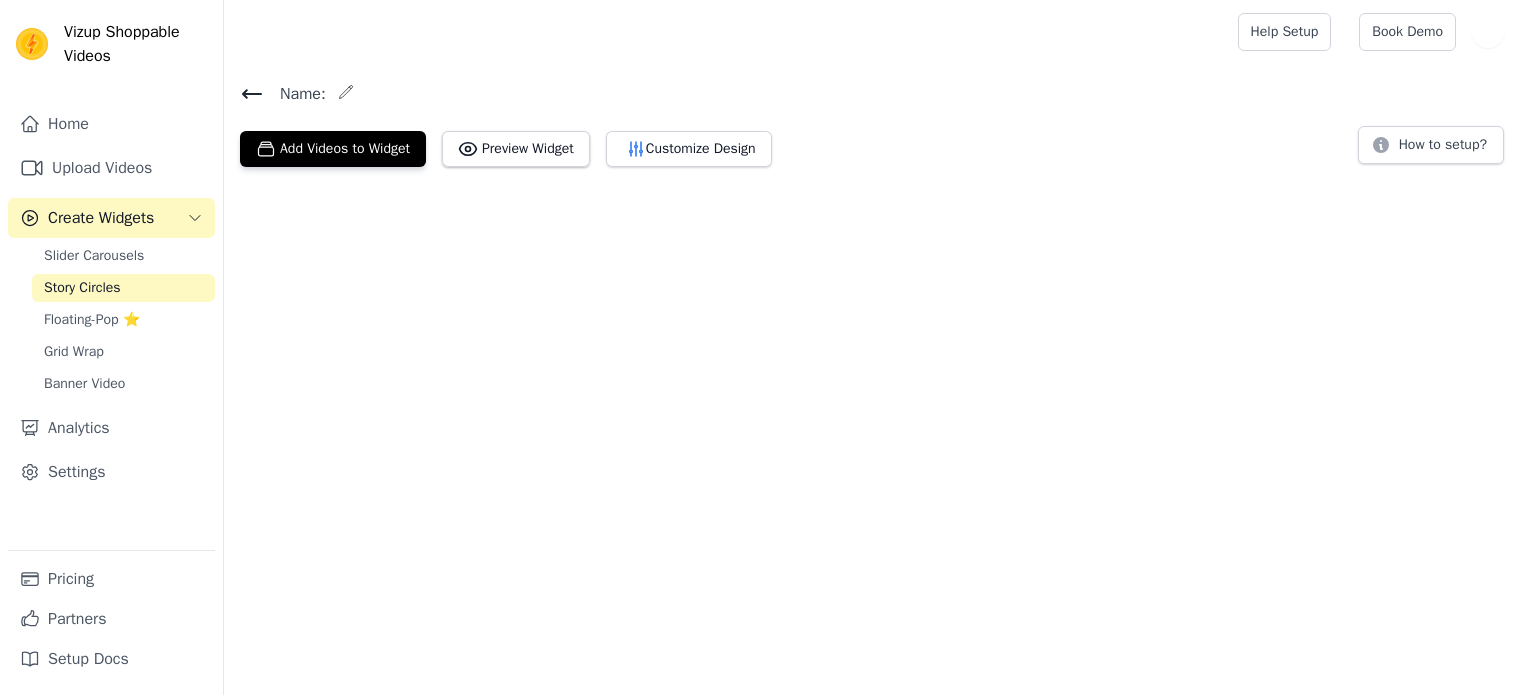 scroll, scrollTop: 0, scrollLeft: 0, axis: both 